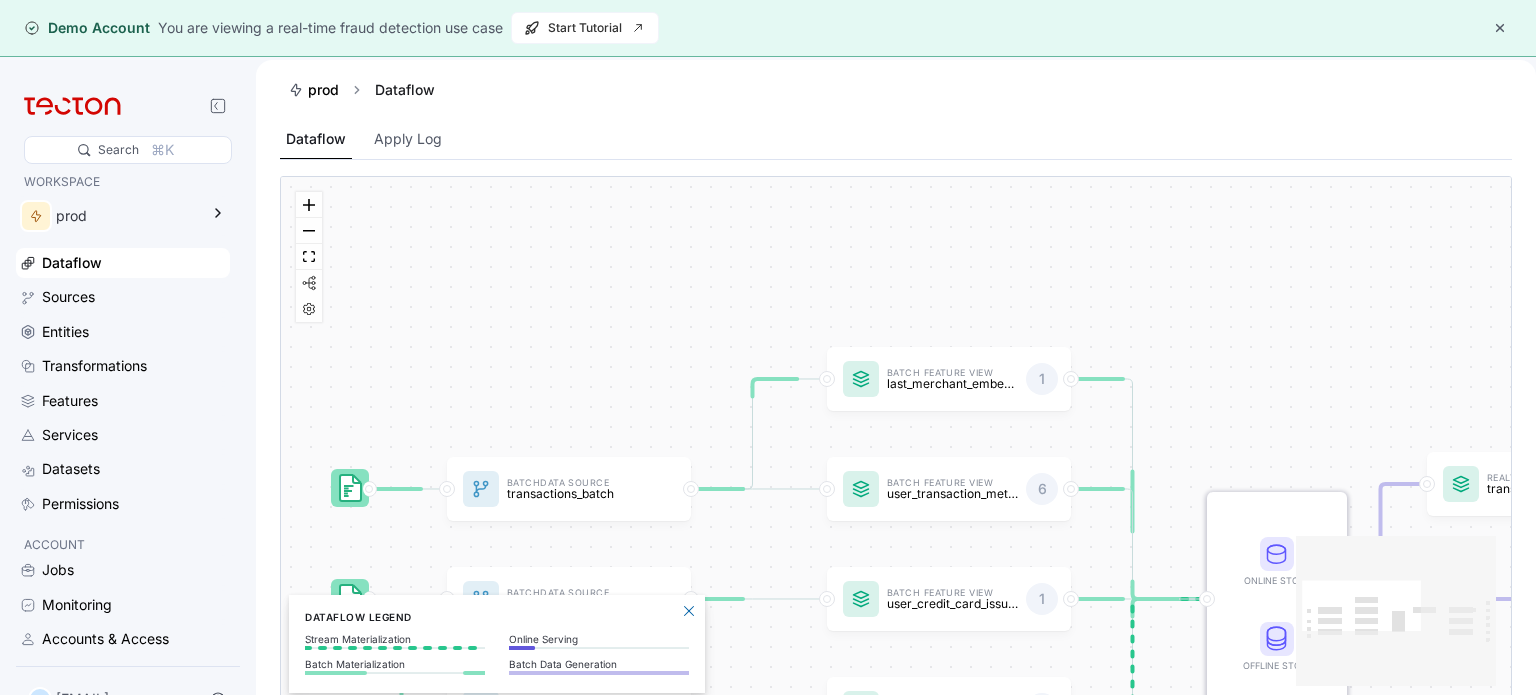 scroll, scrollTop: 0, scrollLeft: 0, axis: both 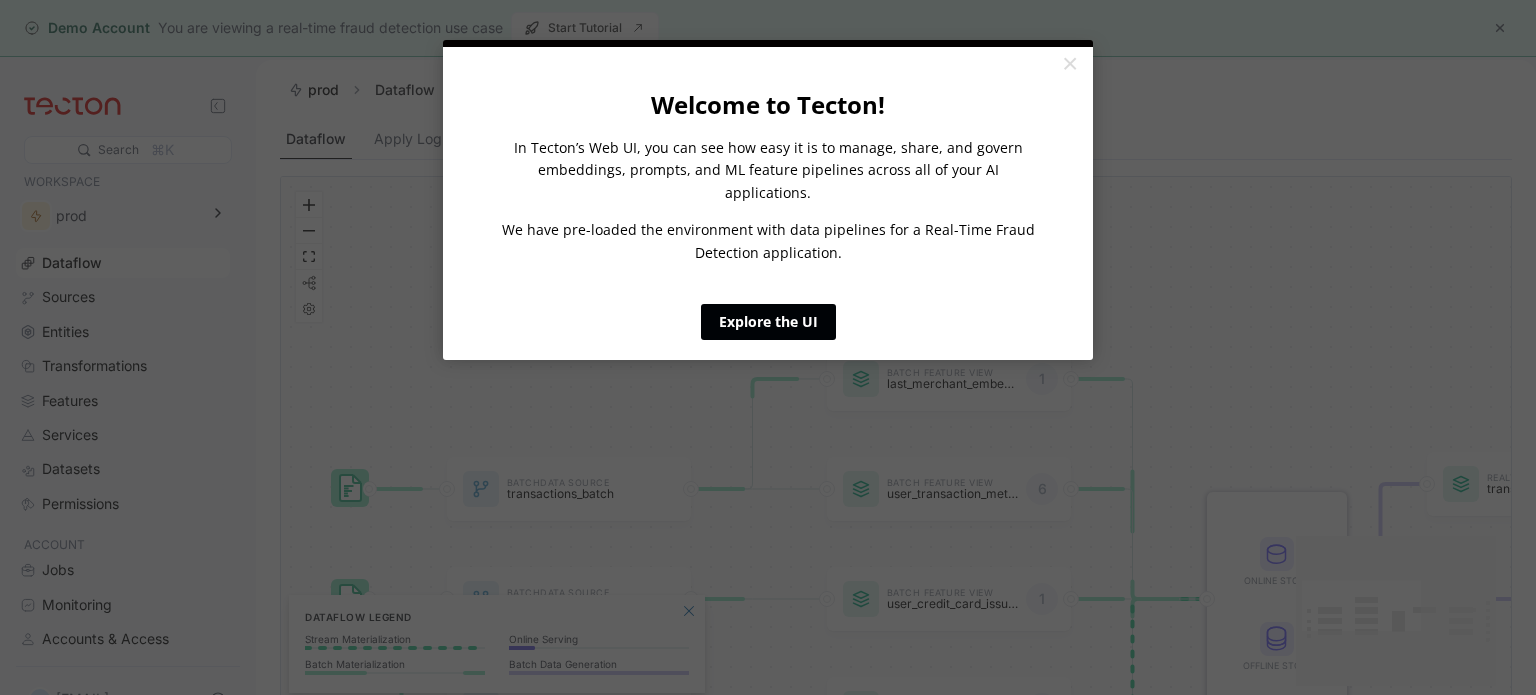 click on "Explore the UI" at bounding box center (768, 322) 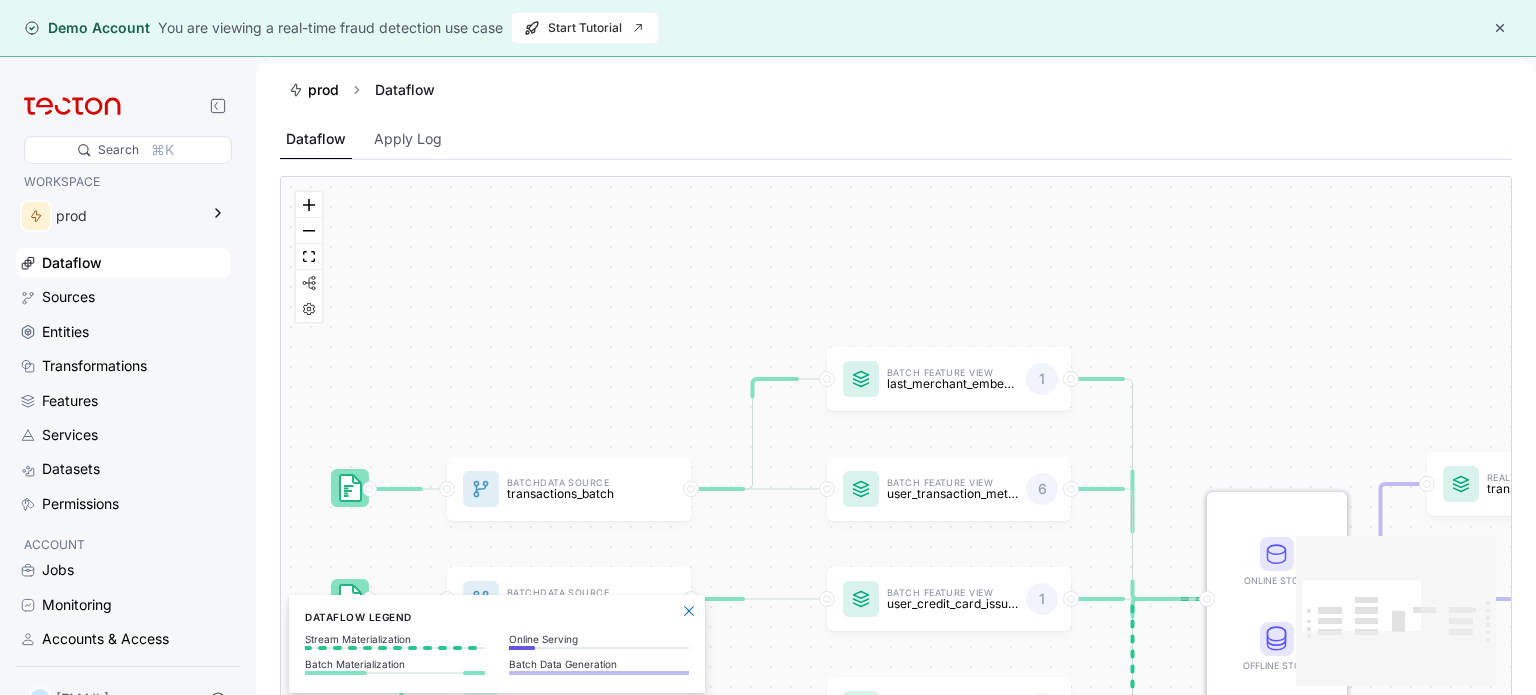 scroll, scrollTop: 0, scrollLeft: 0, axis: both 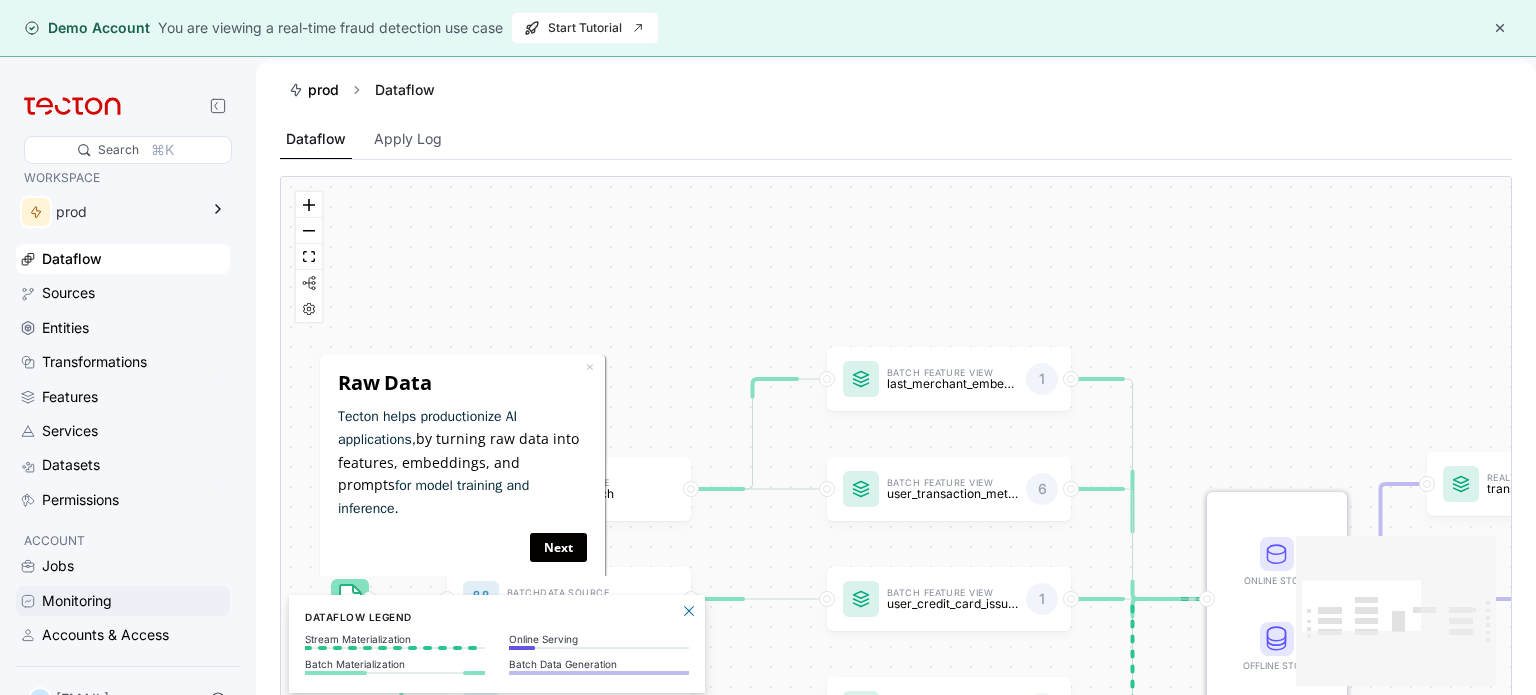 click on "Monitoring" at bounding box center (77, 601) 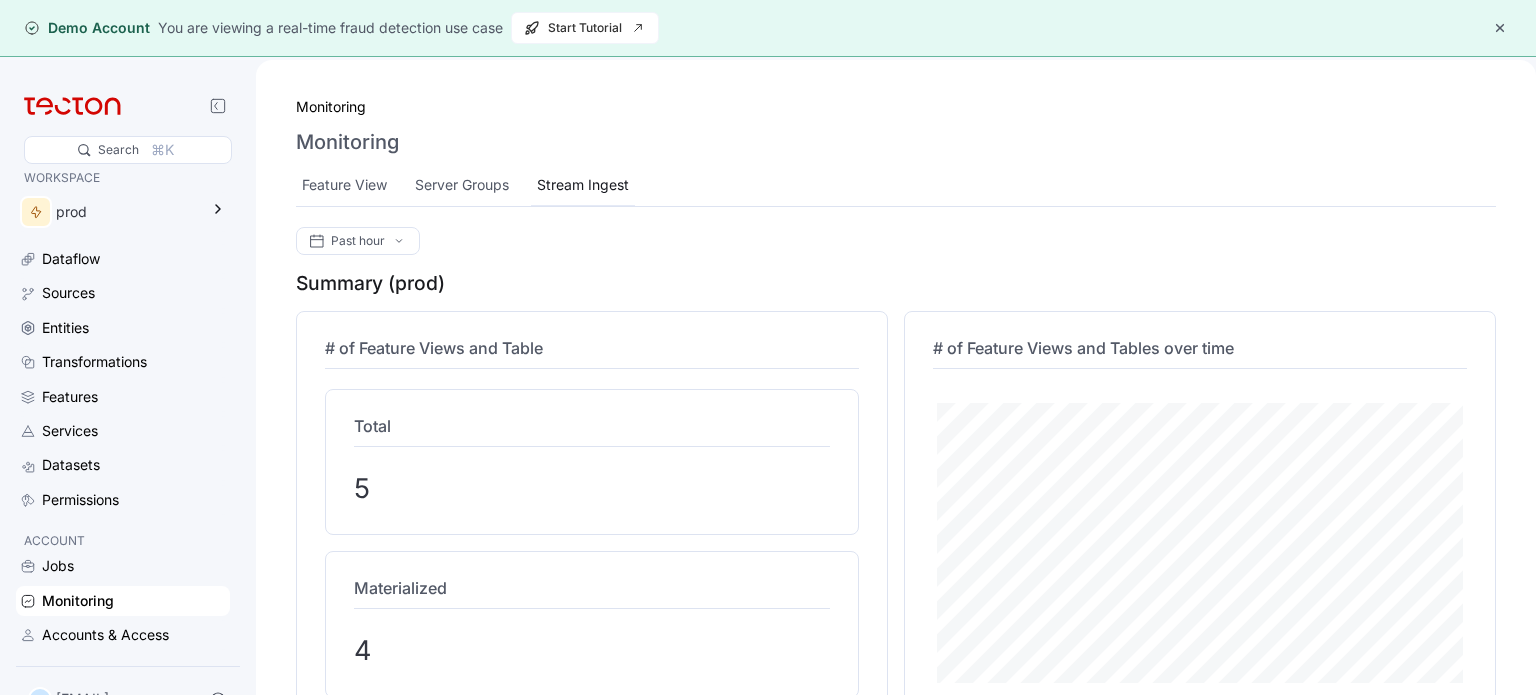 click on "Stream Ingest" at bounding box center (583, 185) 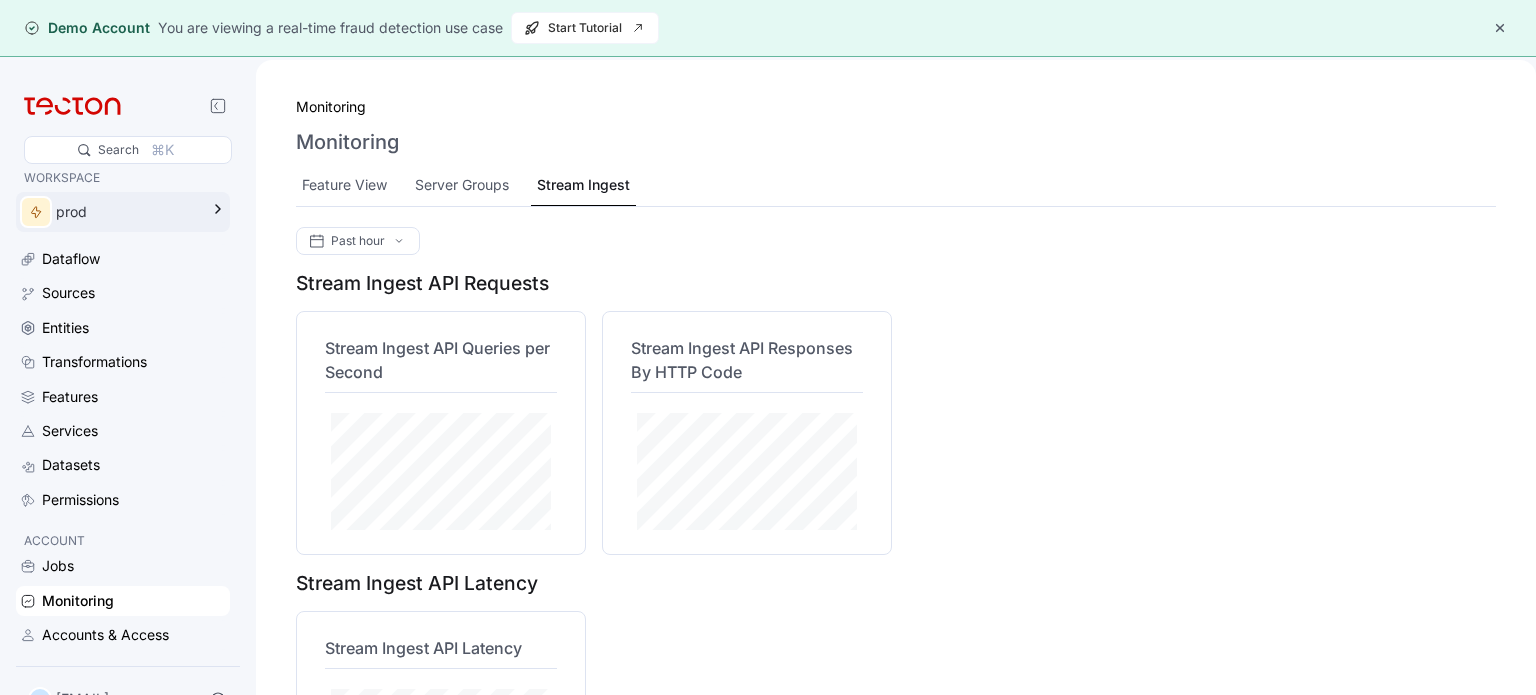 click on "prod" at bounding box center (127, 212) 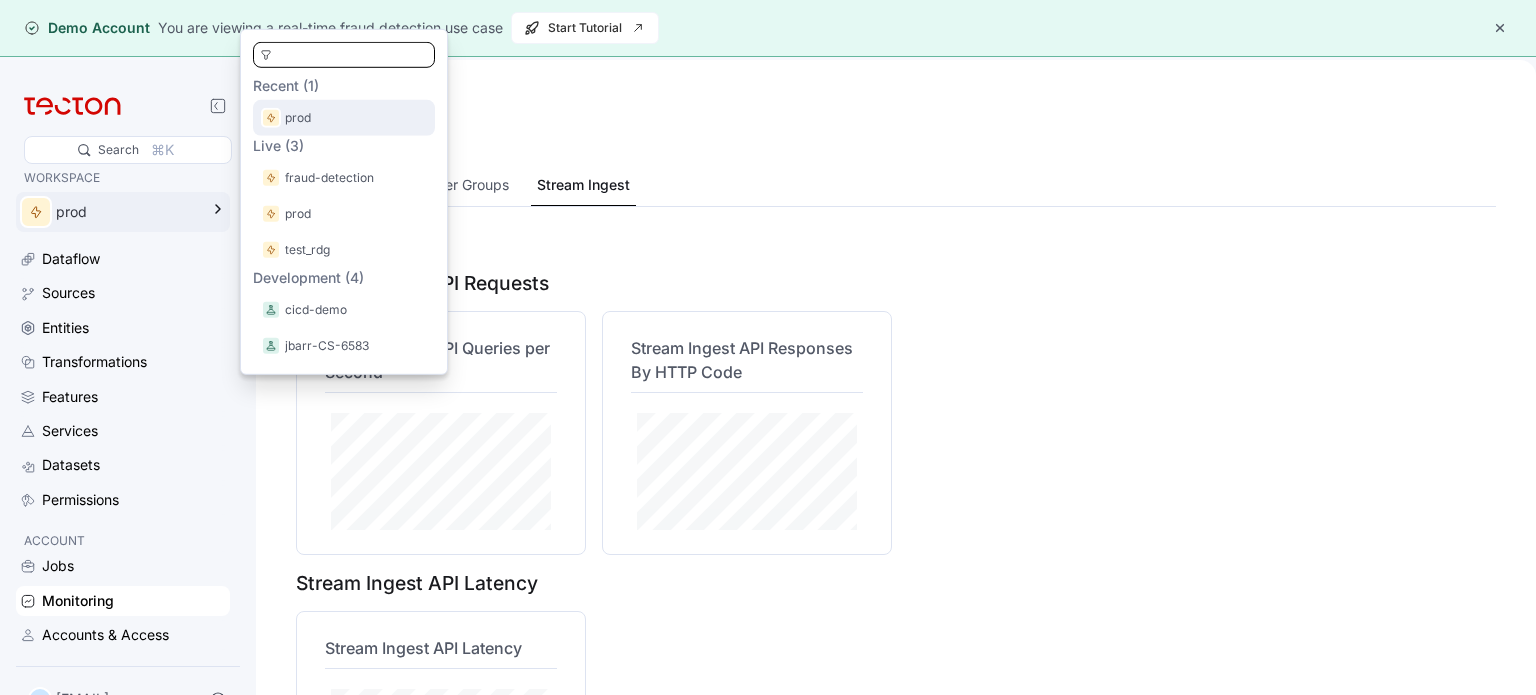 click on "prod" at bounding box center (344, 118) 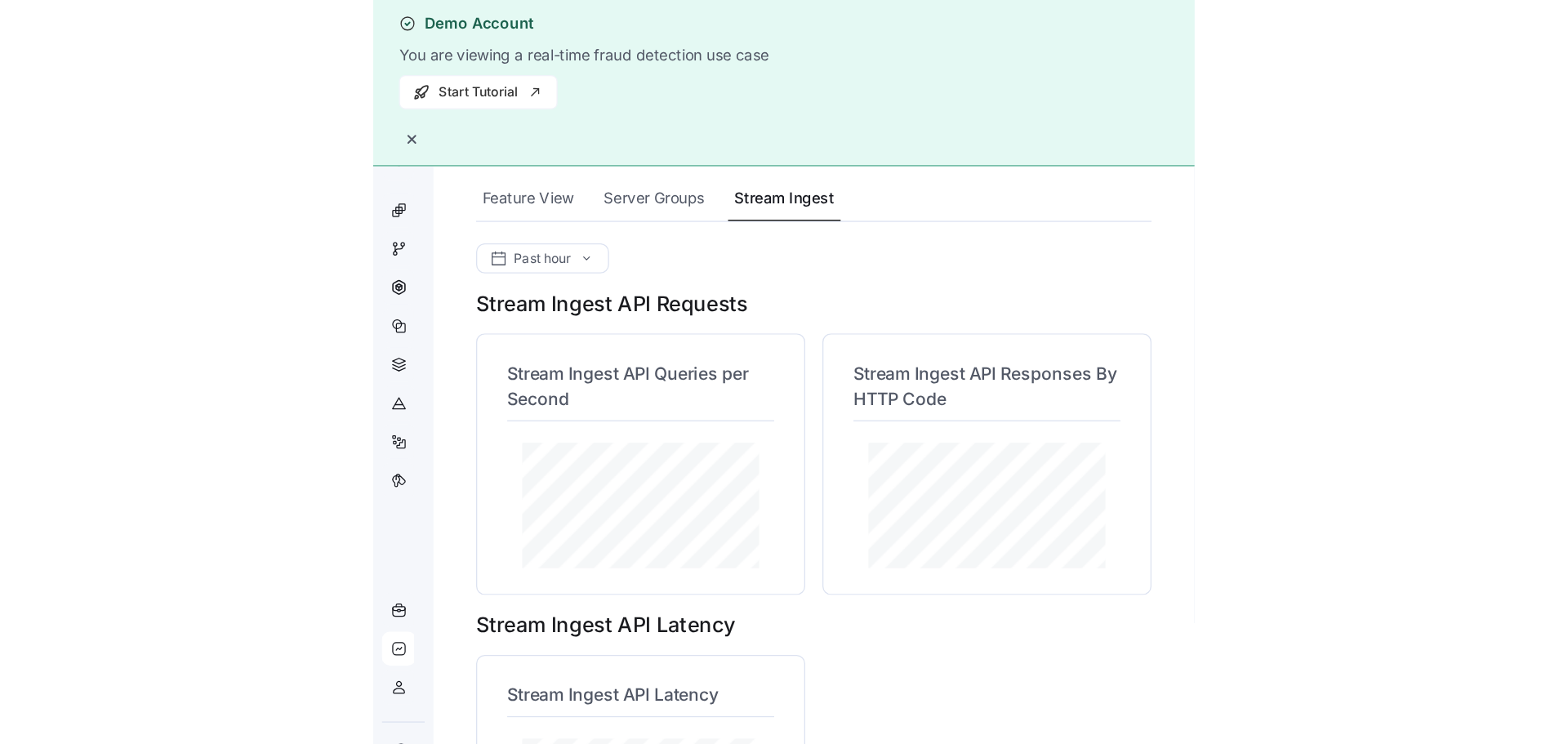 scroll, scrollTop: 0, scrollLeft: 0, axis: both 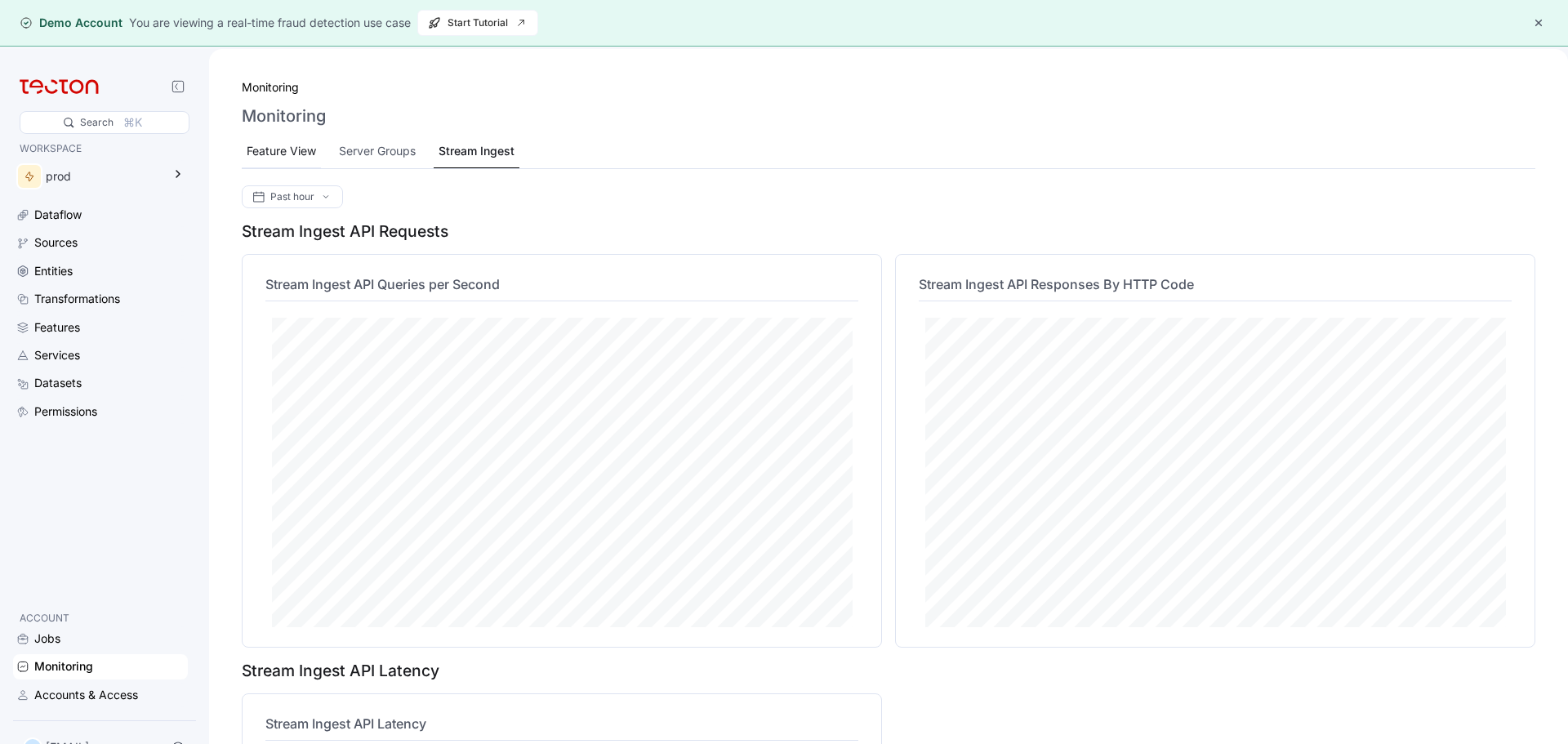 click on "Feature View" at bounding box center (281, 151) 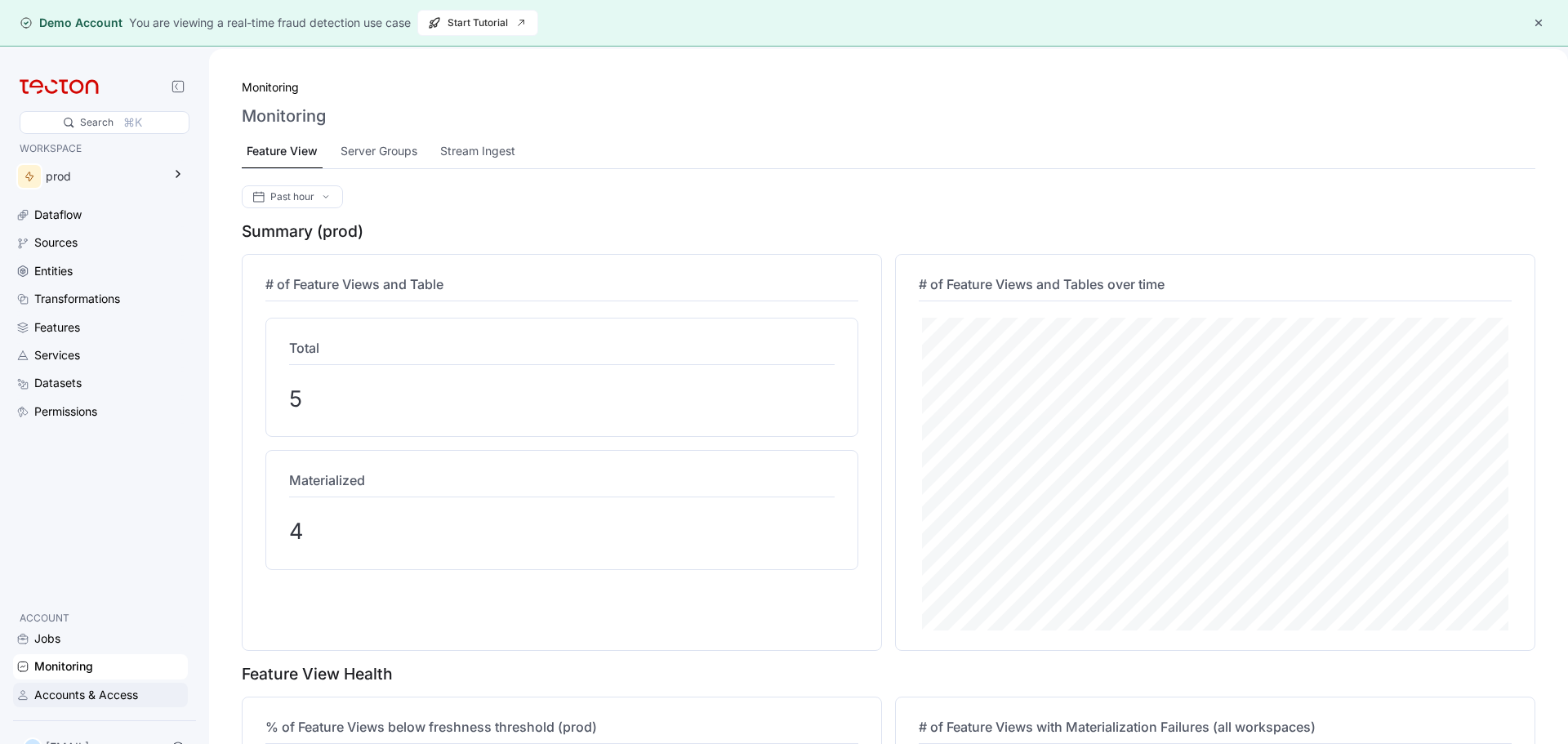 click on "Accounts & Access" at bounding box center (86, 695) 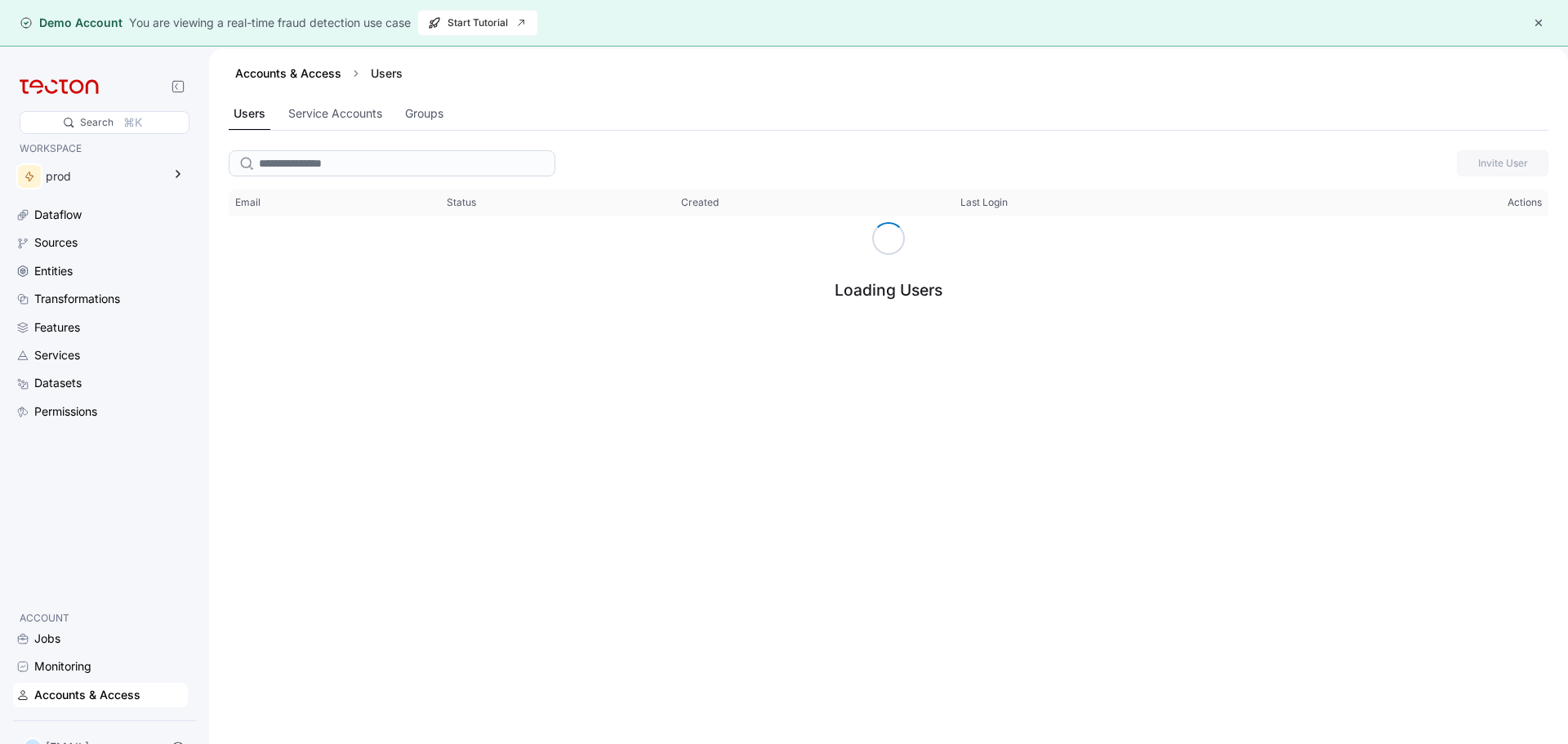 click at bounding box center (1539, 23) 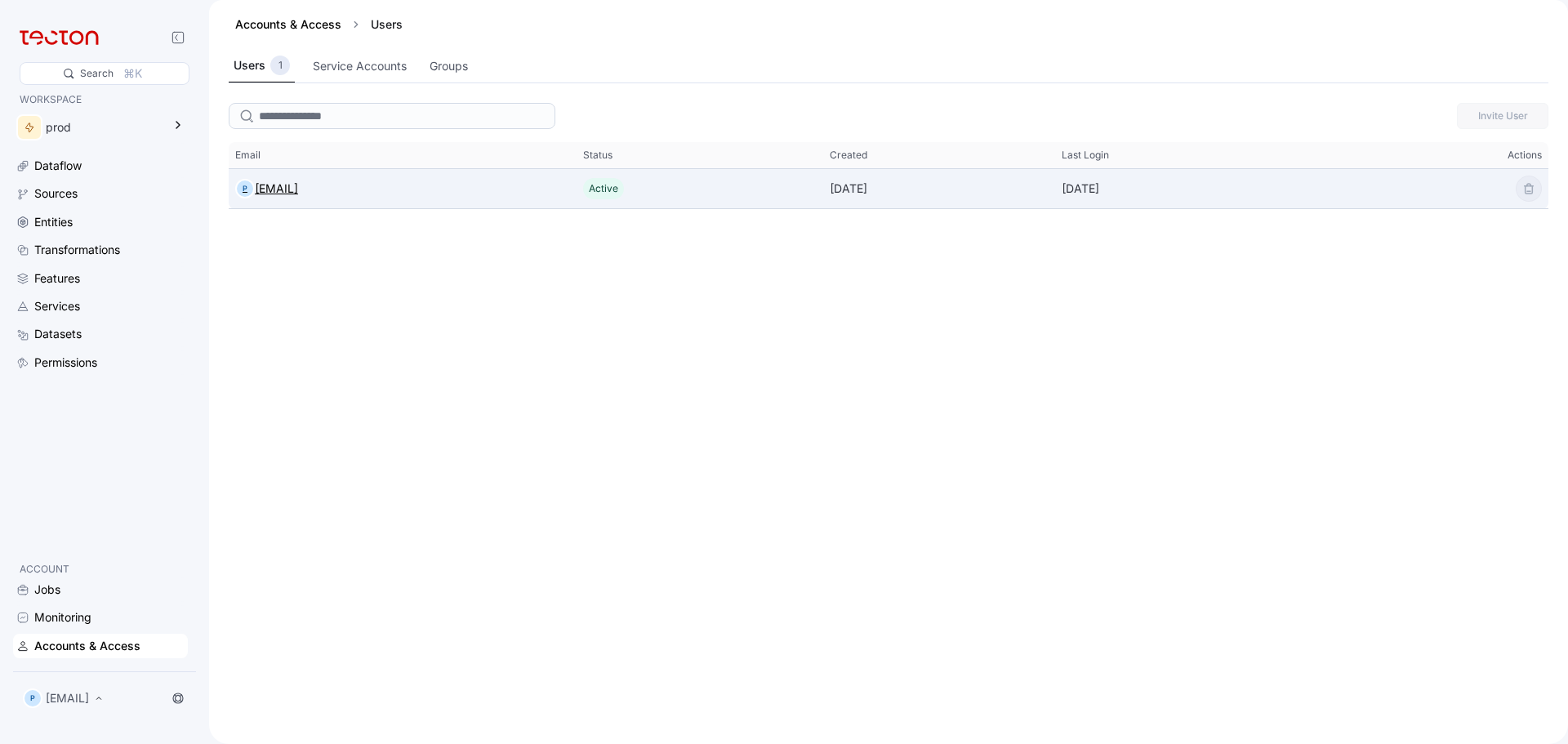 click on "[EMAIL]" at bounding box center [276, 189] 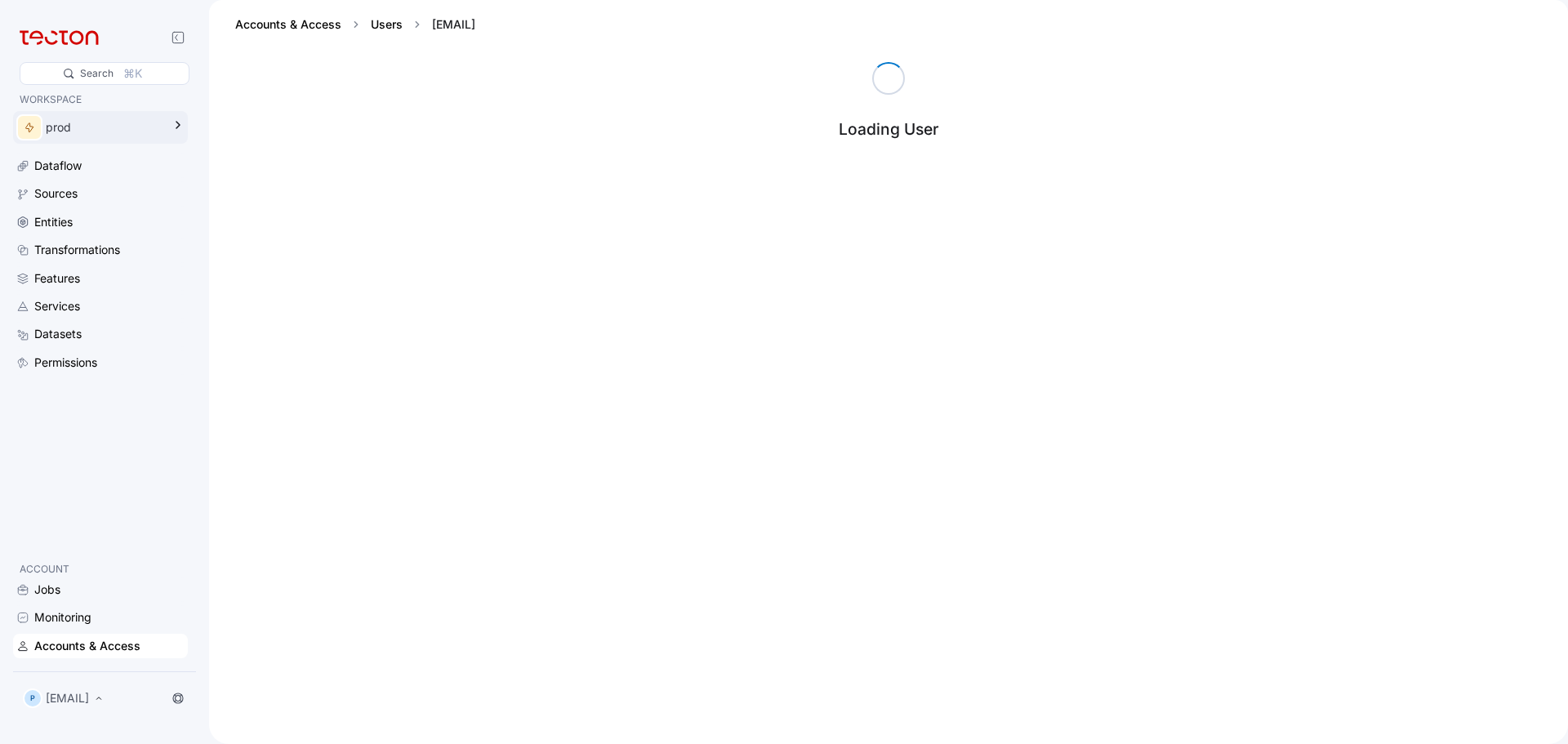 click on "prod" at bounding box center [104, 127] 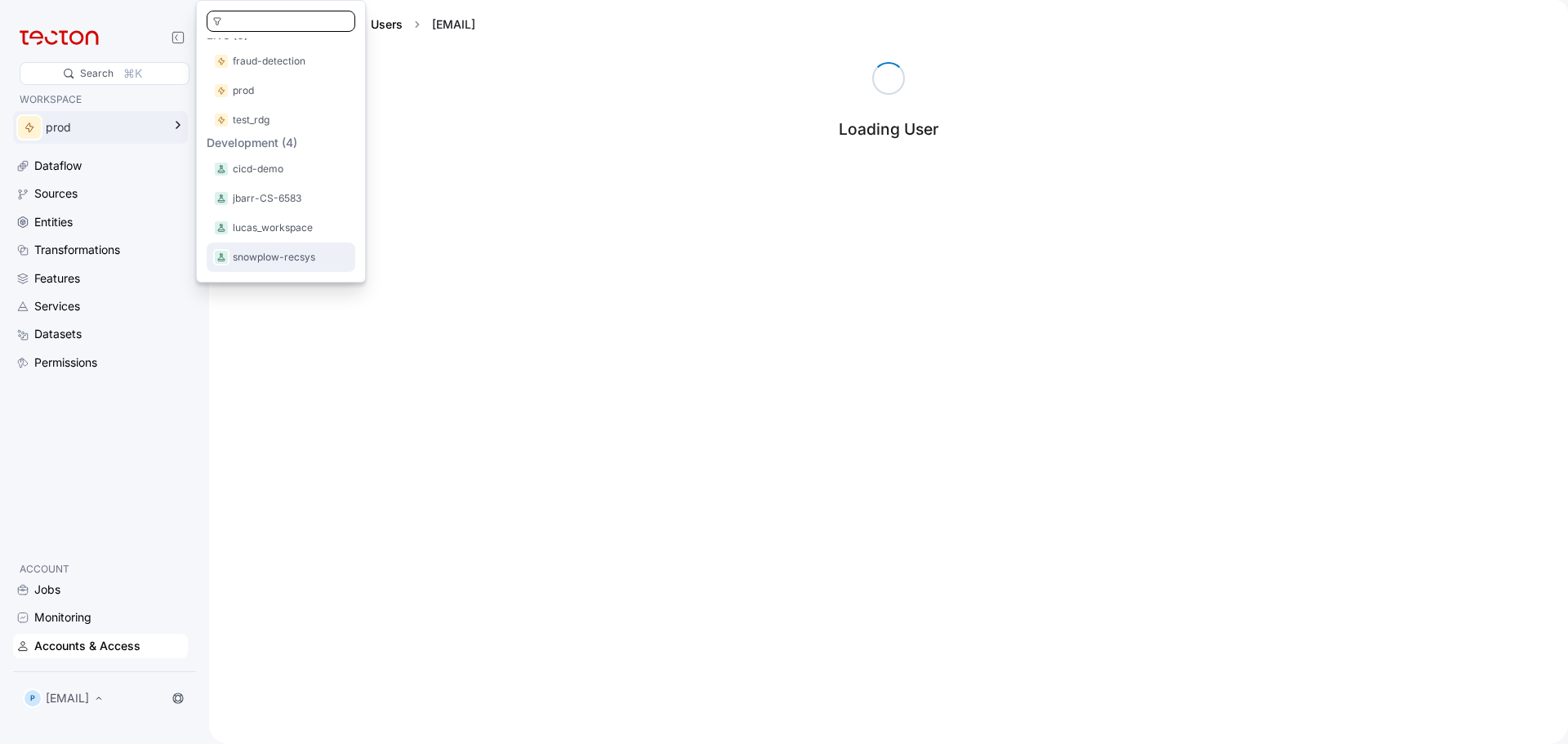scroll, scrollTop: 0, scrollLeft: 0, axis: both 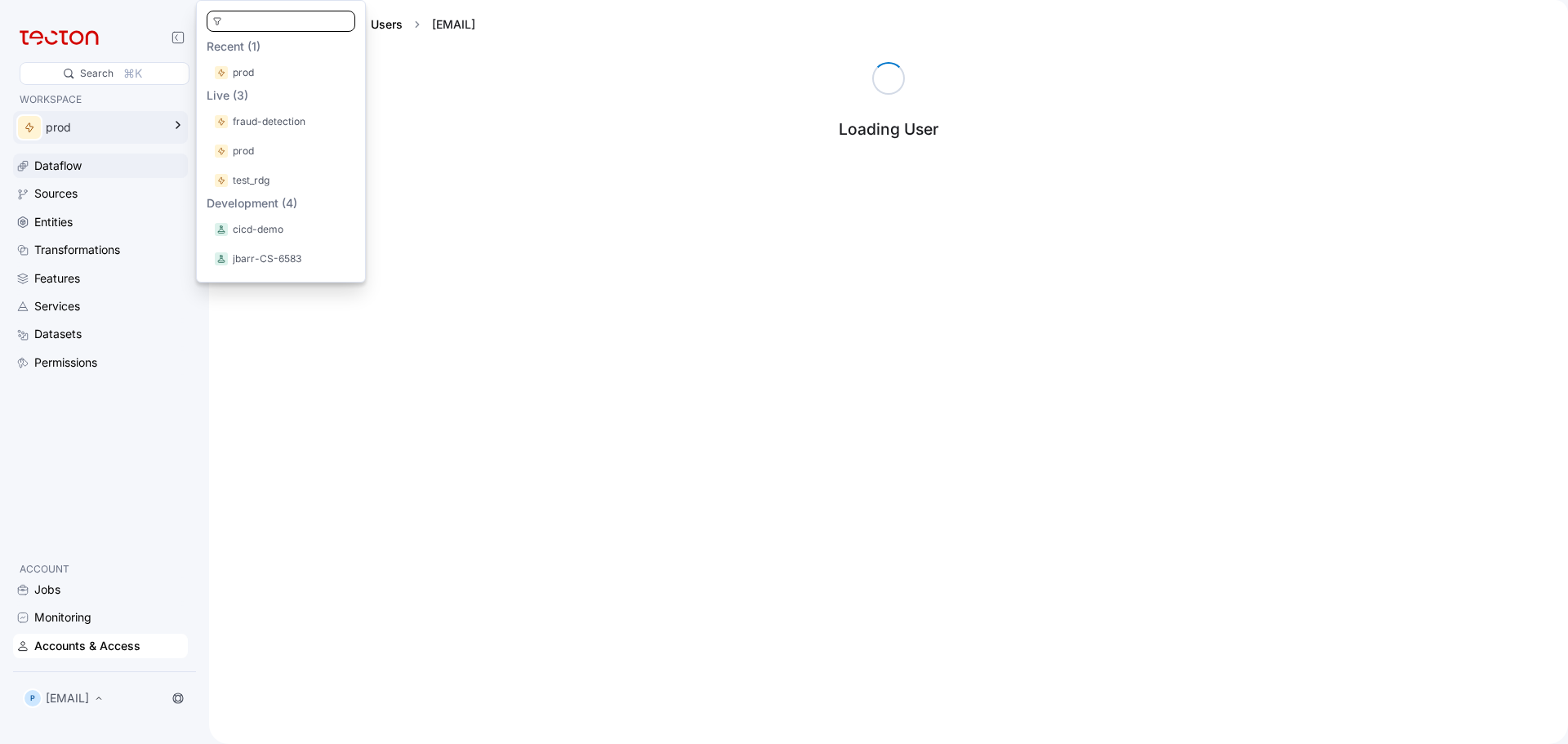 click on "Dataflow" at bounding box center (100, 166) 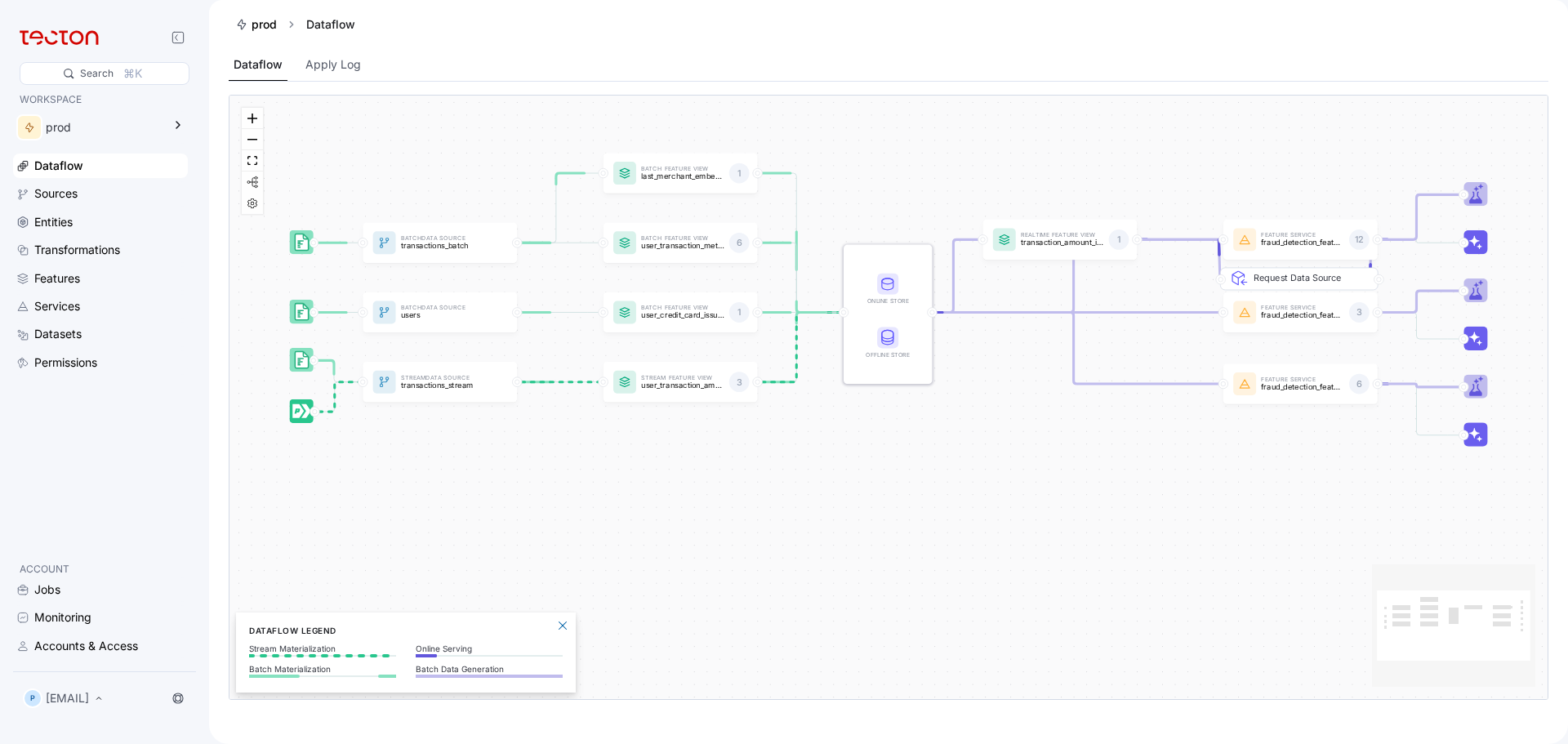 scroll, scrollTop: 0, scrollLeft: 0, axis: both 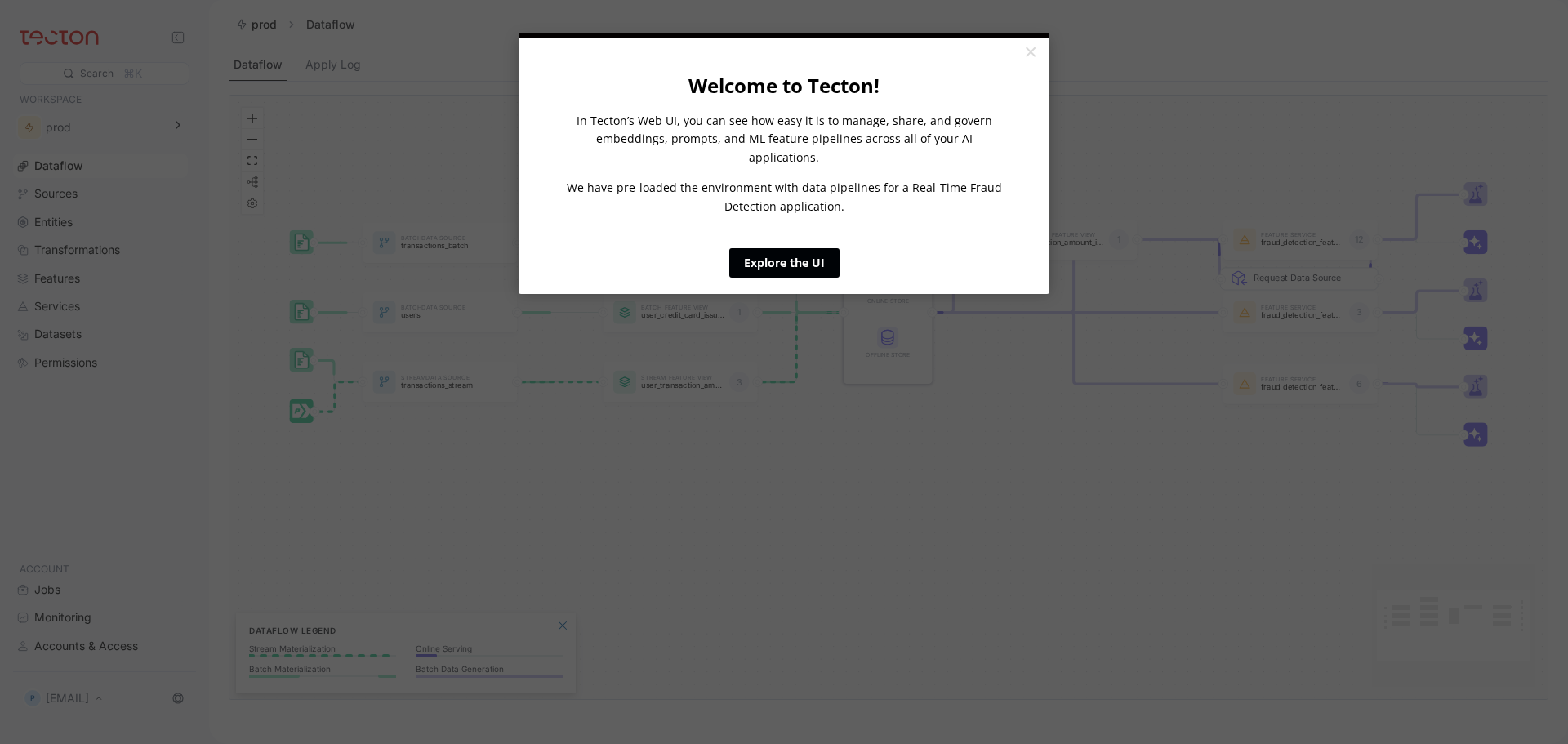 click on "Explore the UI" at bounding box center (784, 263) 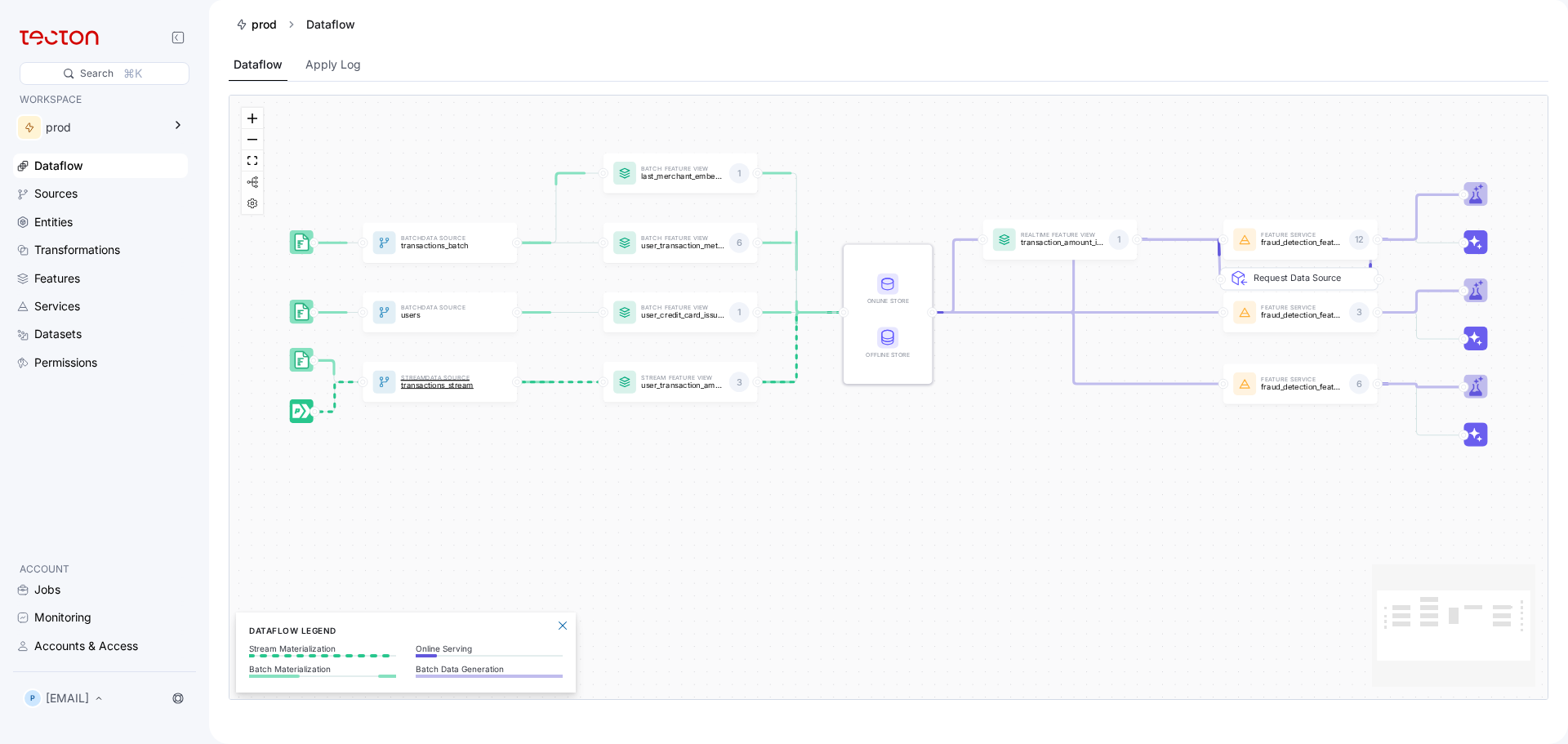 scroll, scrollTop: 0, scrollLeft: 0, axis: both 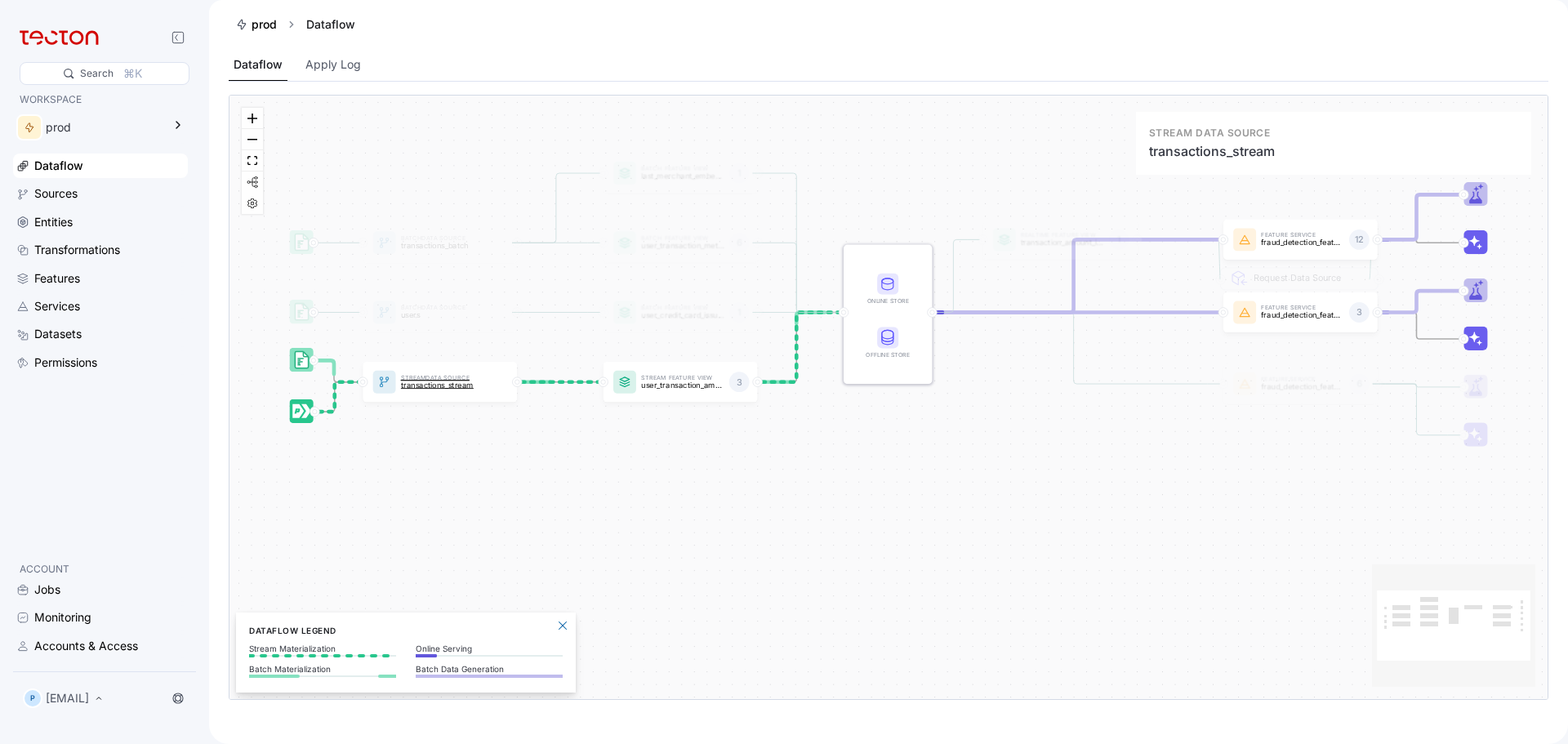 click on "Stream  Data Source transactions_stream" at bounding box center [439, 382] 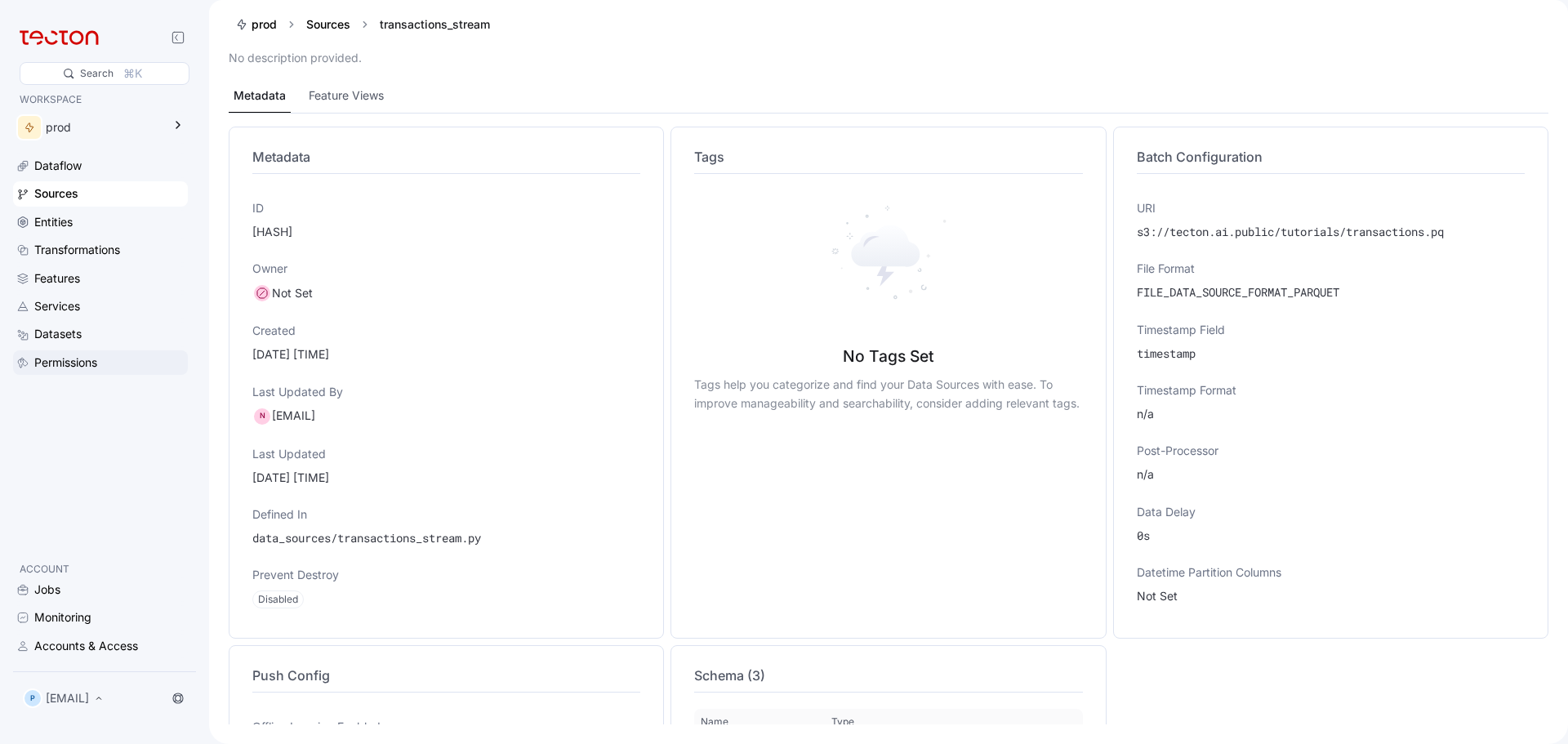 click on "Permissions" at bounding box center [65, 363] 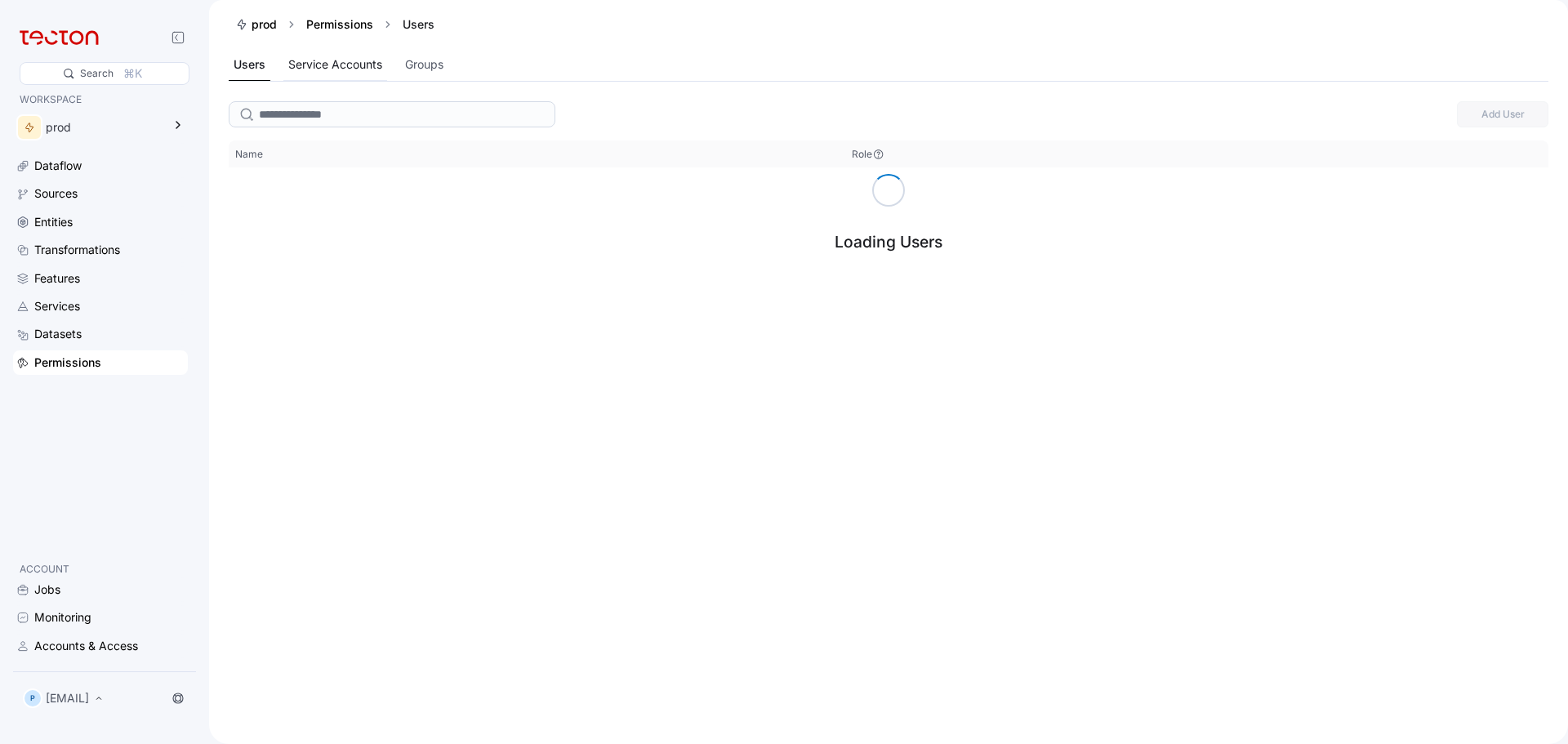 click on "Service Accounts" at bounding box center [335, 65] 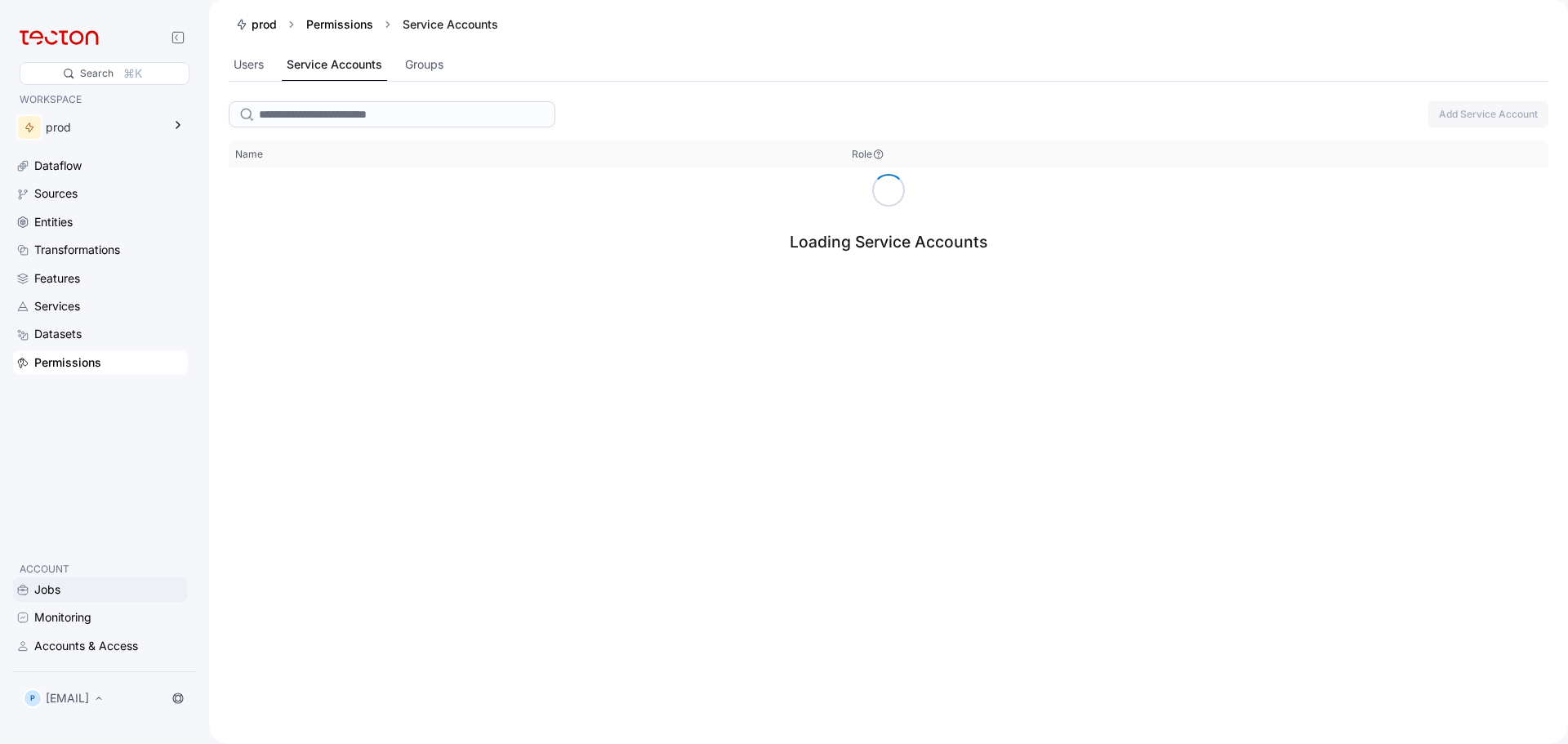 click on "Jobs" at bounding box center [109, 590] 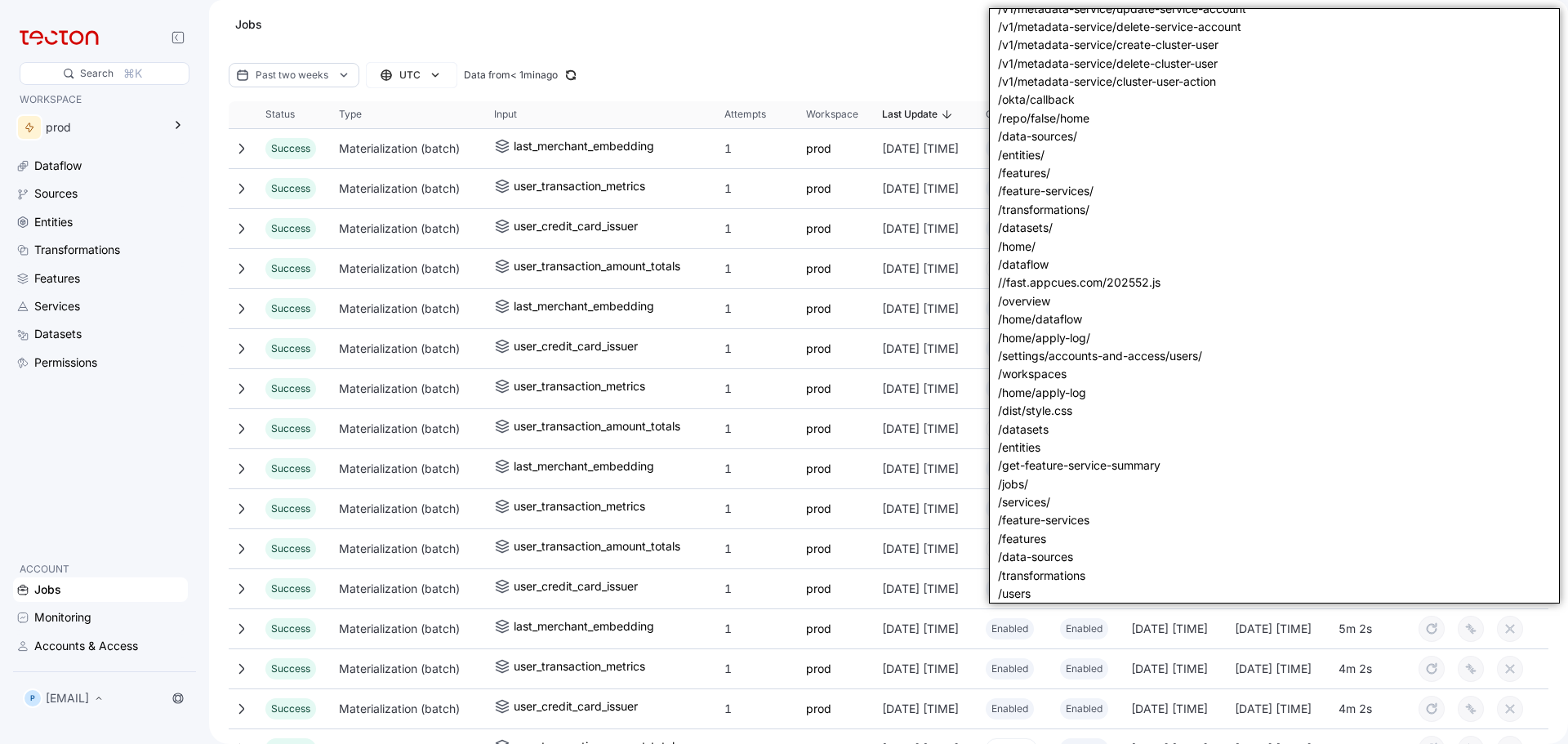 scroll, scrollTop: 3464, scrollLeft: 0, axis: vertical 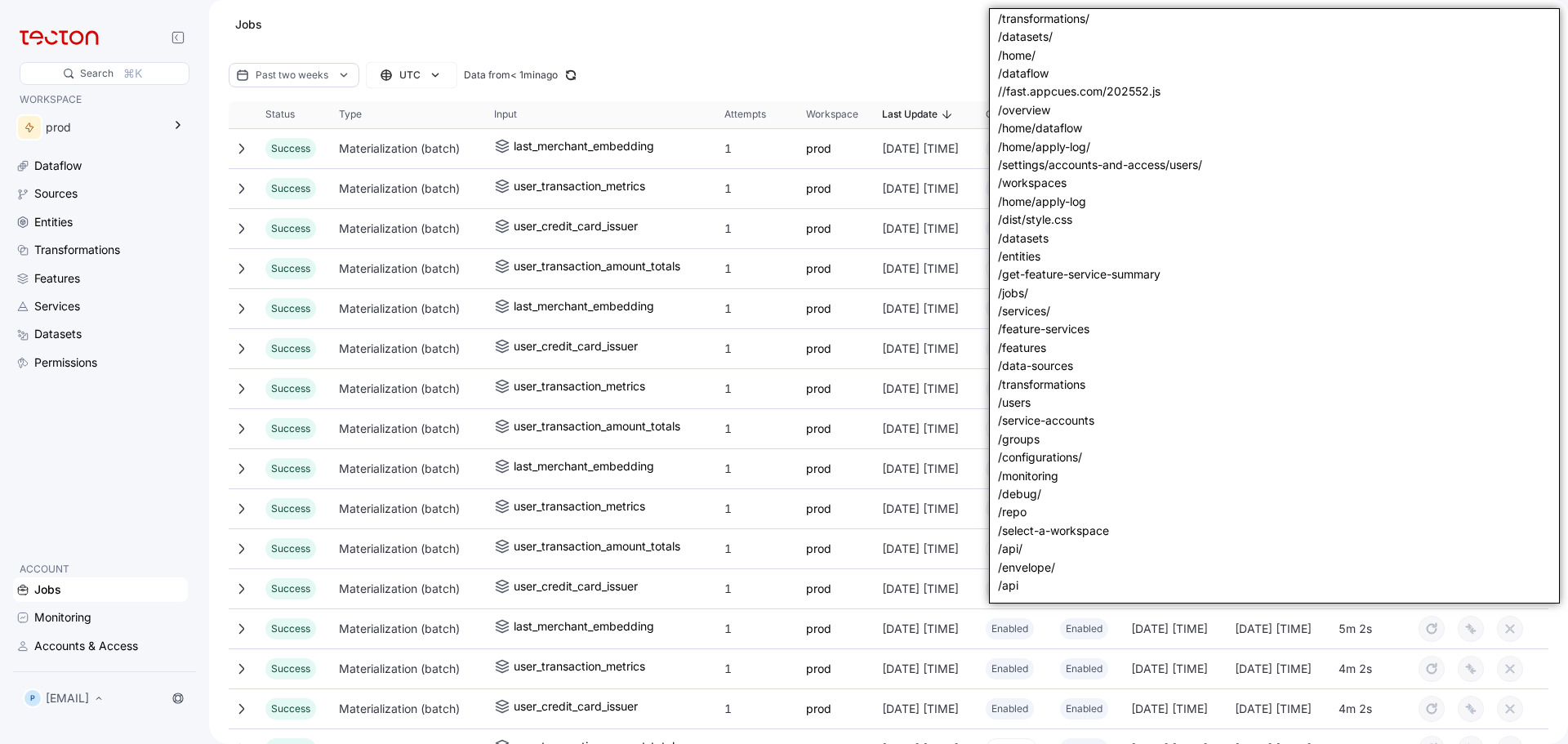 click on "/settings/accounts-and-access/users/" at bounding box center [1274, 165] 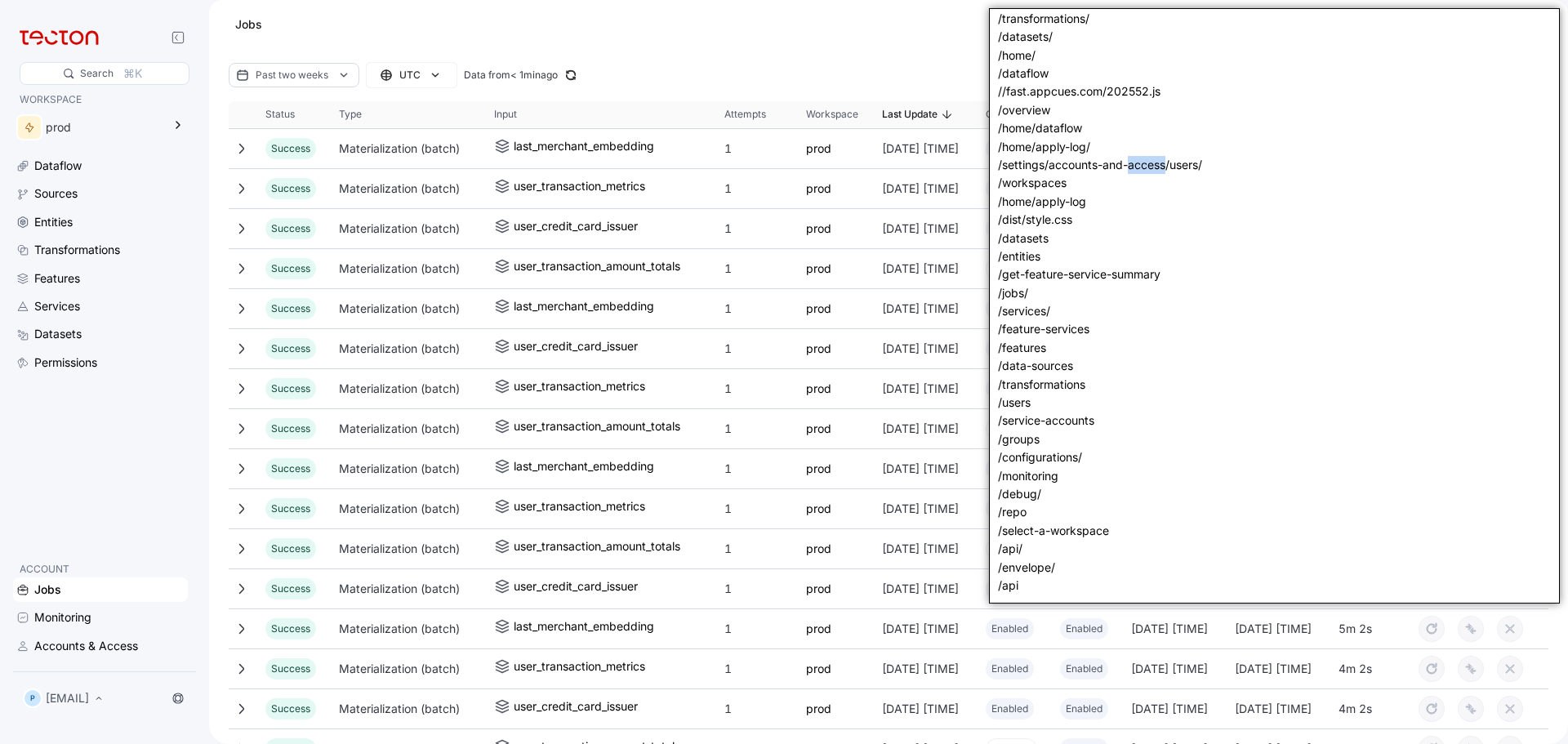 click on "/settings/accounts-and-access/users/" at bounding box center (1274, 165) 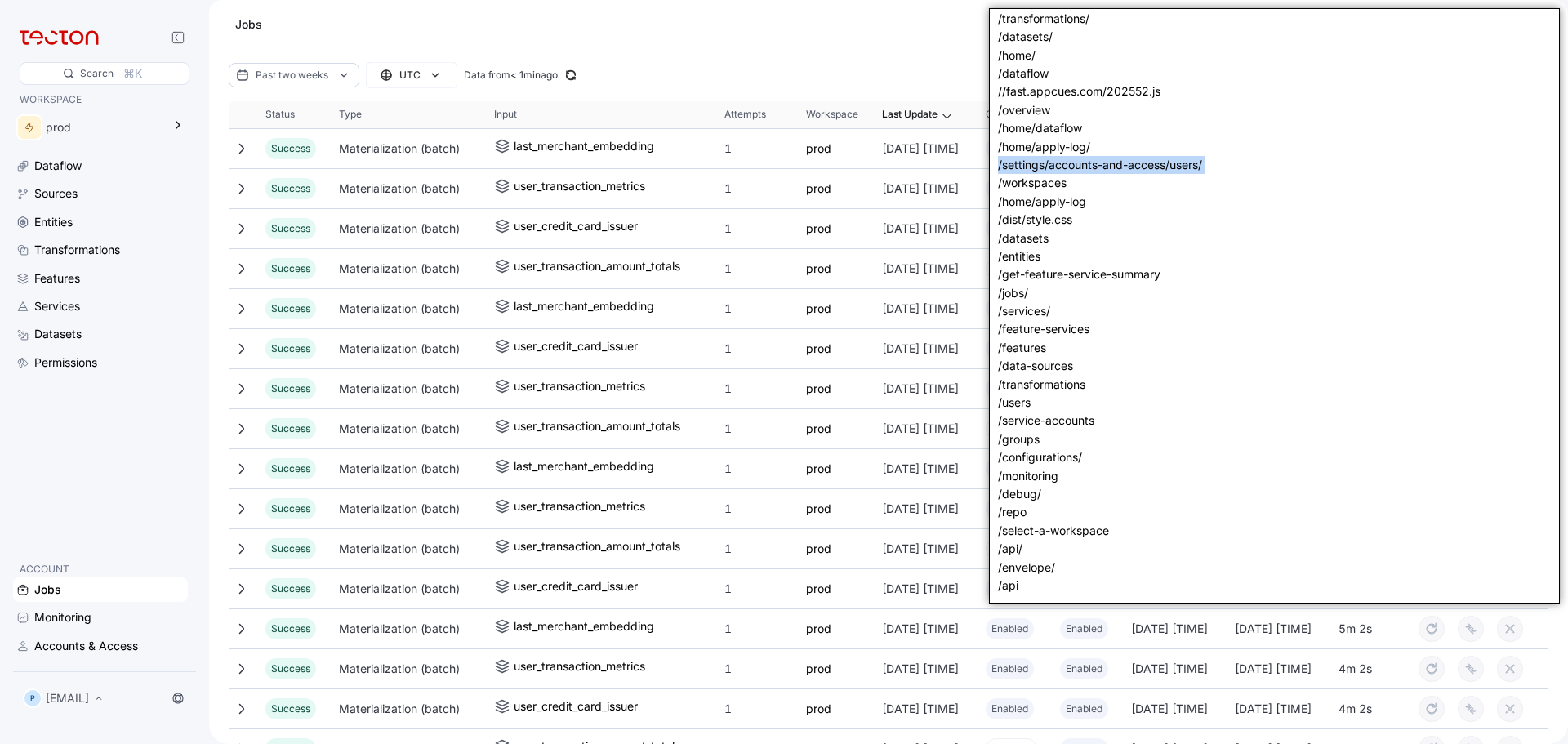 click on "/settings/accounts-and-access/users/" at bounding box center (1274, 165) 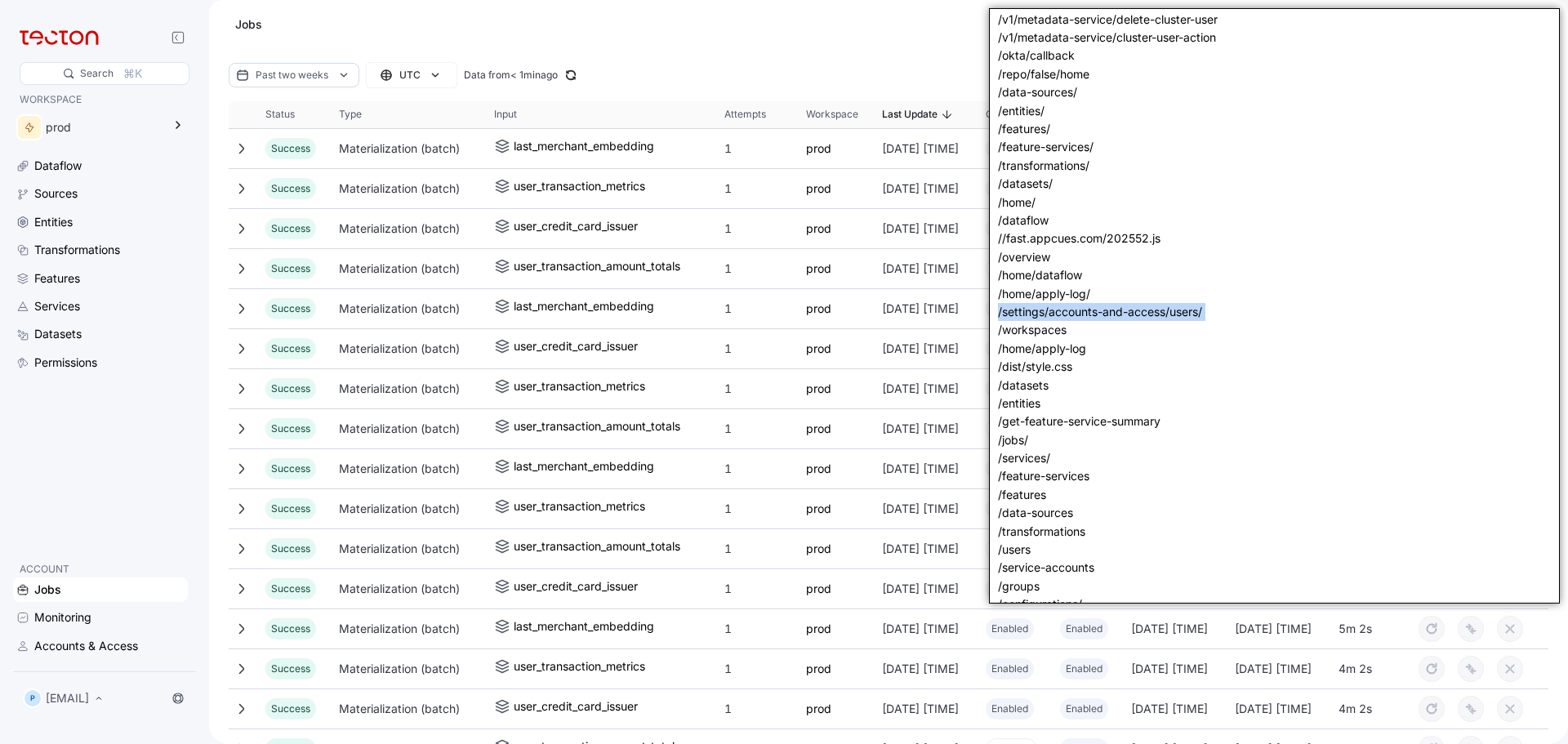 scroll, scrollTop: 3137, scrollLeft: 0, axis: vertical 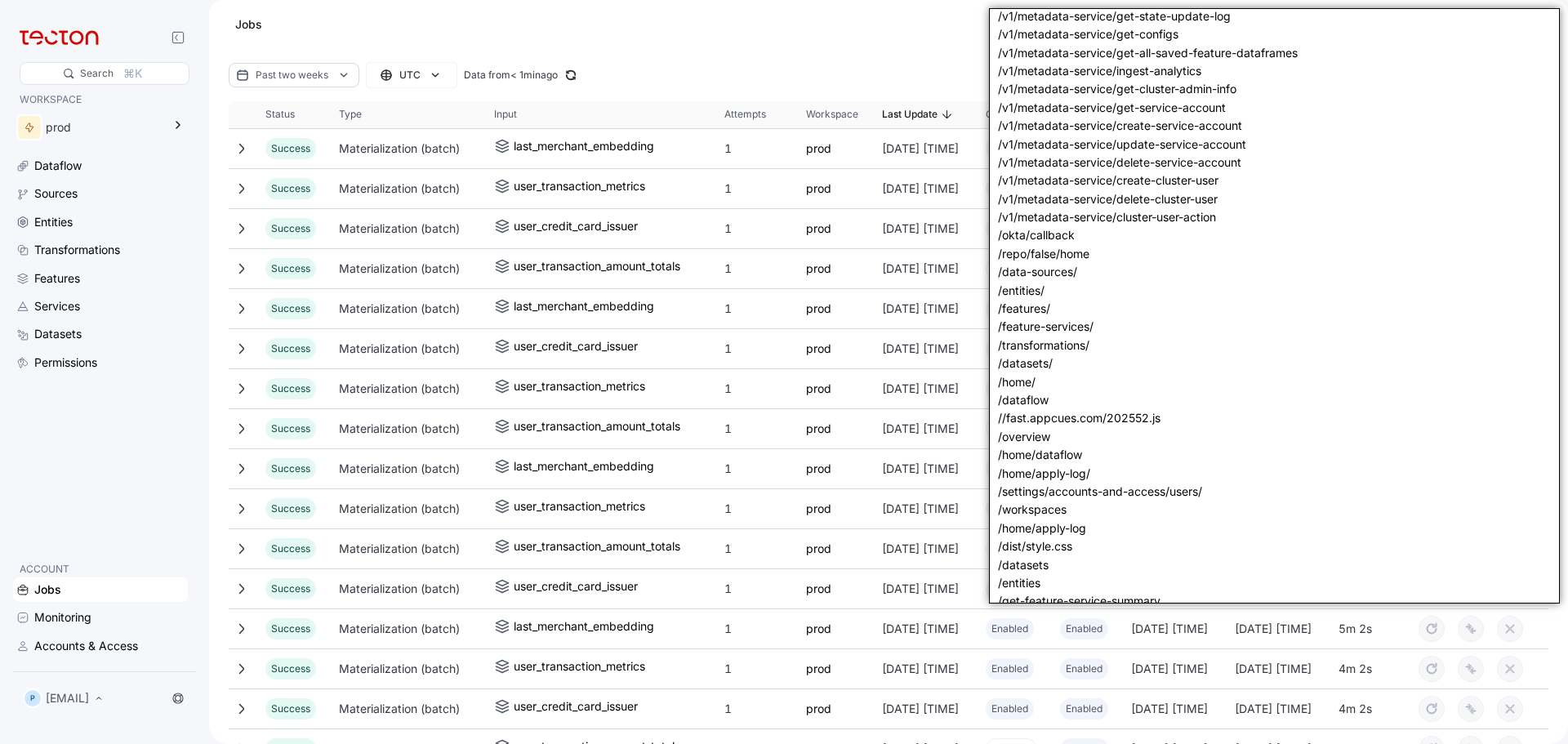 click on "/okta/callback" at bounding box center (1274, 235) 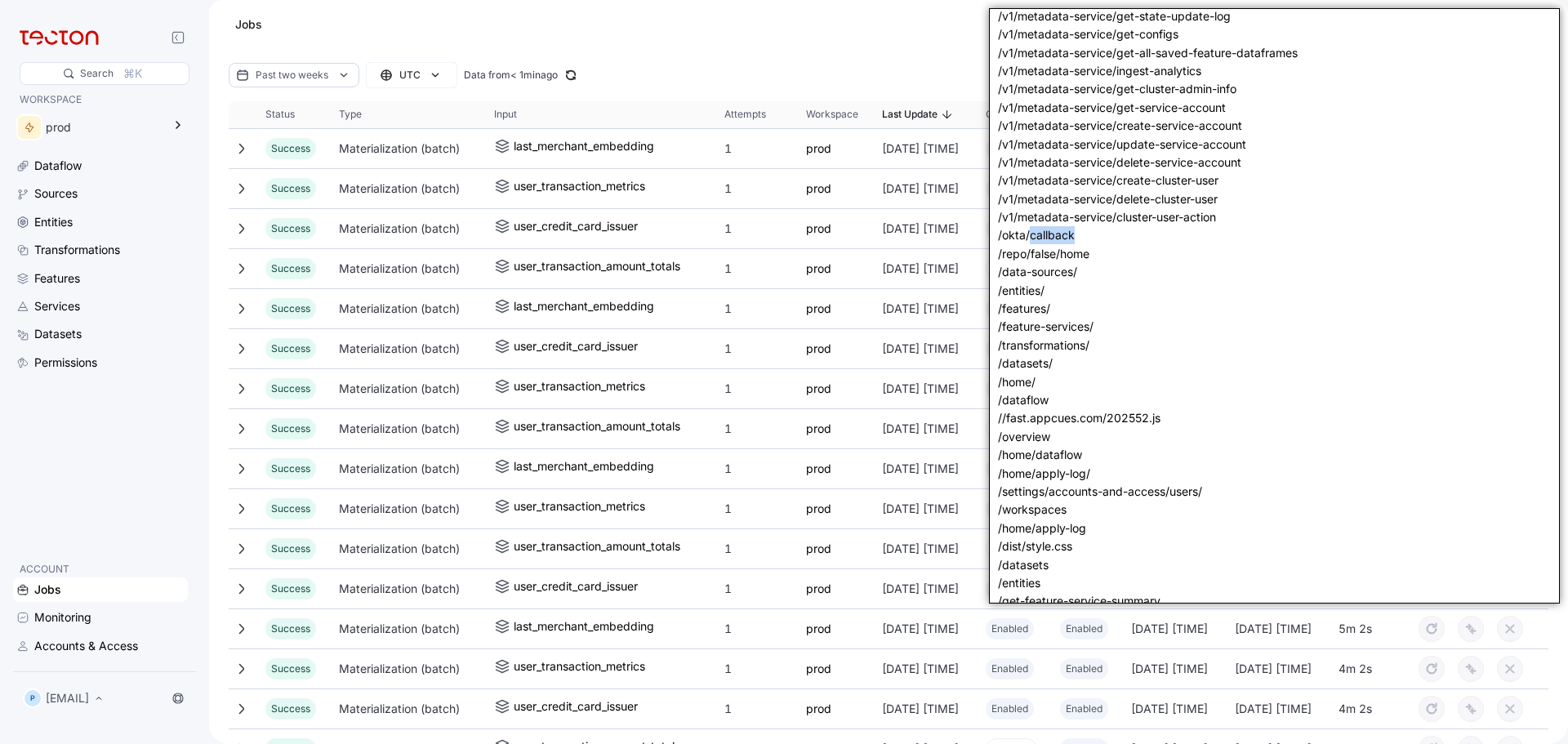 click on "/okta/callback" at bounding box center [1274, 235] 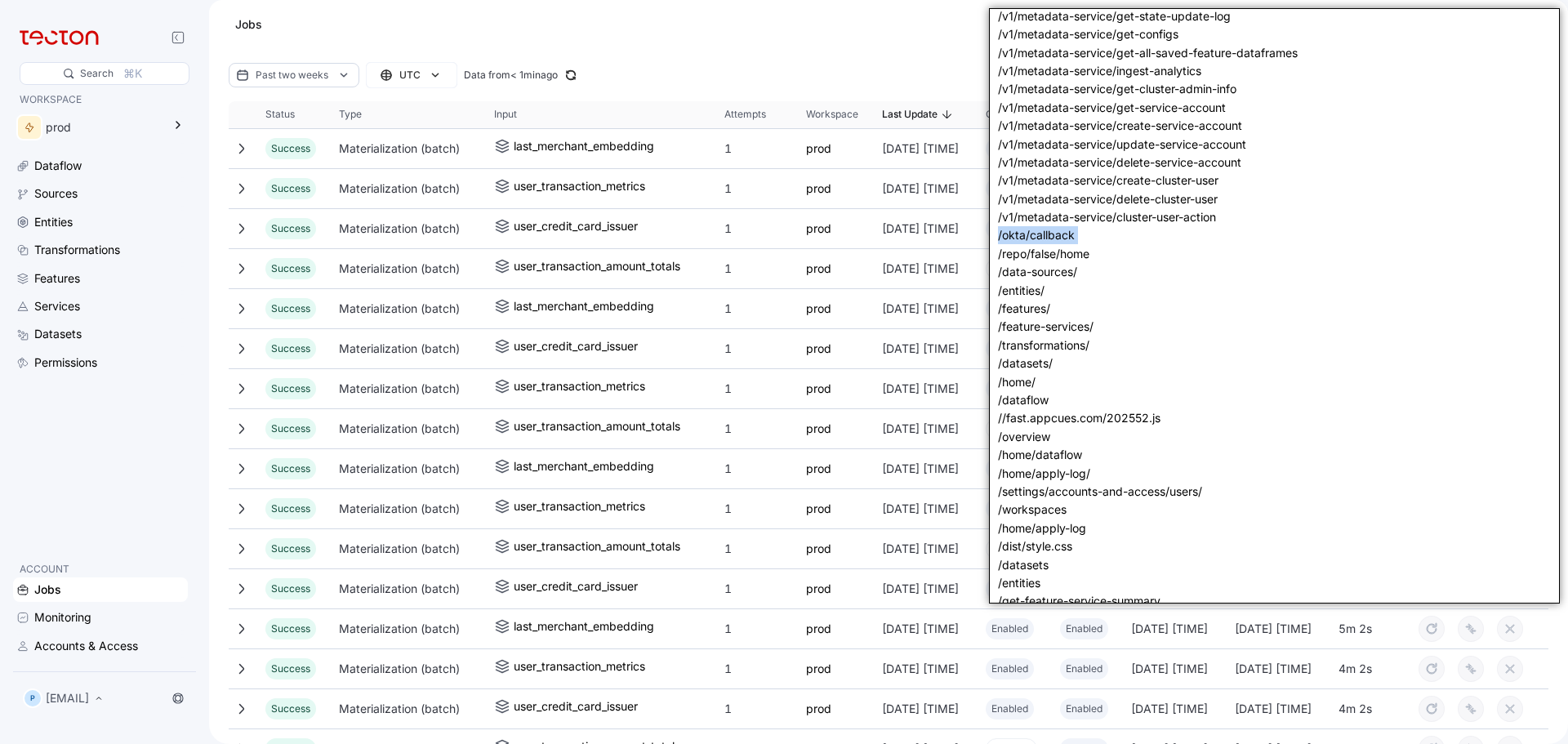 click on "/okta/callback" at bounding box center (1274, 235) 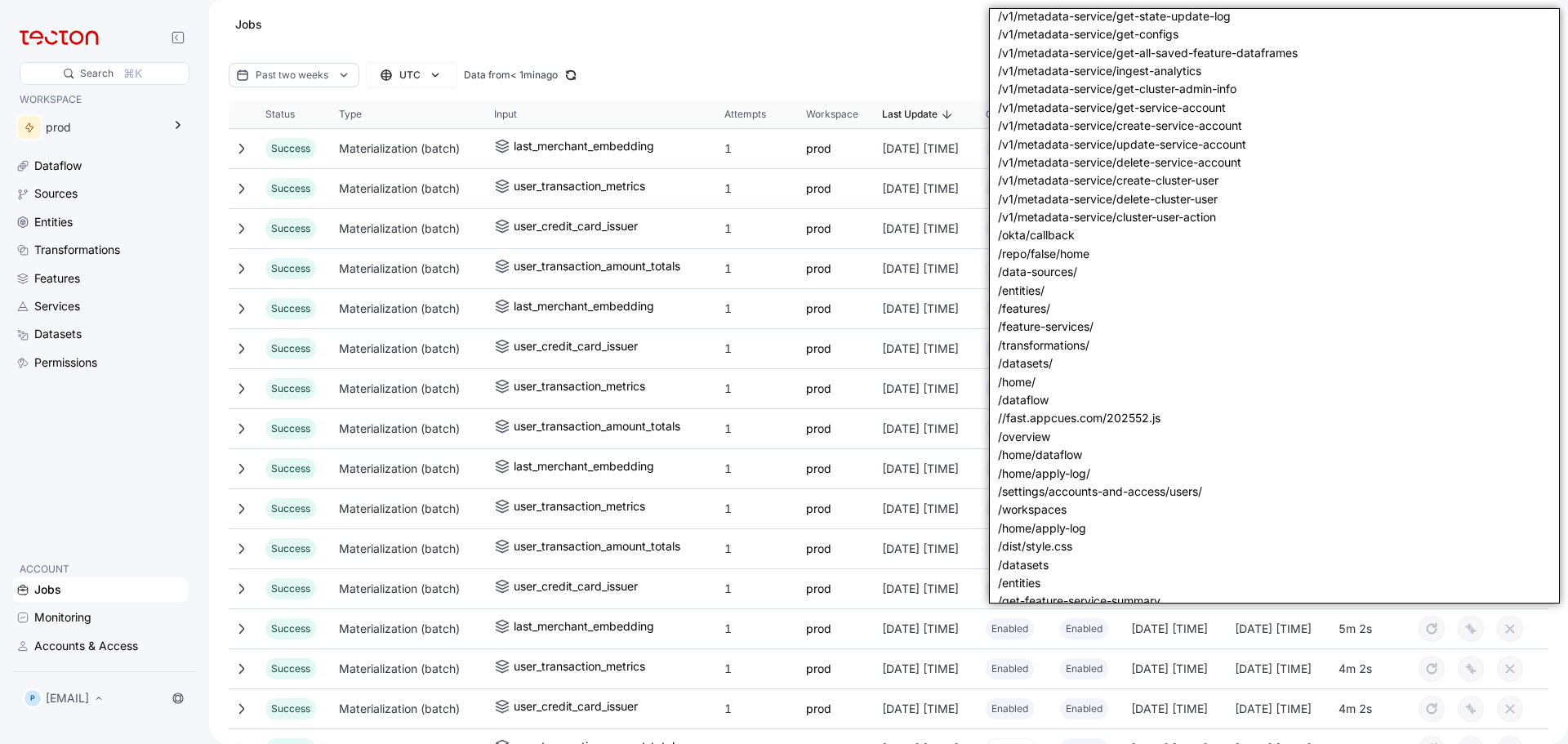 click on "/repo/false/home" at bounding box center [1274, 254] 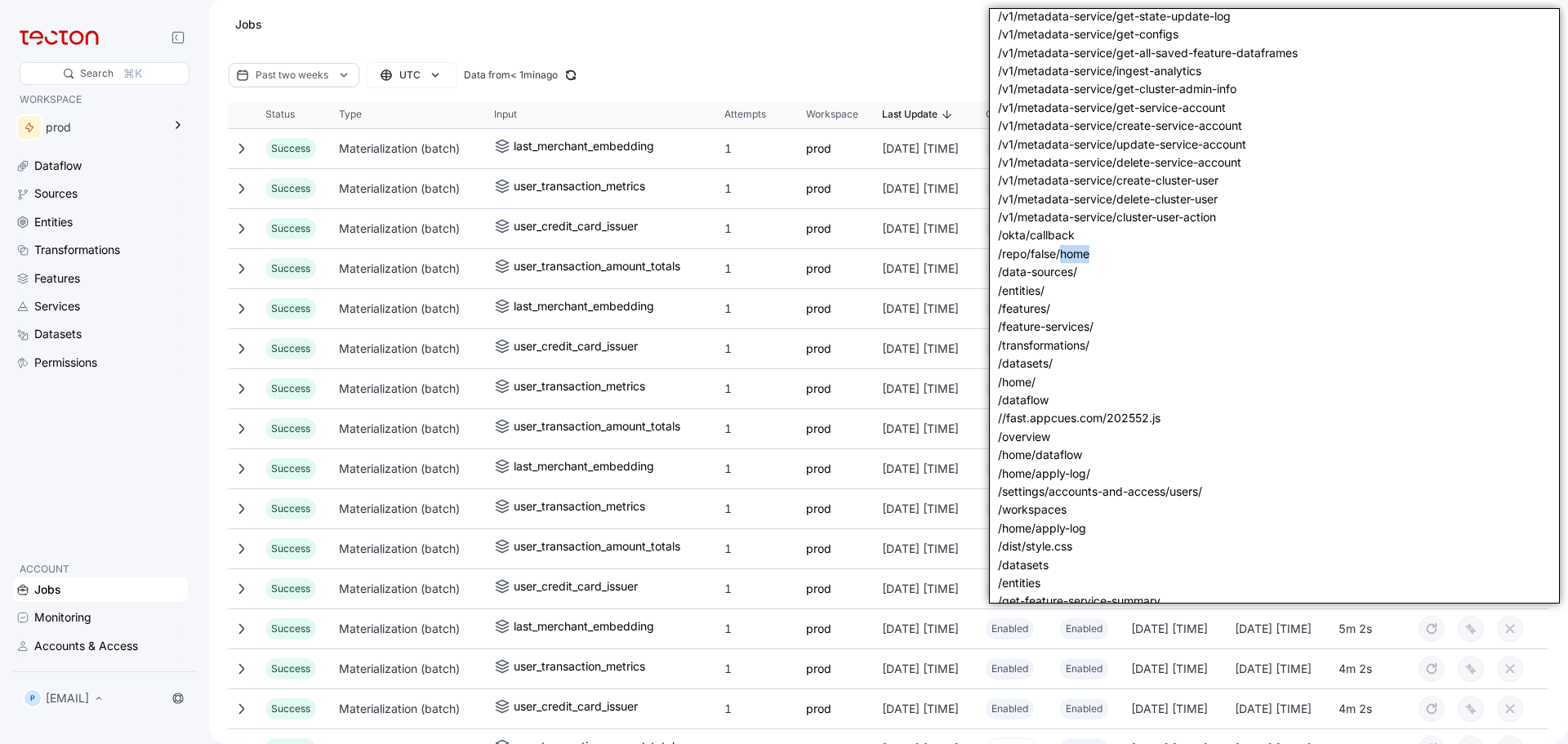 click on "/repo/false/home" at bounding box center [1274, 254] 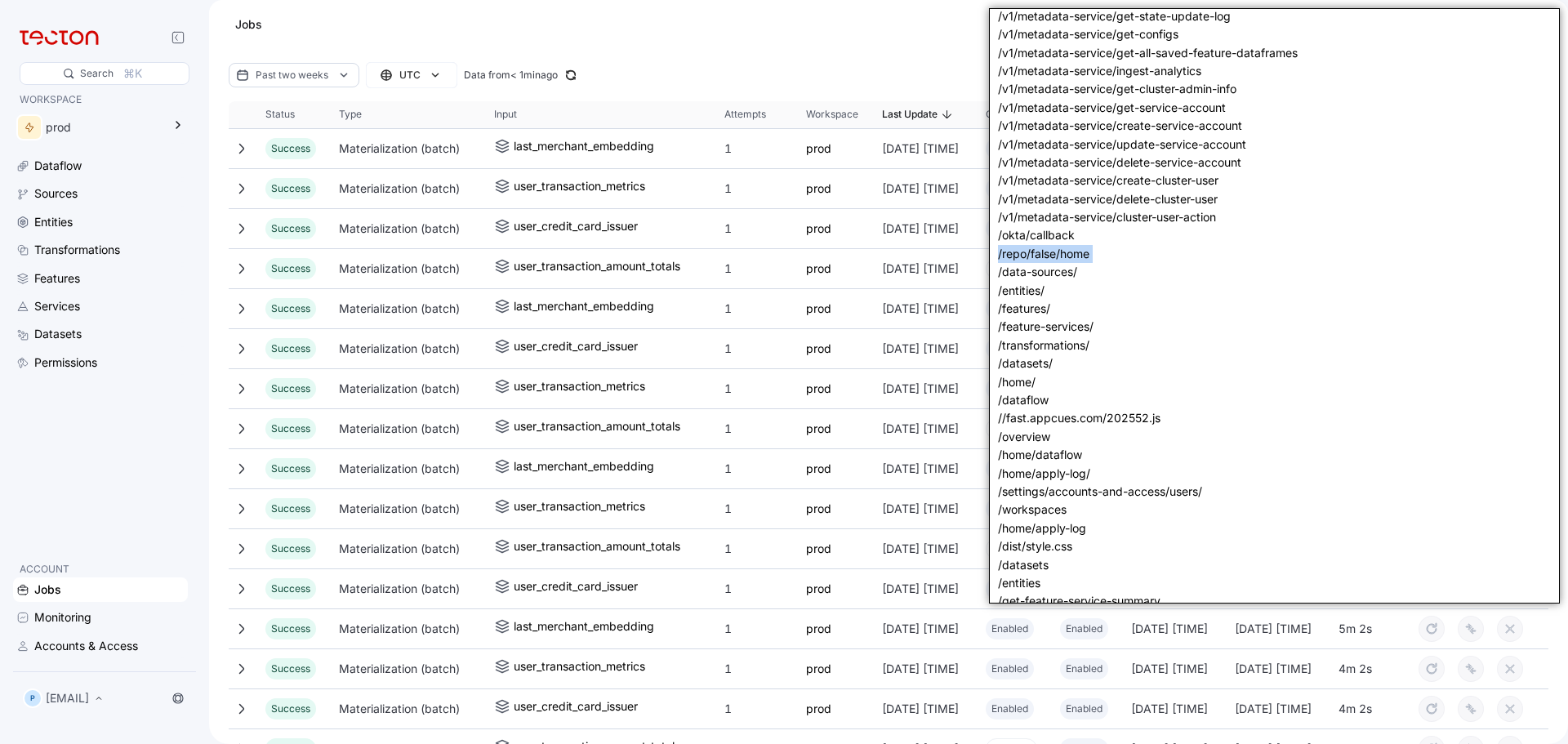 click on "/repo/false/home" at bounding box center (1274, 254) 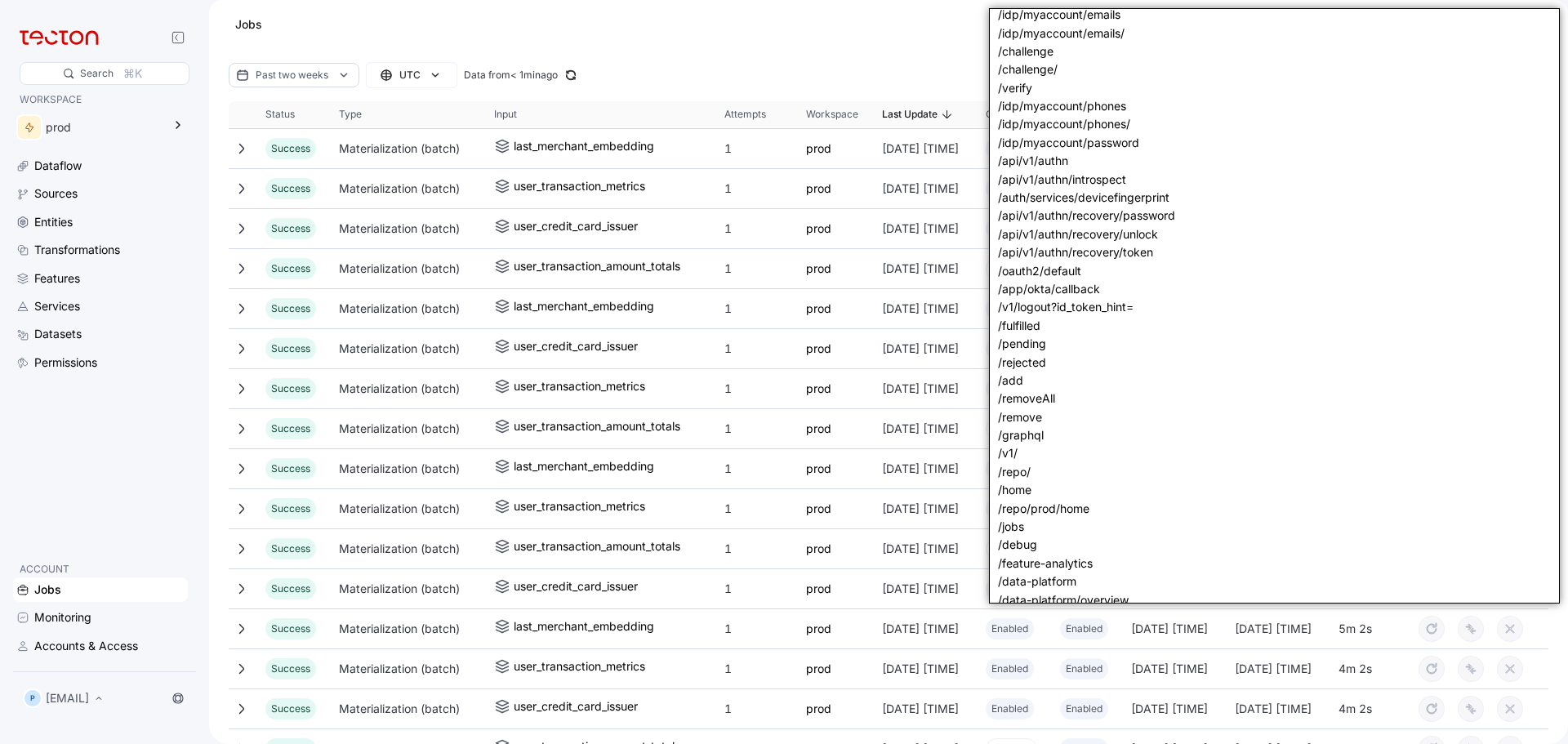 scroll, scrollTop: 1422, scrollLeft: 0, axis: vertical 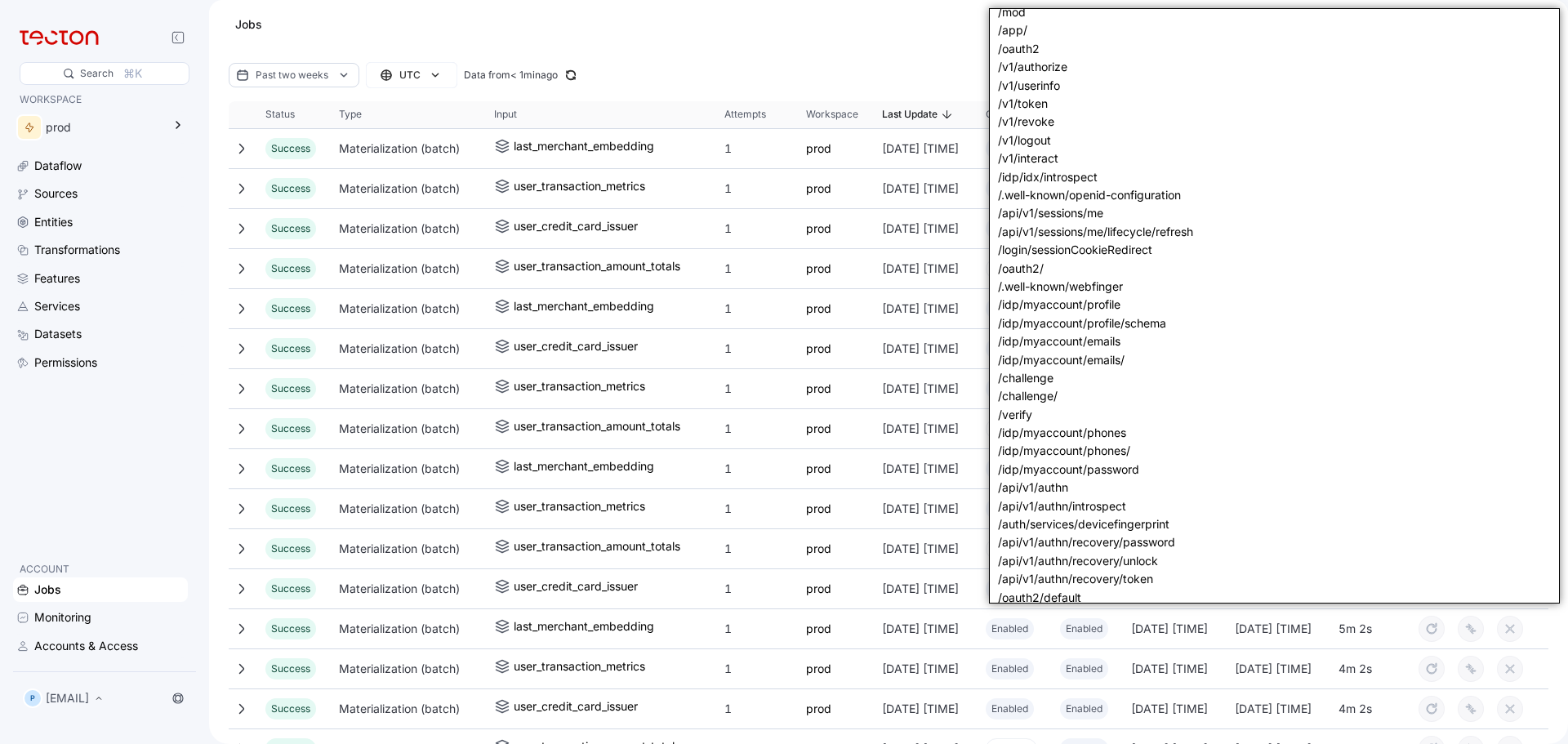 click on "/v1/userinfo" at bounding box center [1274, 86] 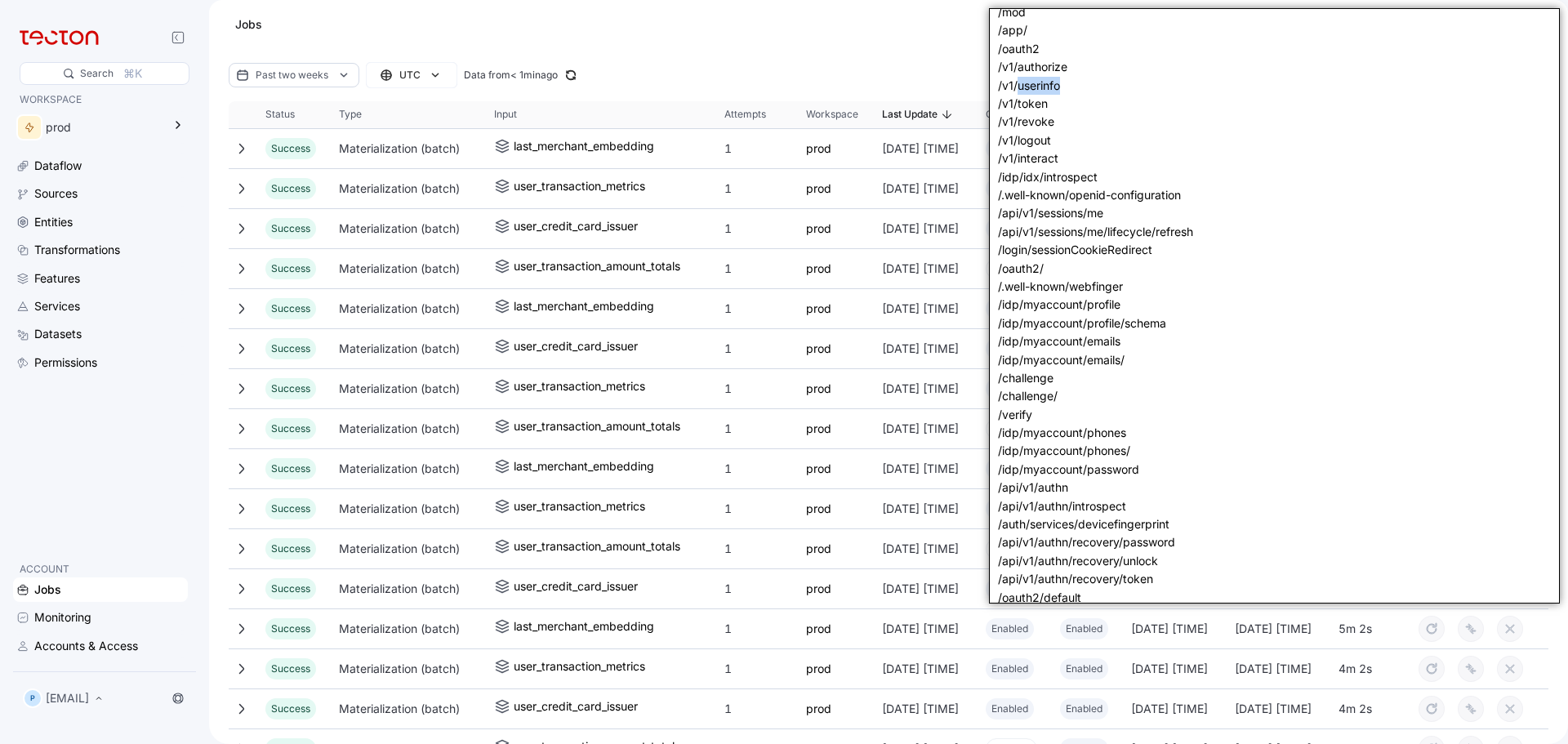 click on "/v1/userinfo" at bounding box center [1274, 86] 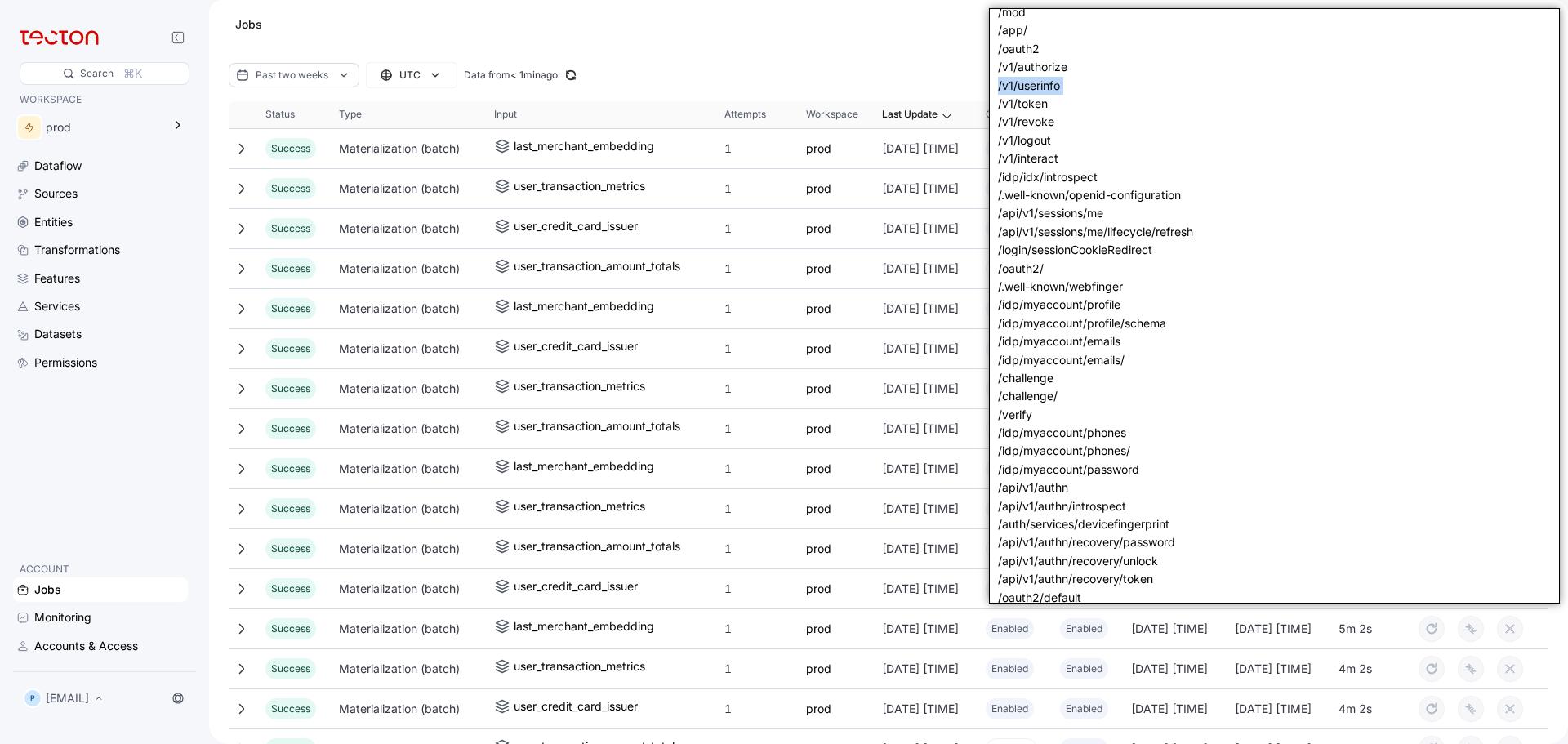 click on "/v1/userinfo" at bounding box center (1274, 86) 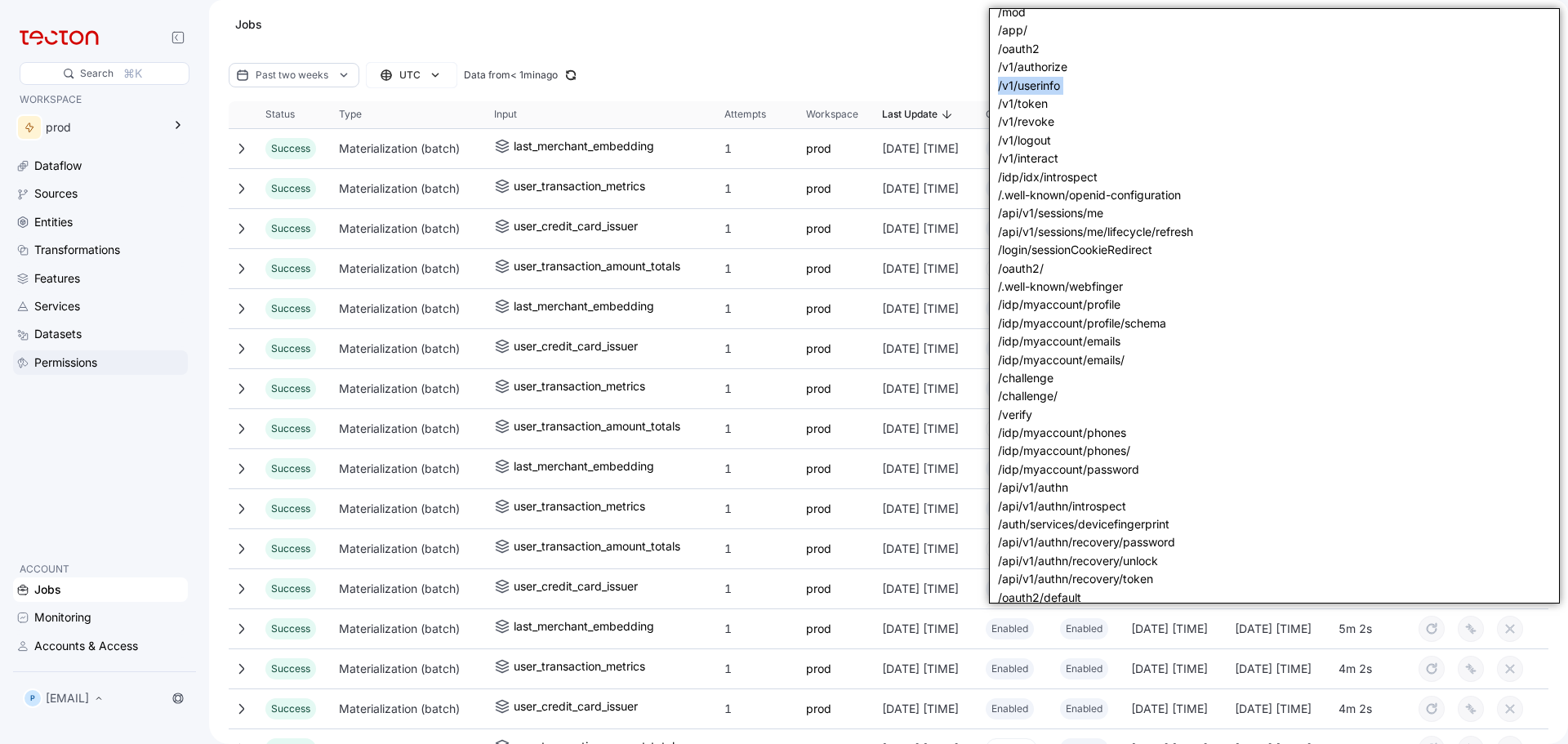 click on "Permissions" at bounding box center [65, 363] 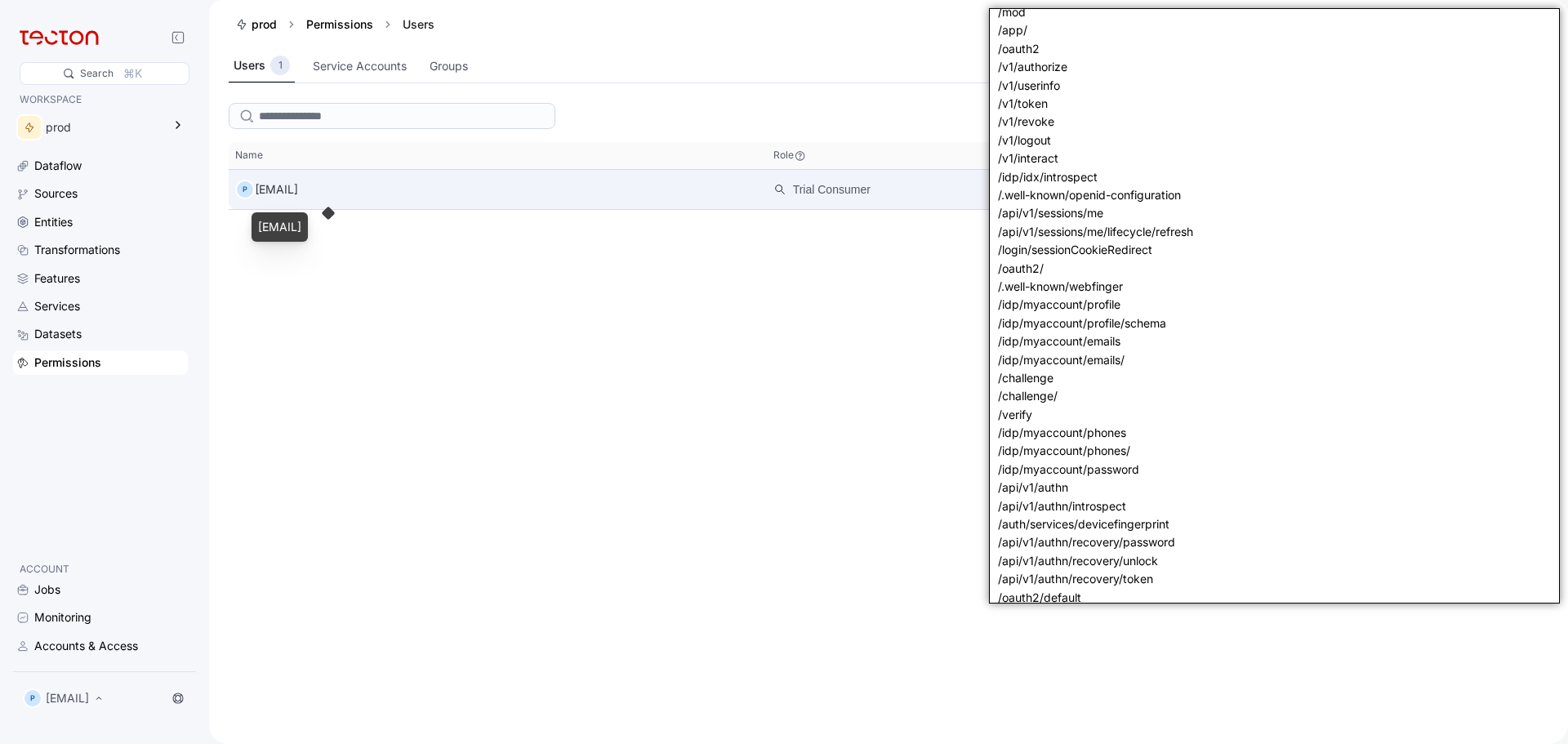 click on "[EMAIL]" at bounding box center (276, 189) 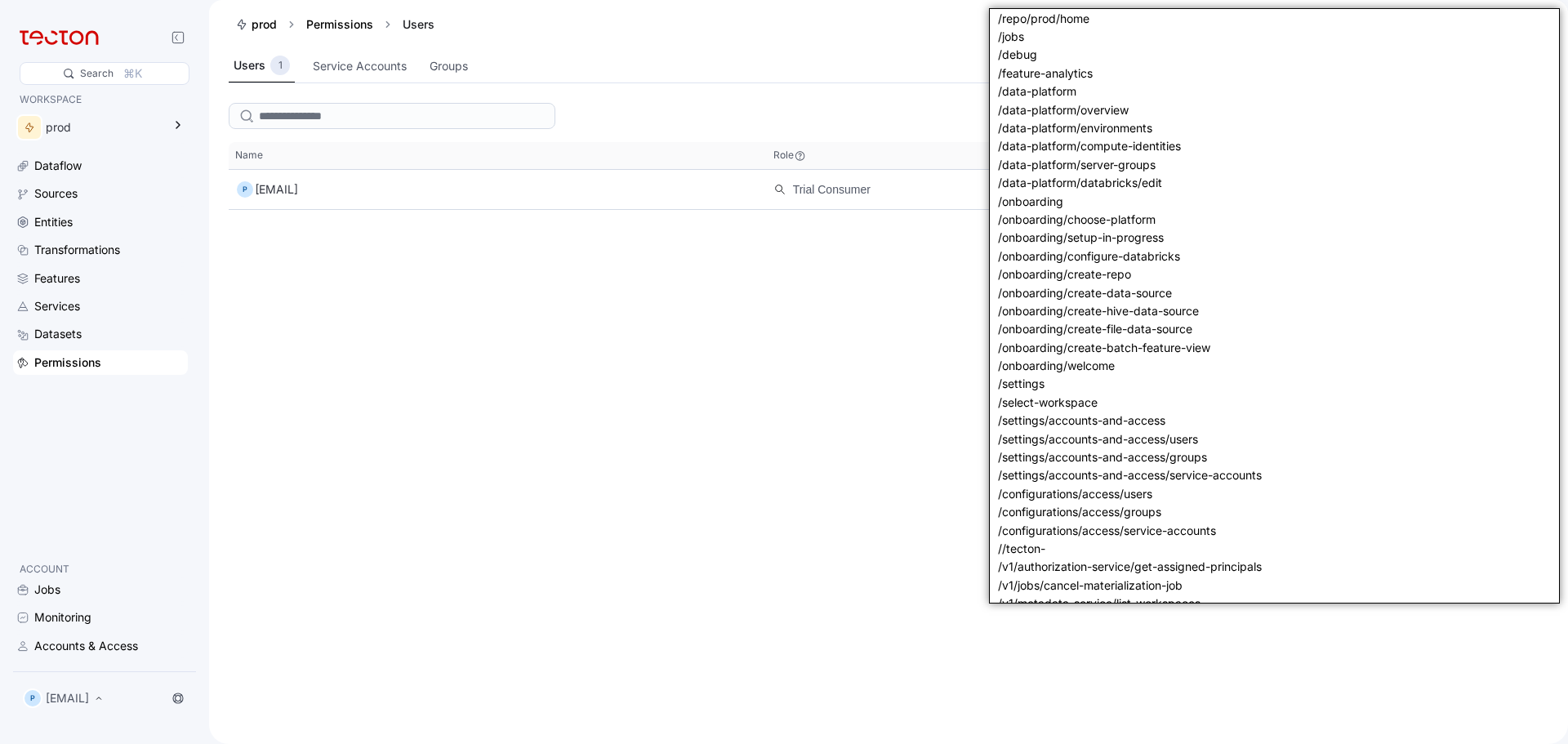 scroll, scrollTop: 2729, scrollLeft: 0, axis: vertical 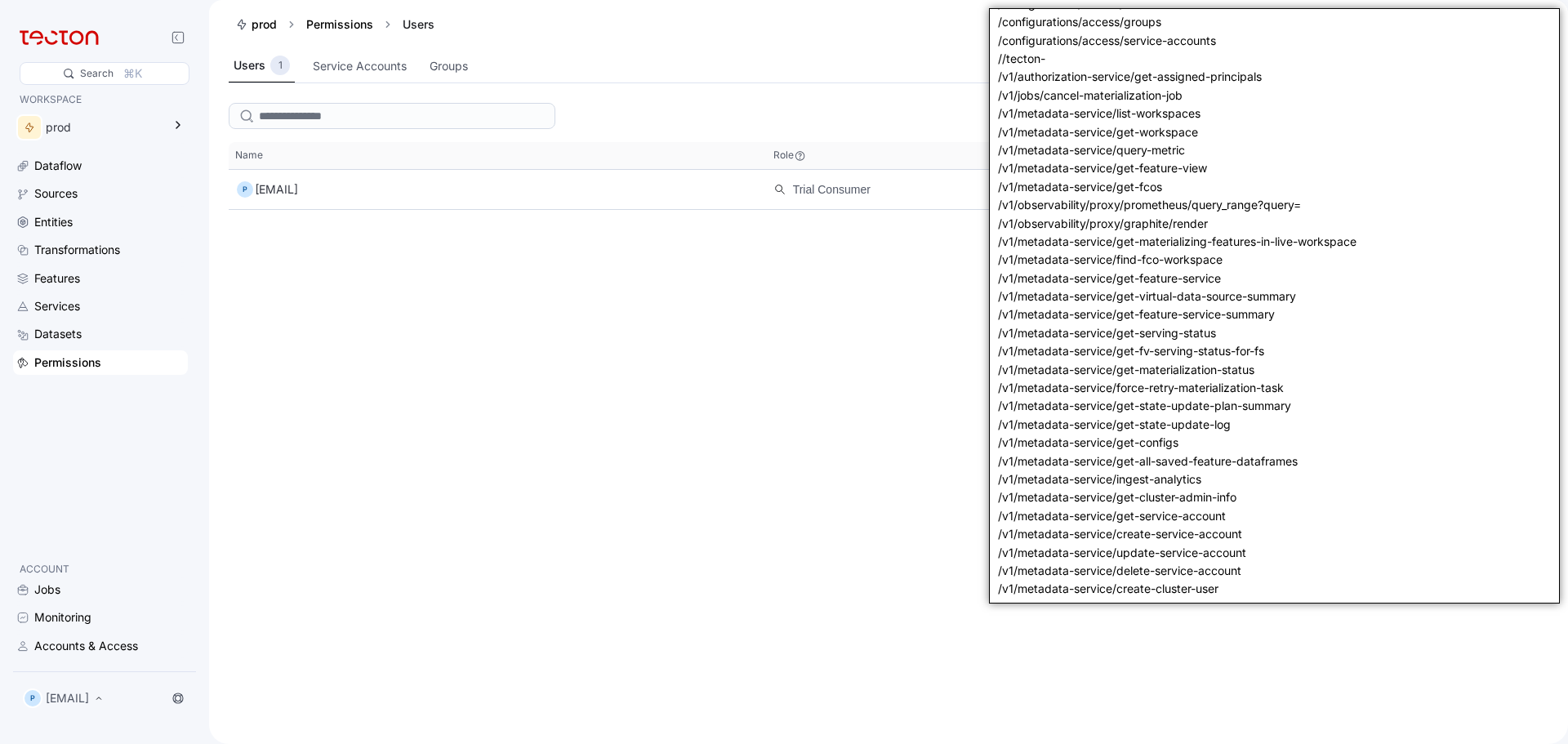 click on "/v1/metadata-service/force-retry-materialization-task" at bounding box center (1274, 388) 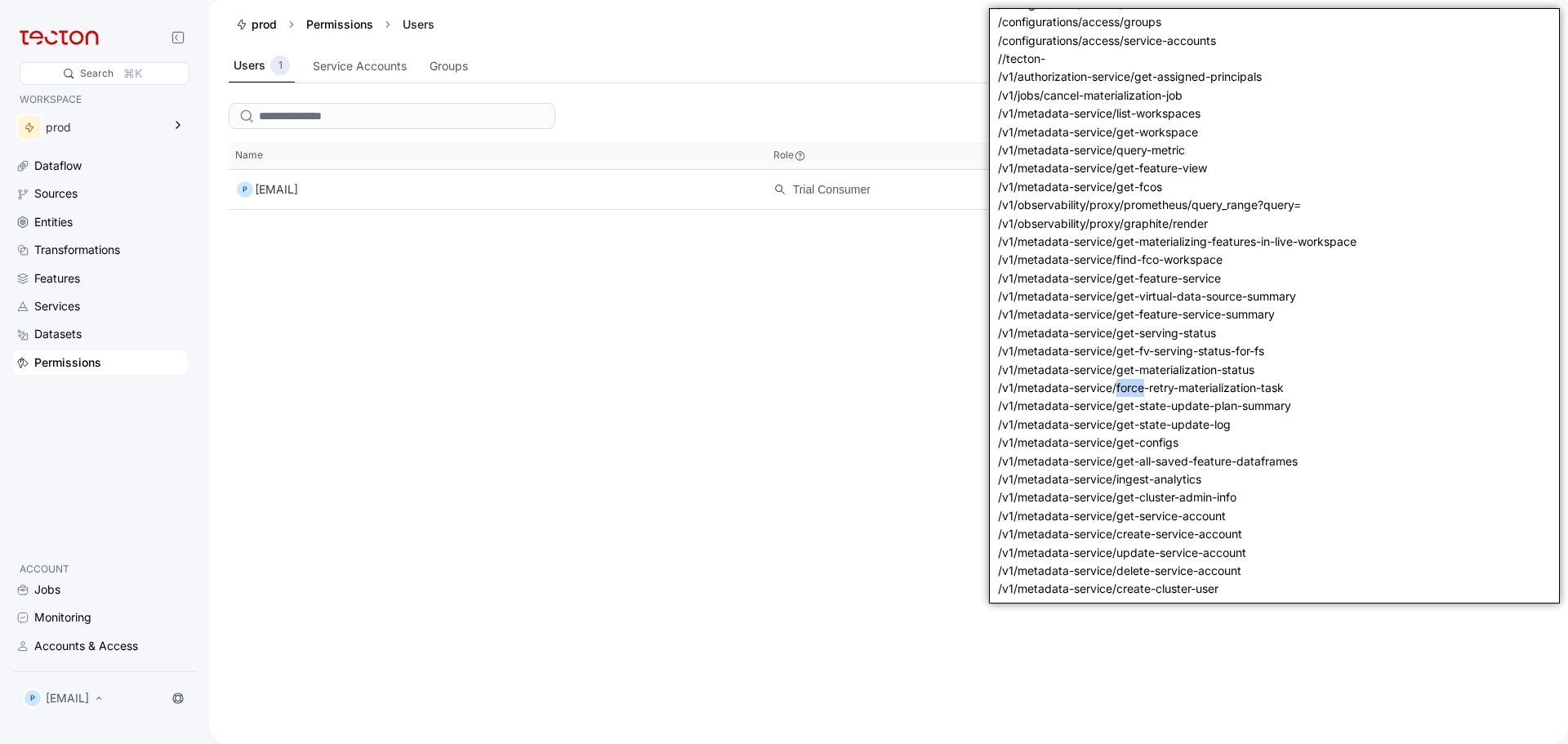 click on "/v1/metadata-service/force-retry-materialization-task" at bounding box center [1274, 388] 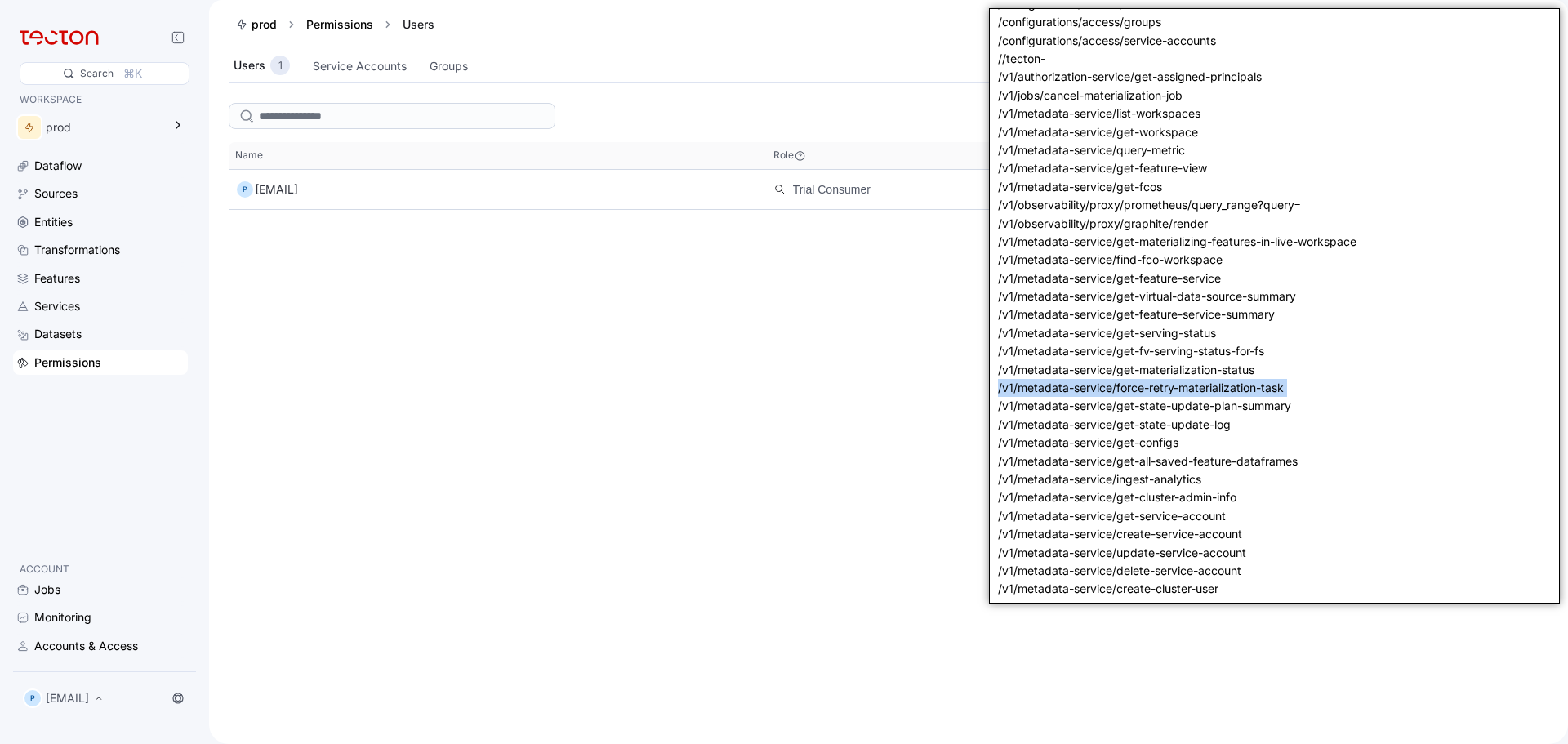 click on "/v1/metadata-service/force-retry-materialization-task" at bounding box center [1274, 388] 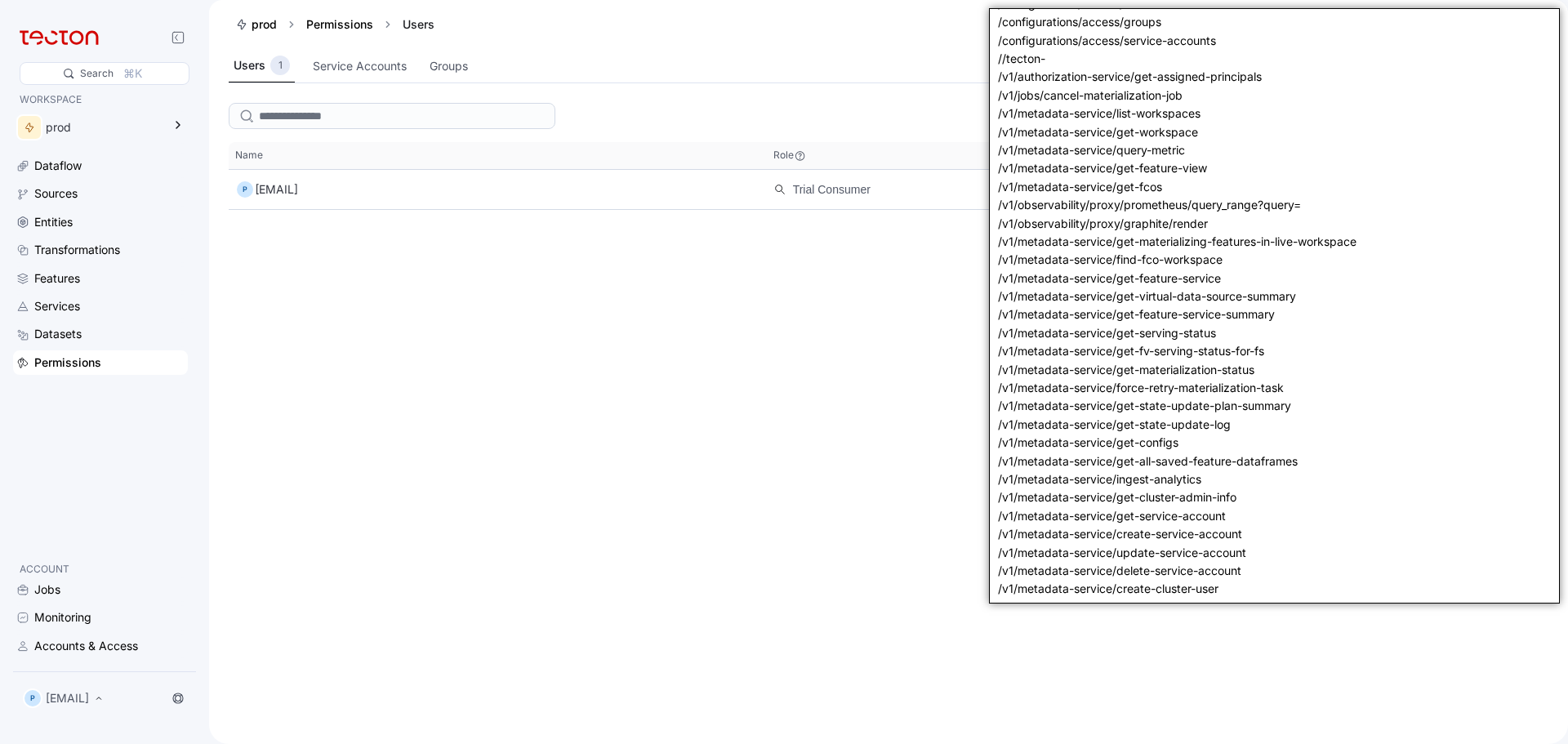 click on "/v1/metadata-service/get-materializing-features-in-live-workspace" at bounding box center [1274, 242] 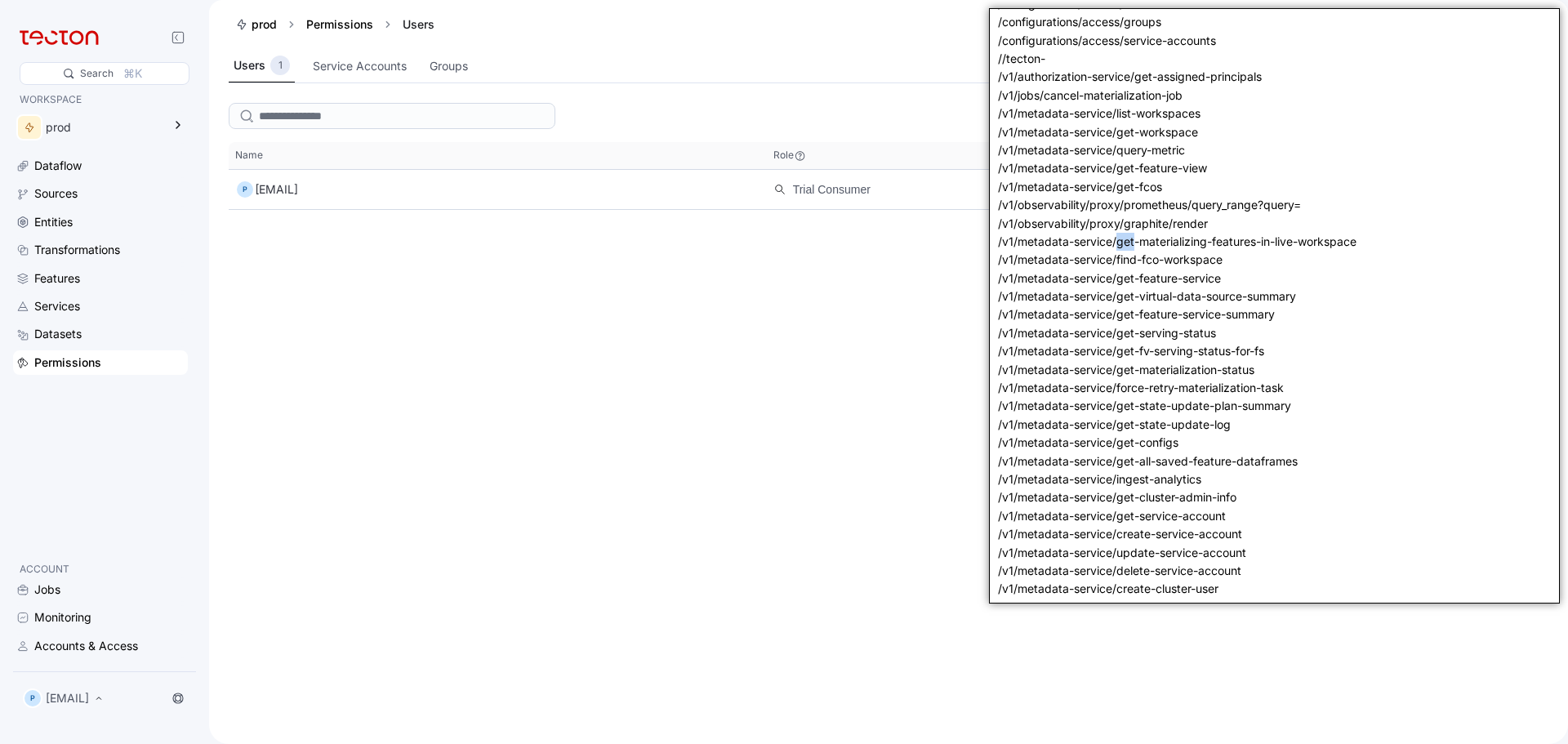 click on "/v1/metadata-service/get-materializing-features-in-live-workspace" at bounding box center (1274, 242) 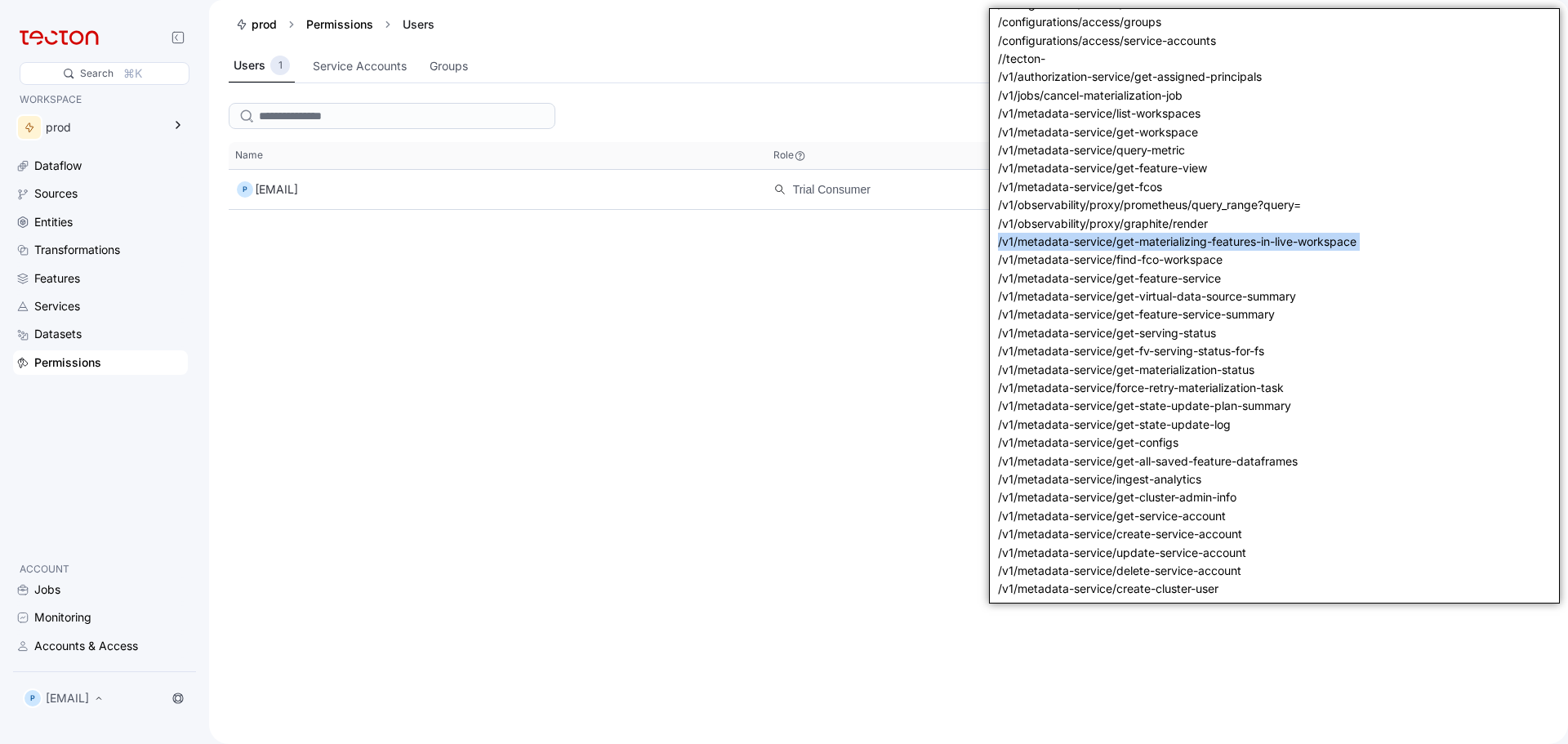 click on "/v1/metadata-service/get-materializing-features-in-live-workspace" at bounding box center (1274, 242) 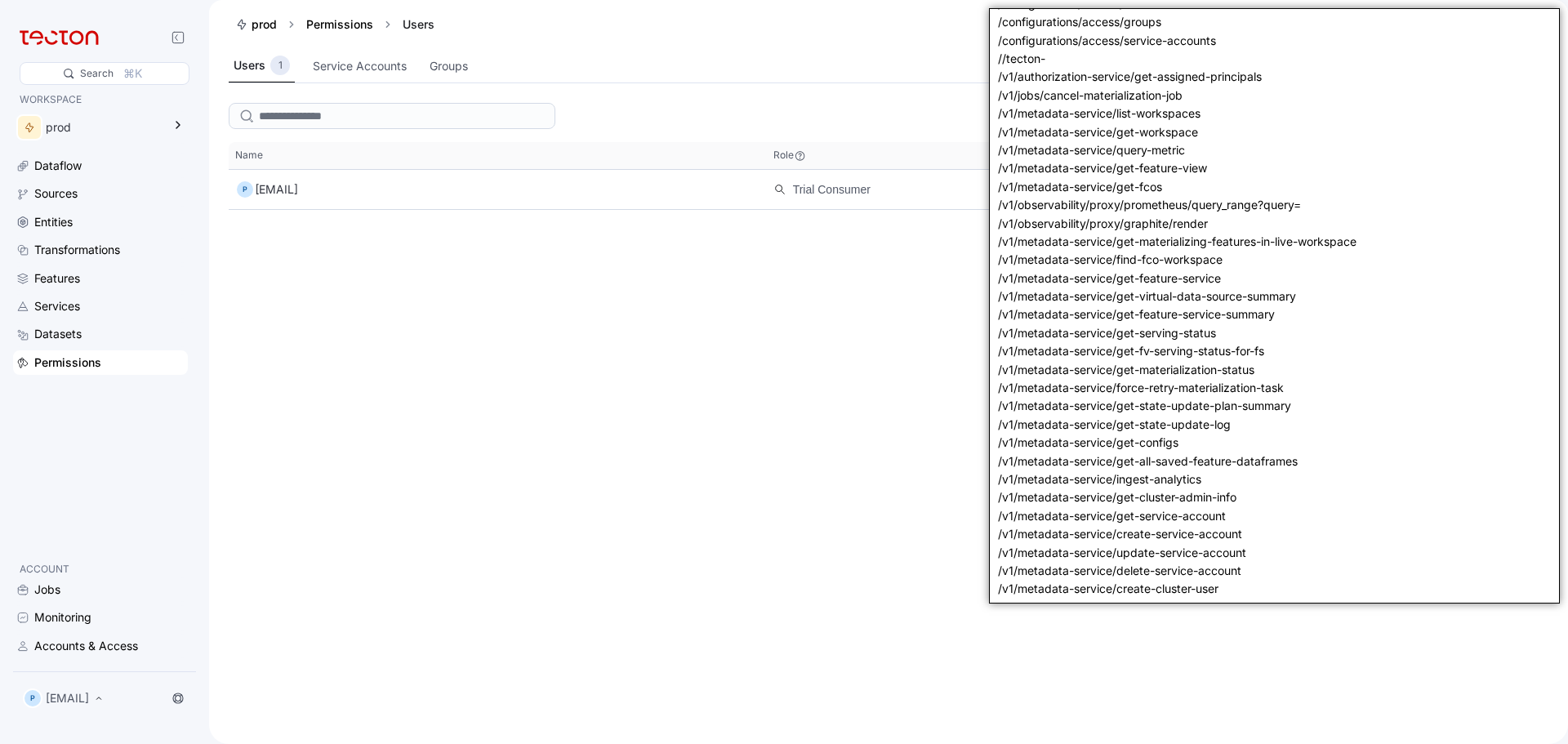 click on "/v1/observability/proxy/prometheus/query_range?query=" at bounding box center (1274, 205) 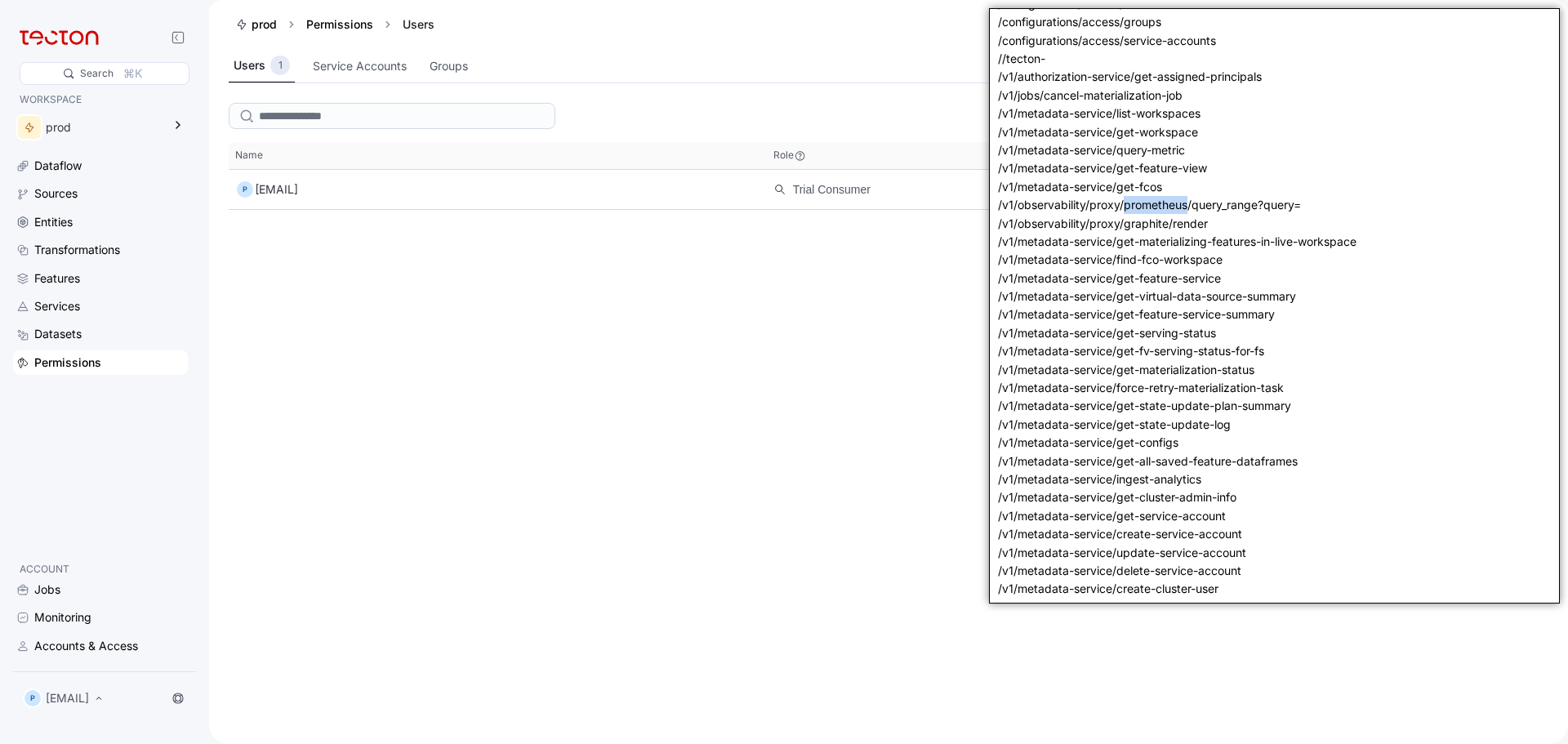 click on "/v1/observability/proxy/prometheus/query_range?query=" at bounding box center [1274, 205] 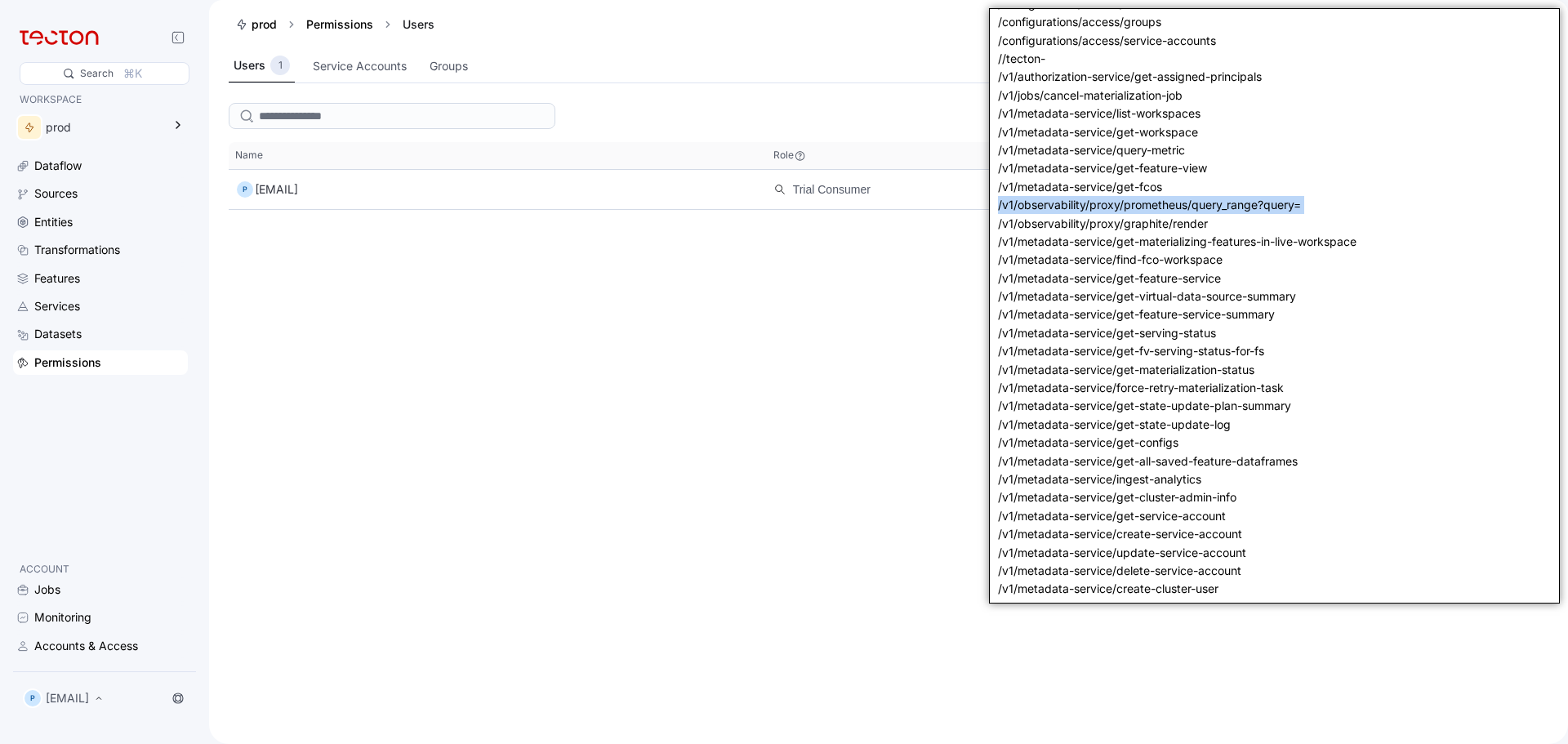 click on "/v1/observability/proxy/prometheus/query_range?query=" at bounding box center (1274, 205) 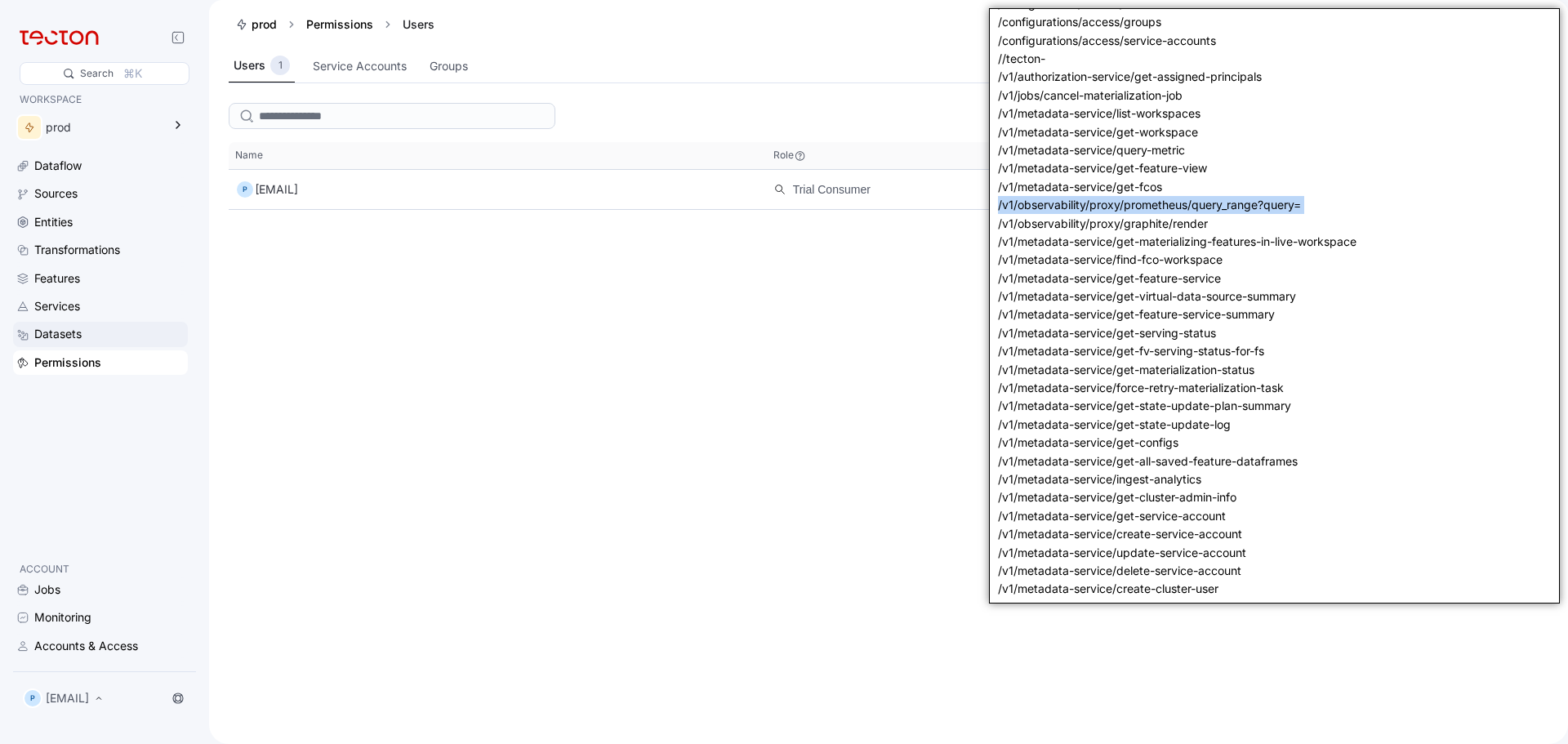 click on "Datasets" at bounding box center [109, 334] 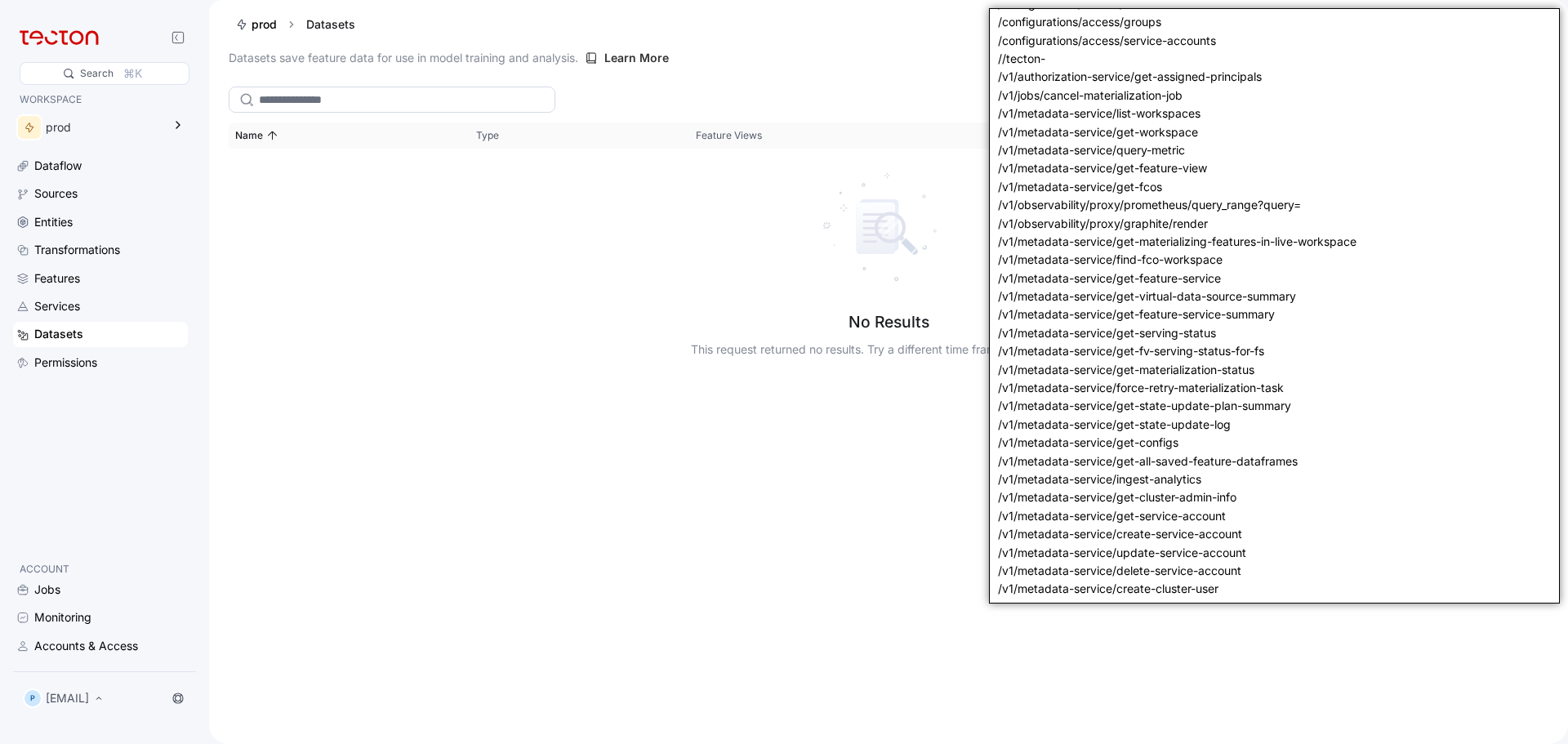 click at bounding box center [392, 100] 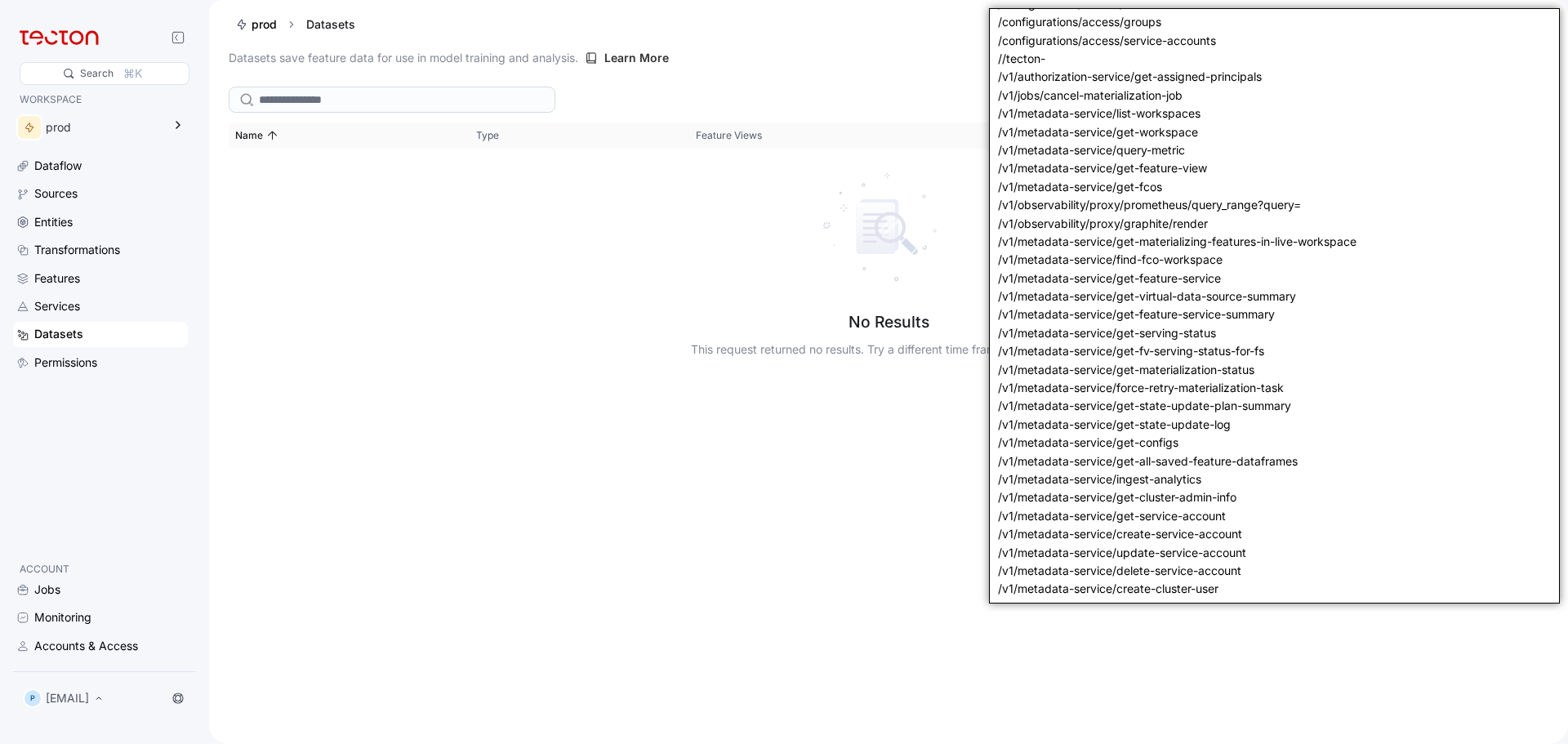 click 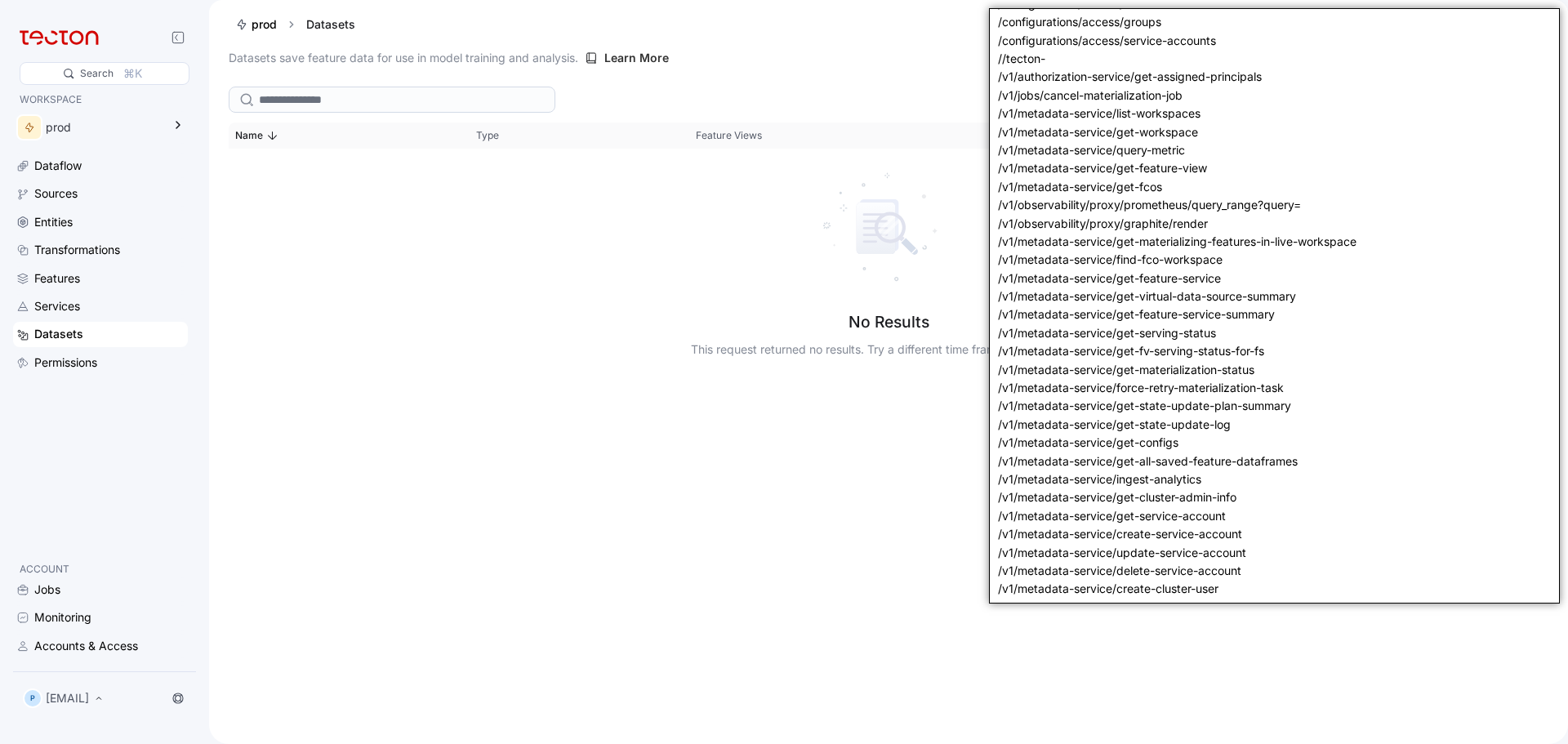 click 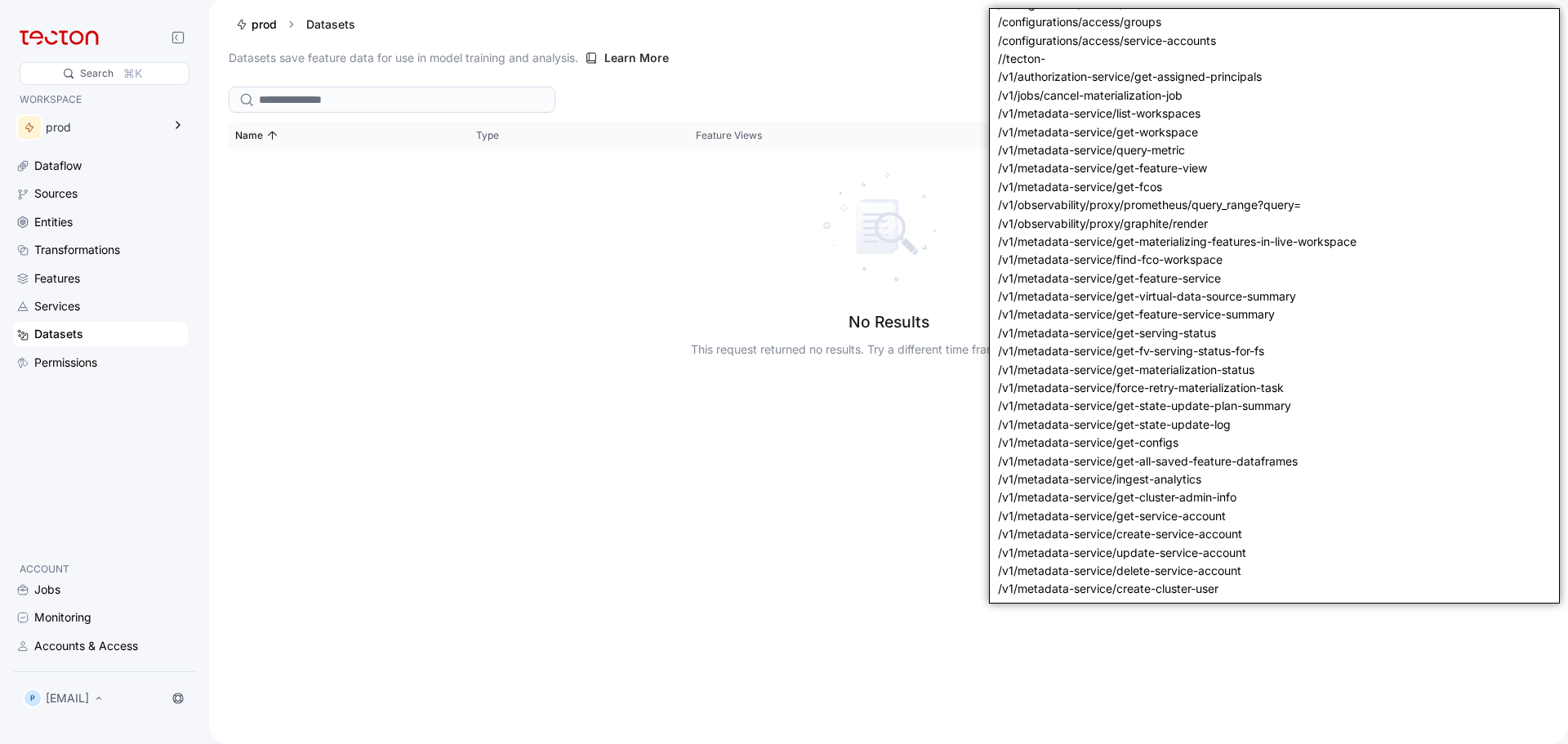 click on "/v1/authorization-service/get-assigned-principals" at bounding box center [1274, 77] 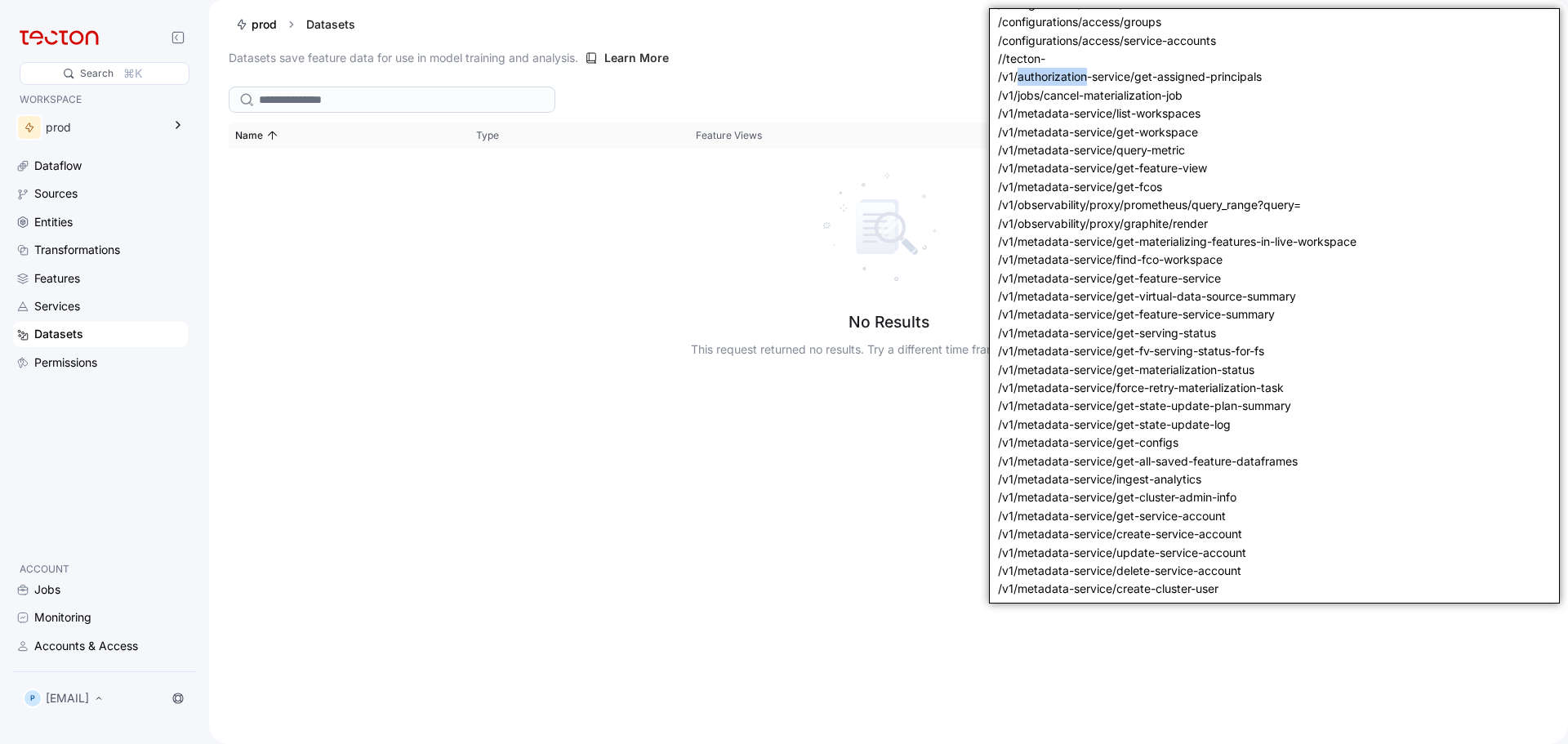 click on "/v1/authorization-service/get-assigned-principals" at bounding box center [1274, 77] 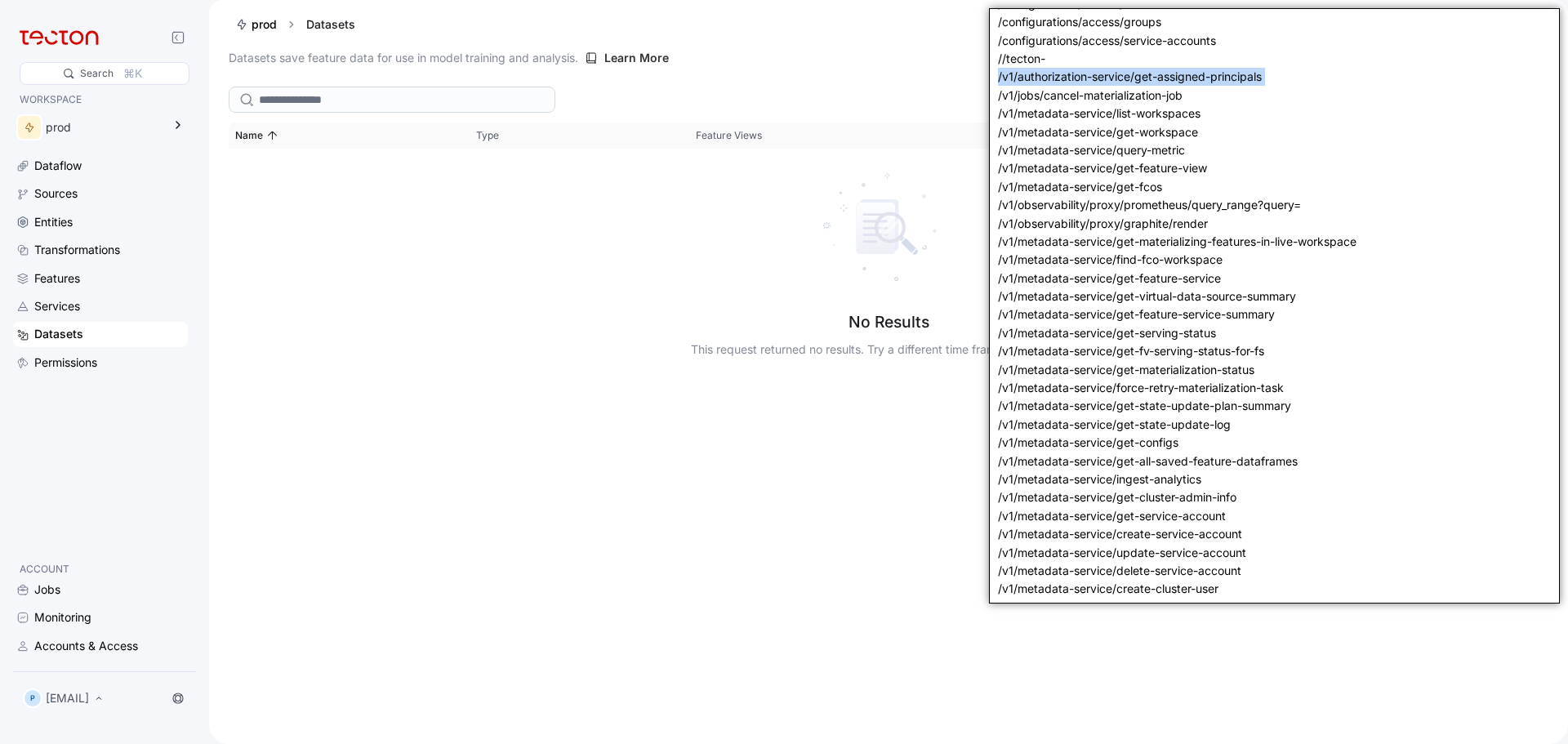 click on "/v1/authorization-service/get-assigned-principals" at bounding box center (1274, 77) 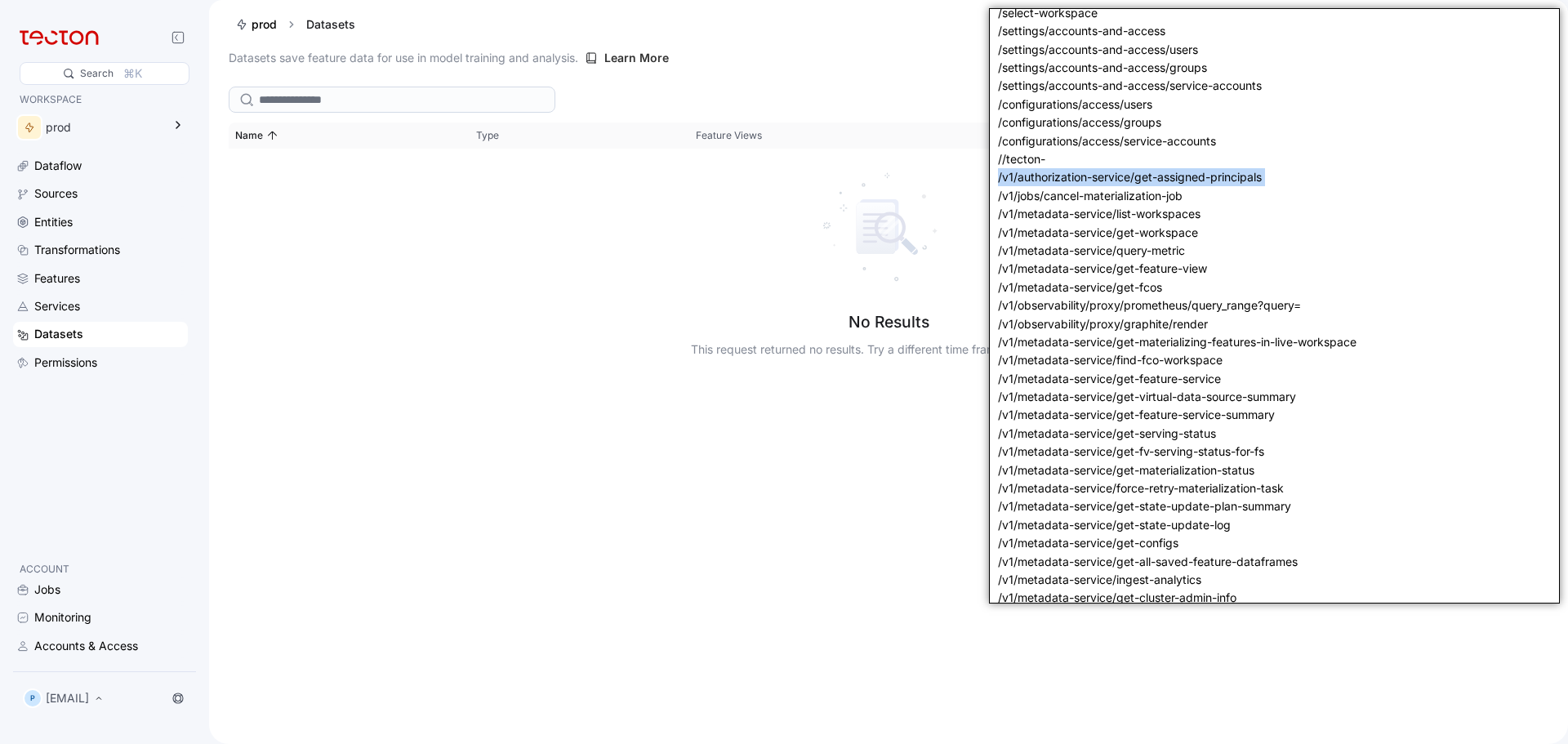 scroll, scrollTop: 2484, scrollLeft: 0, axis: vertical 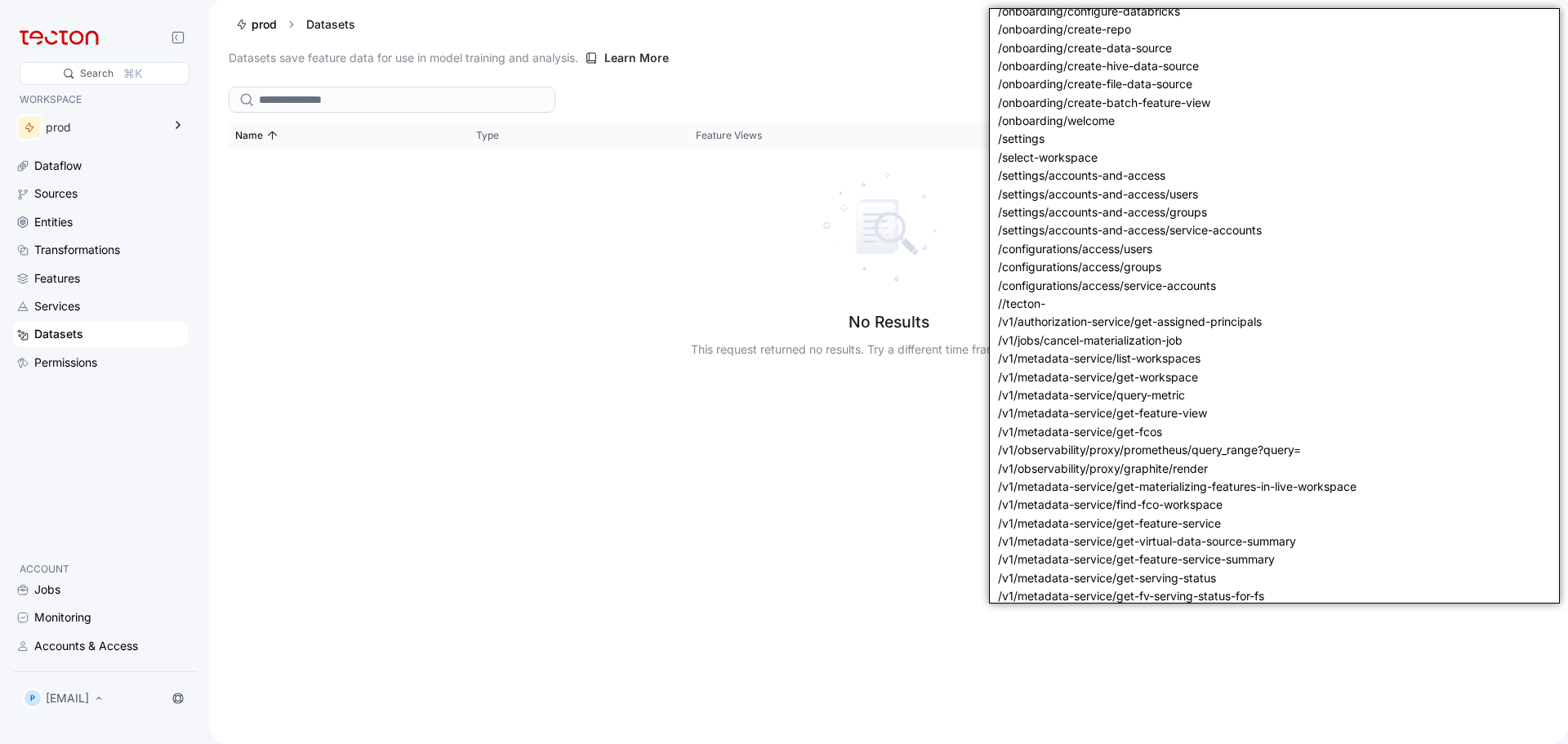 click on "/configurations/access/users" at bounding box center [1274, 249] 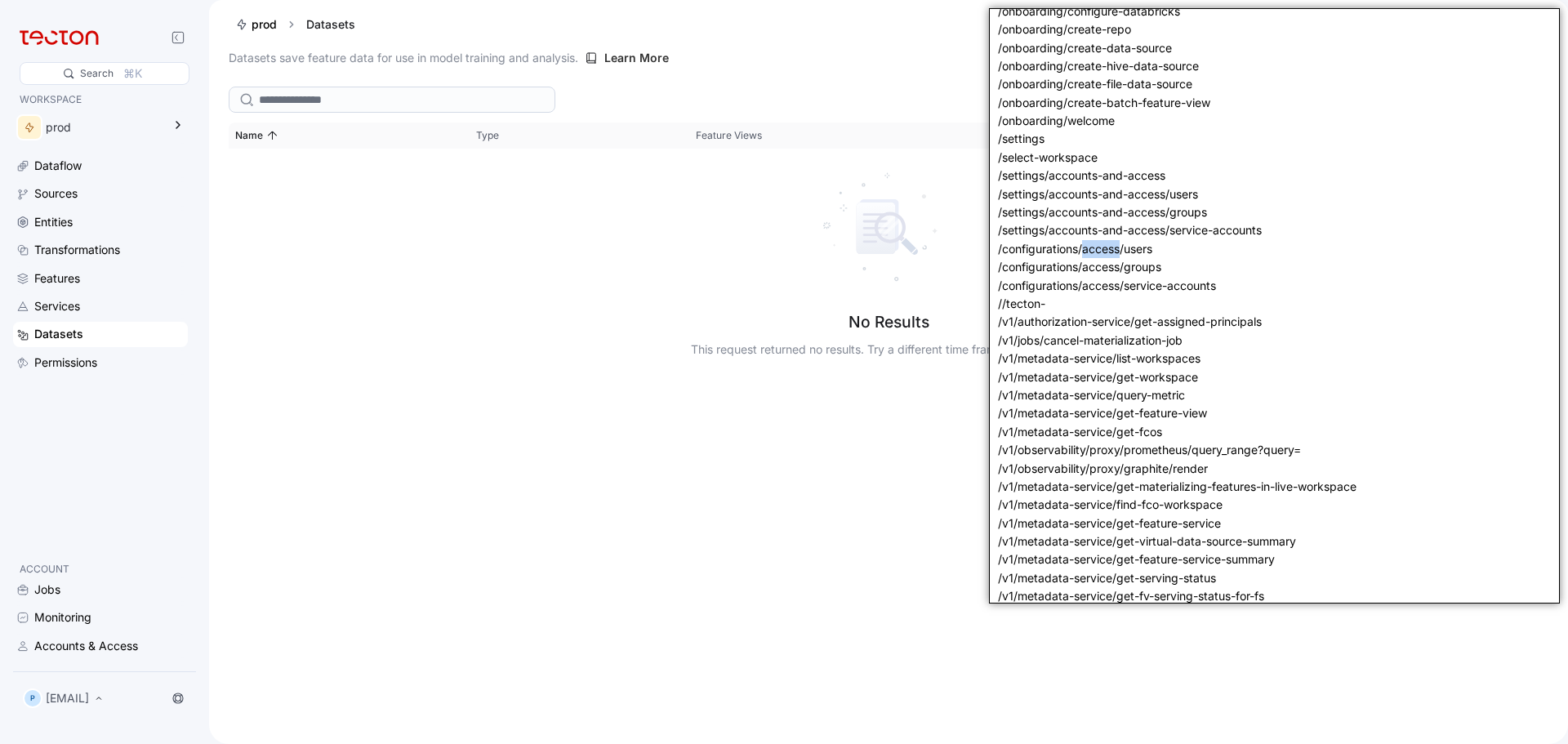 click on "/configurations/access/users" at bounding box center (1274, 249) 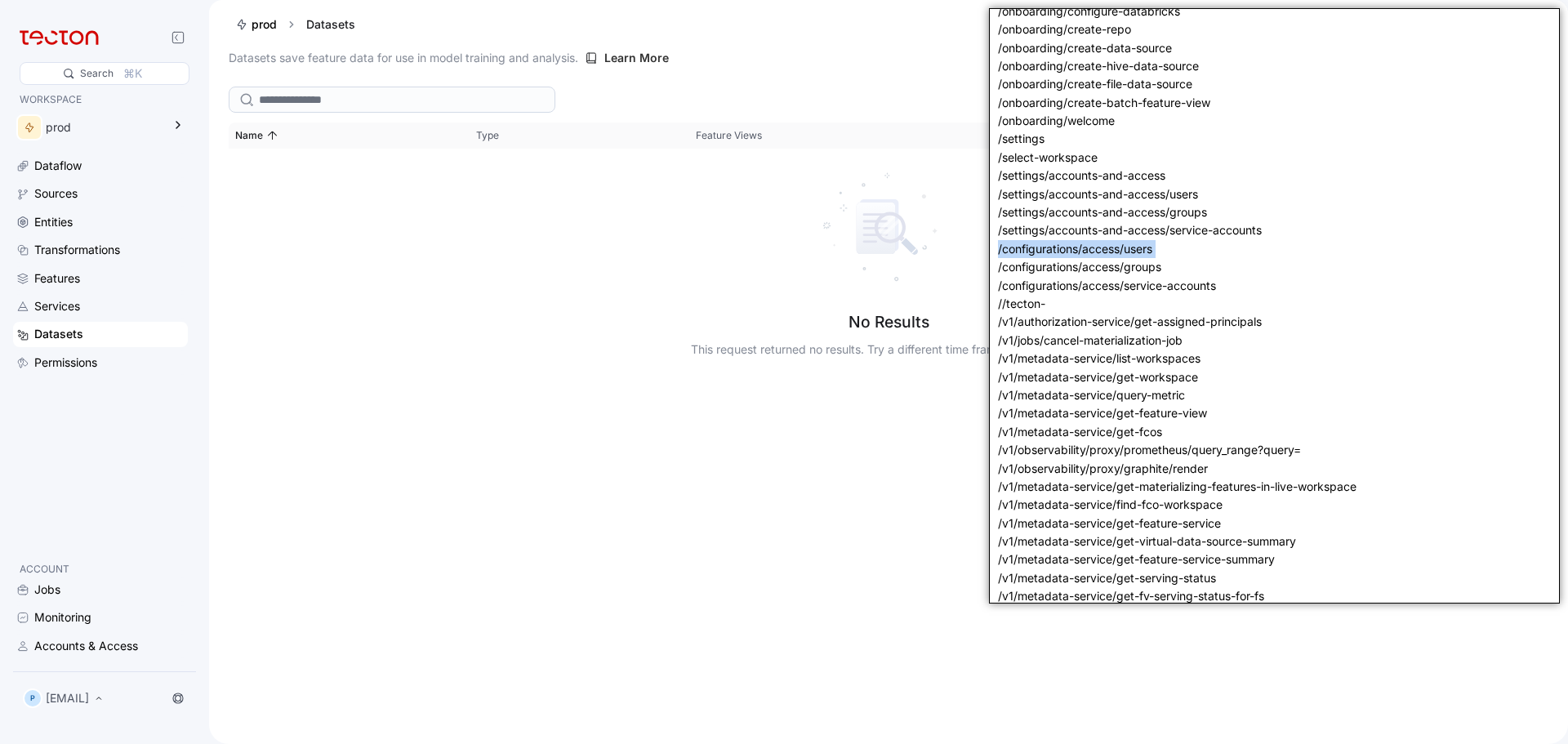 click on "/configurations/access/users" at bounding box center (1274, 249) 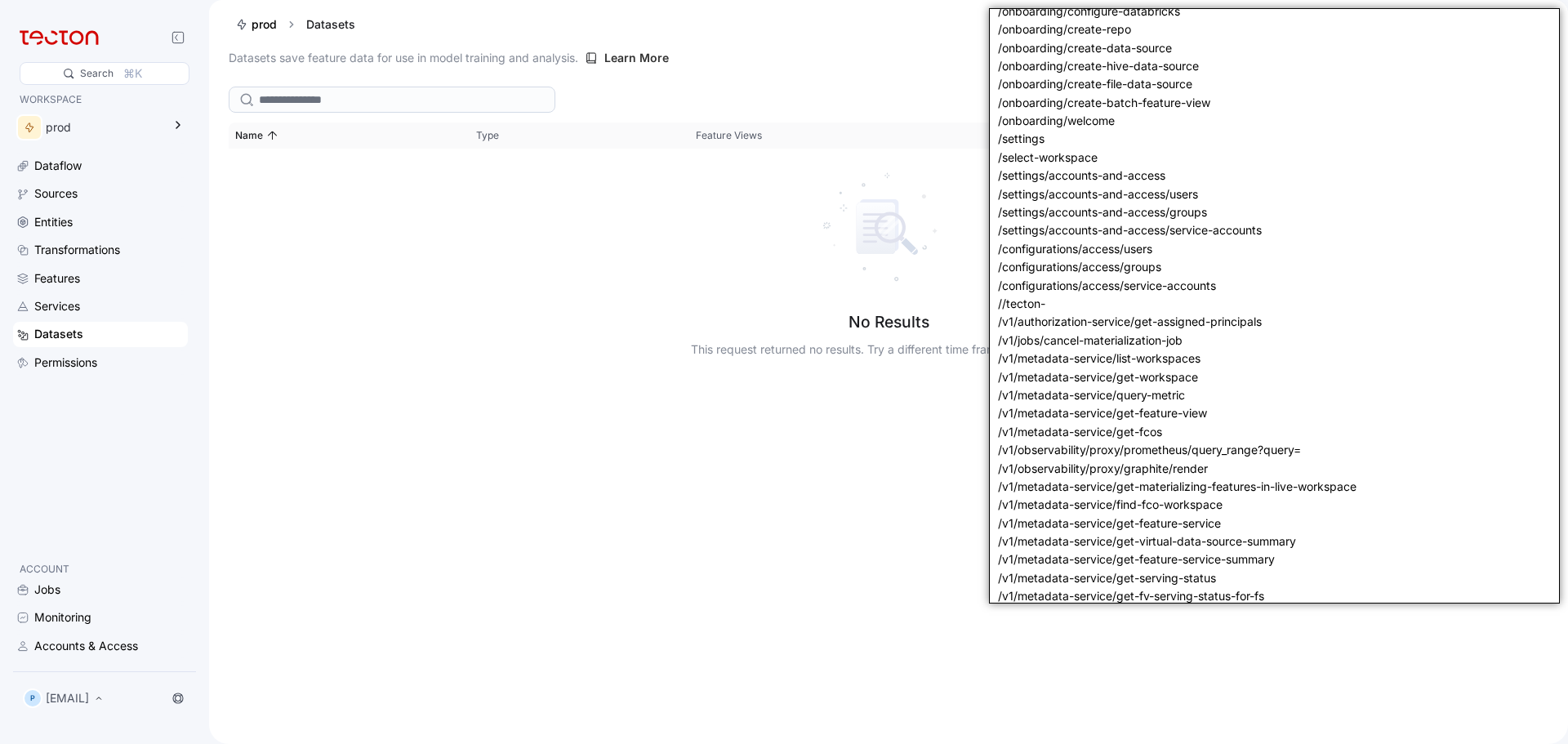 click on "/settings" at bounding box center [1274, 139] 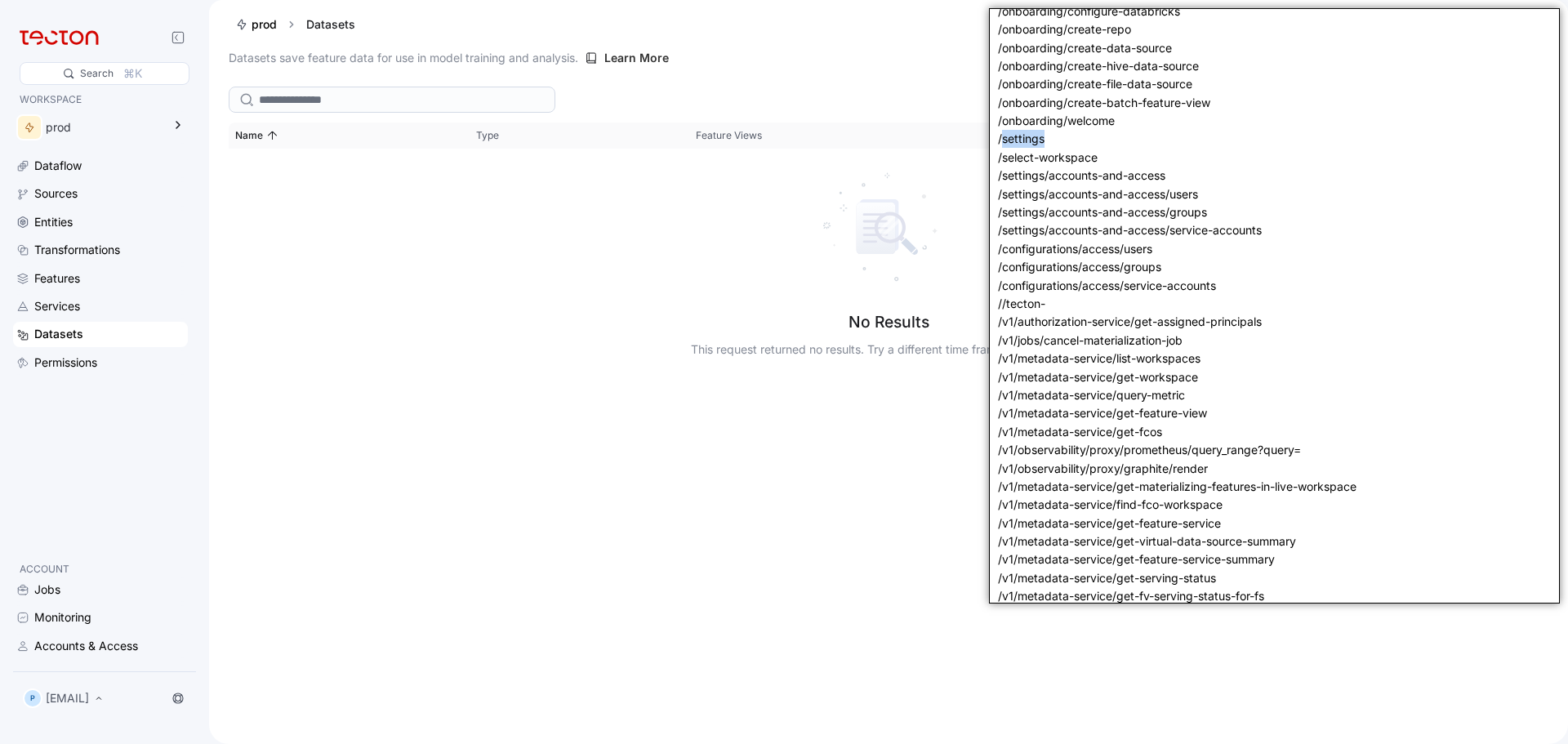 click on "/settings" at bounding box center [1274, 139] 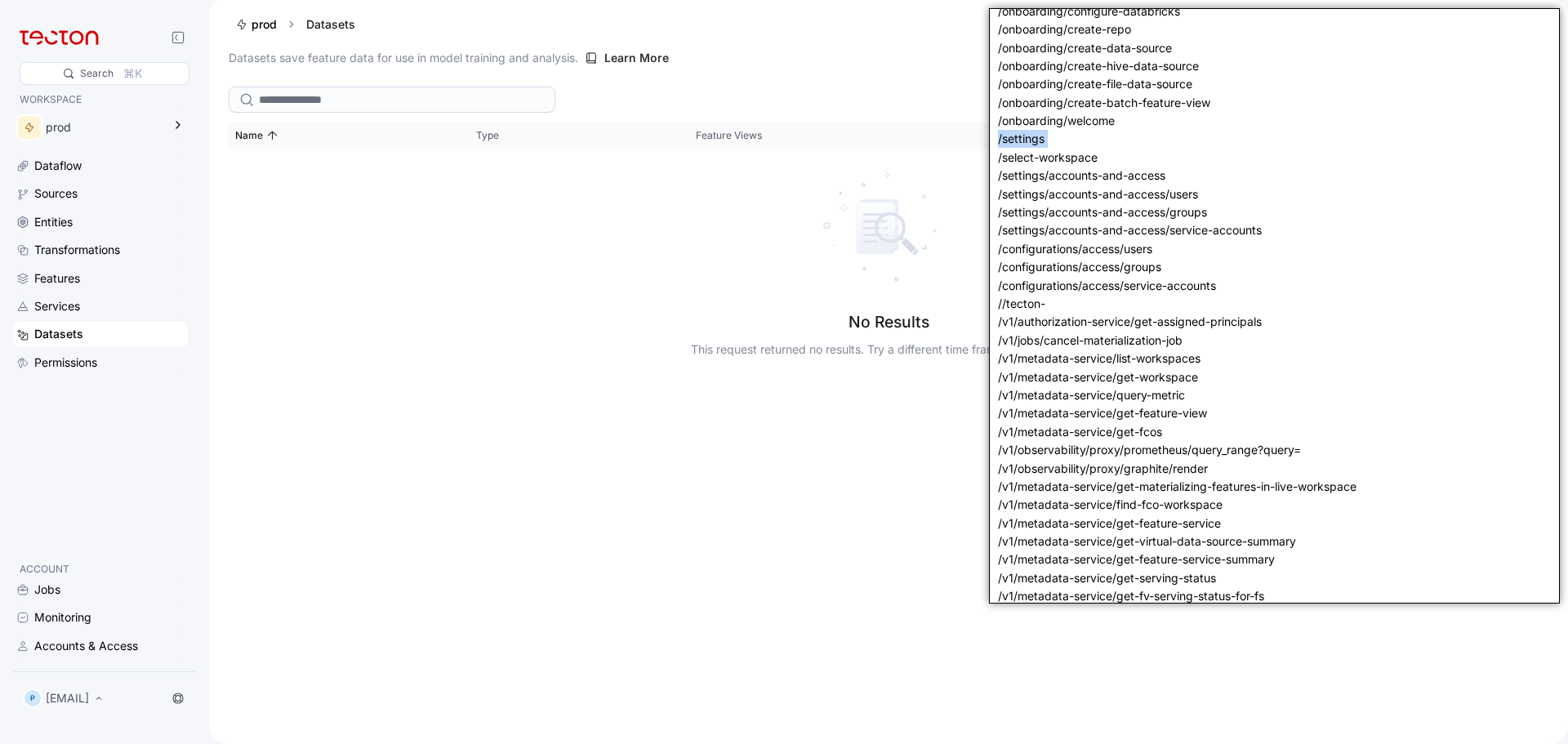 click on "/settings" at bounding box center [1274, 139] 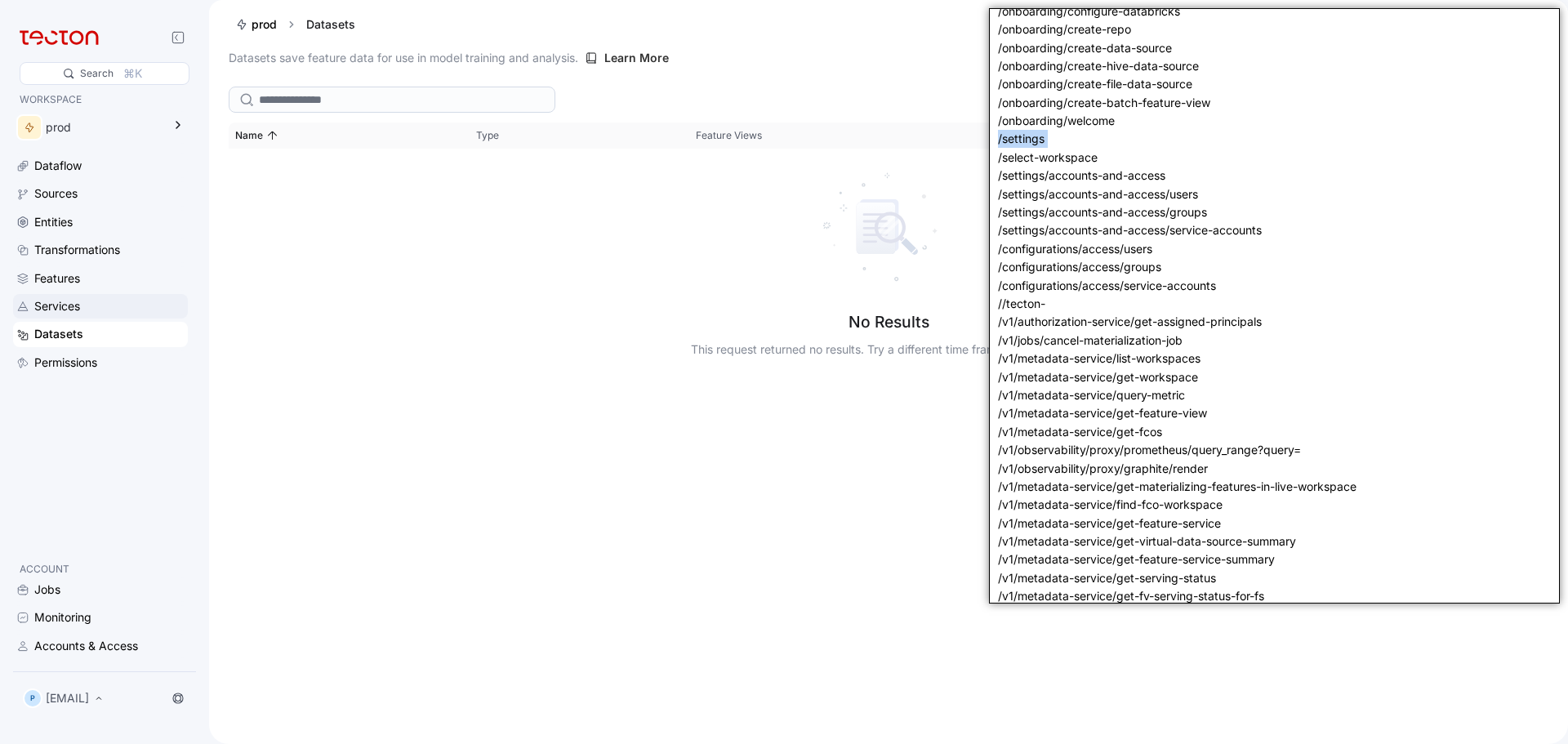 click on "Services" at bounding box center (109, 306) 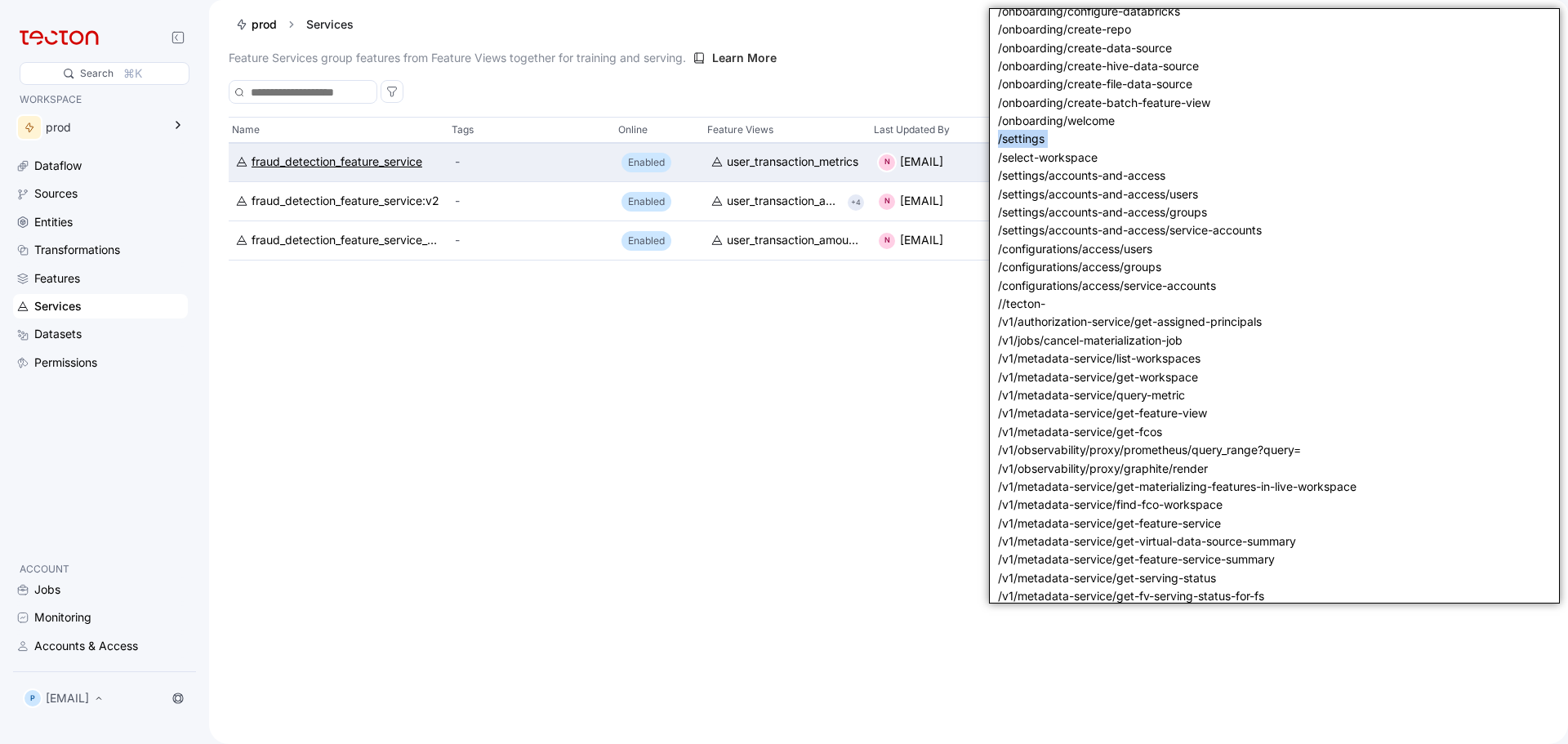 click on "fraud_detection_feature_service" at bounding box center (336, 162) 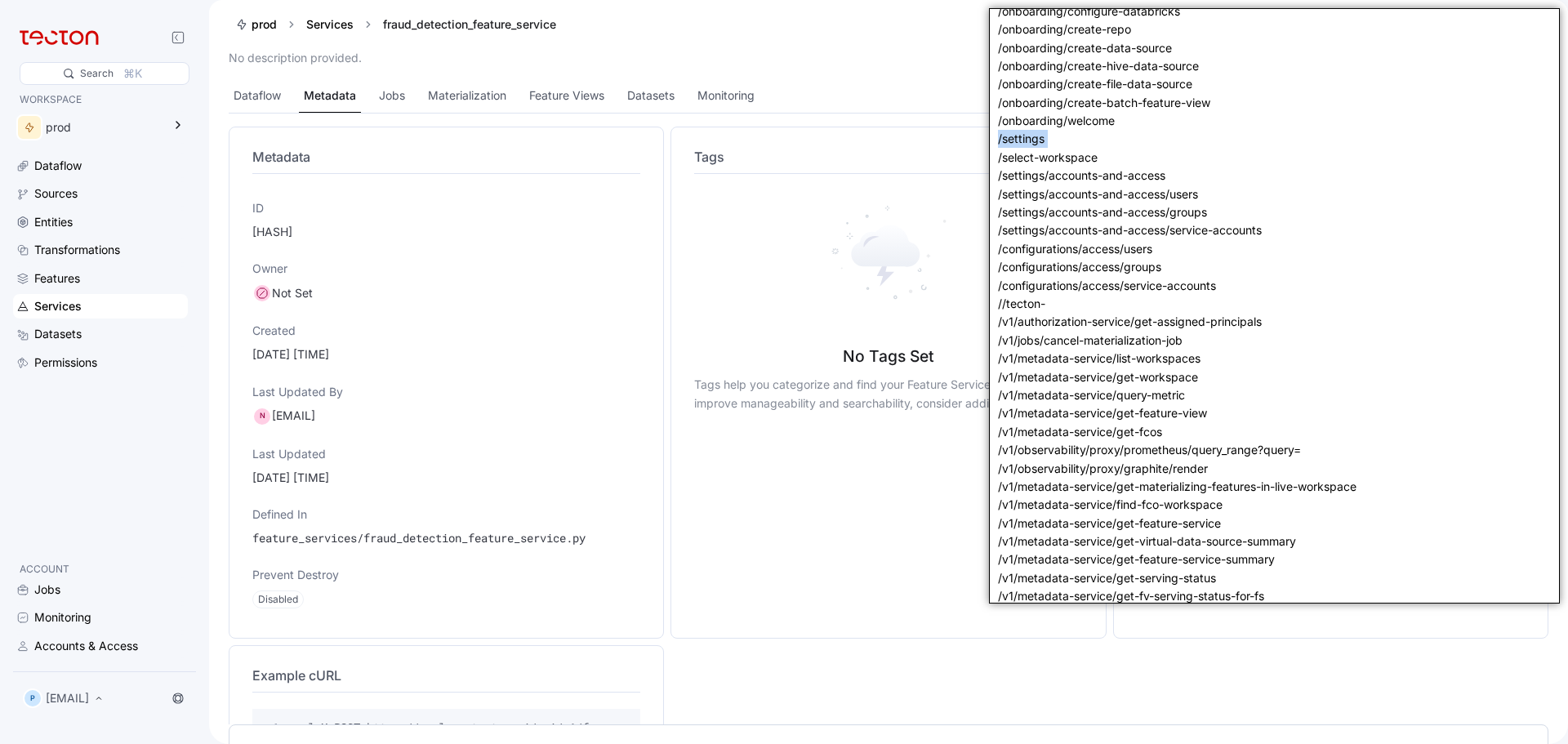click on "feature_services/fraud_detection_feature_service.py" at bounding box center [446, 538] 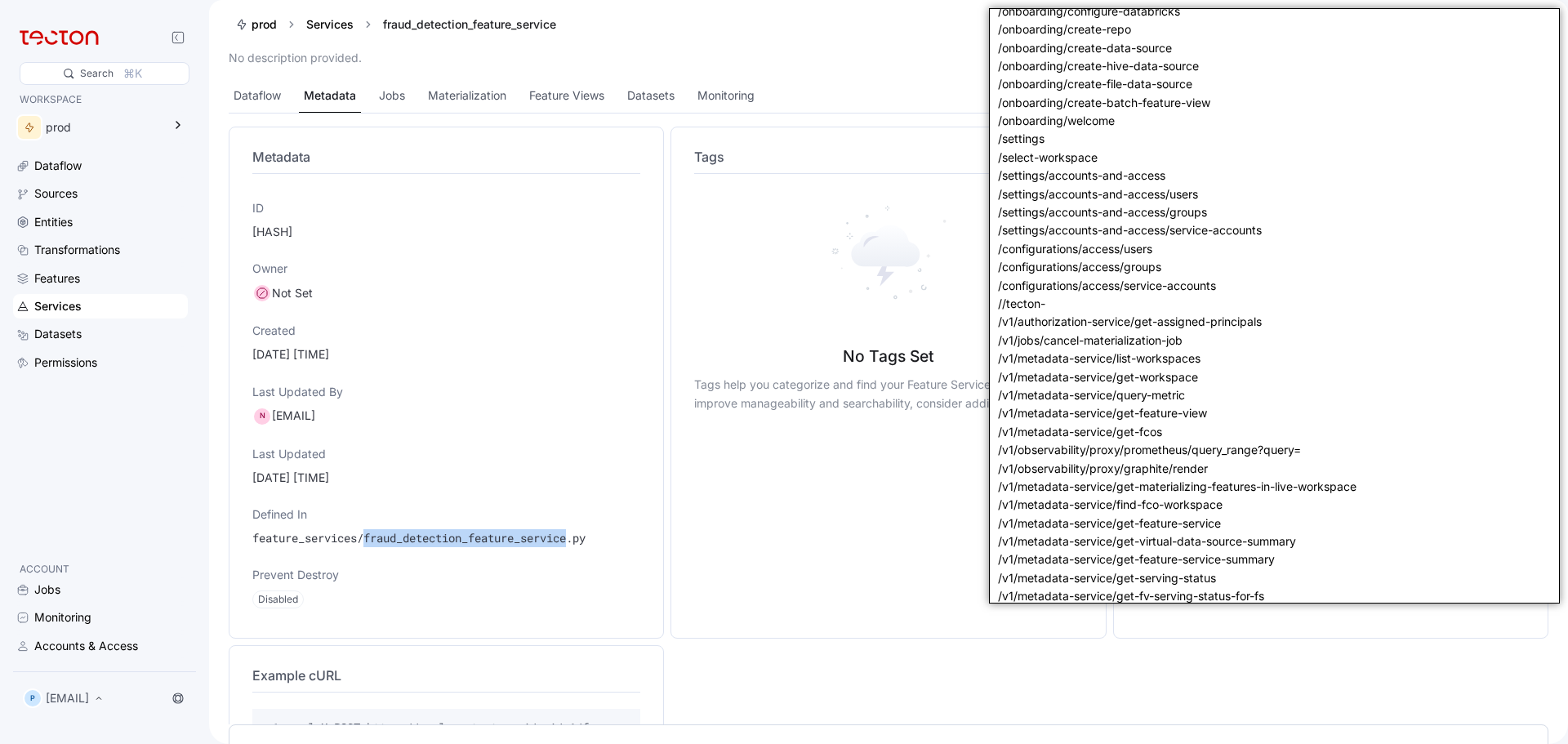 click on "feature_services/fraud_detection_feature_service.py" at bounding box center (446, 538) 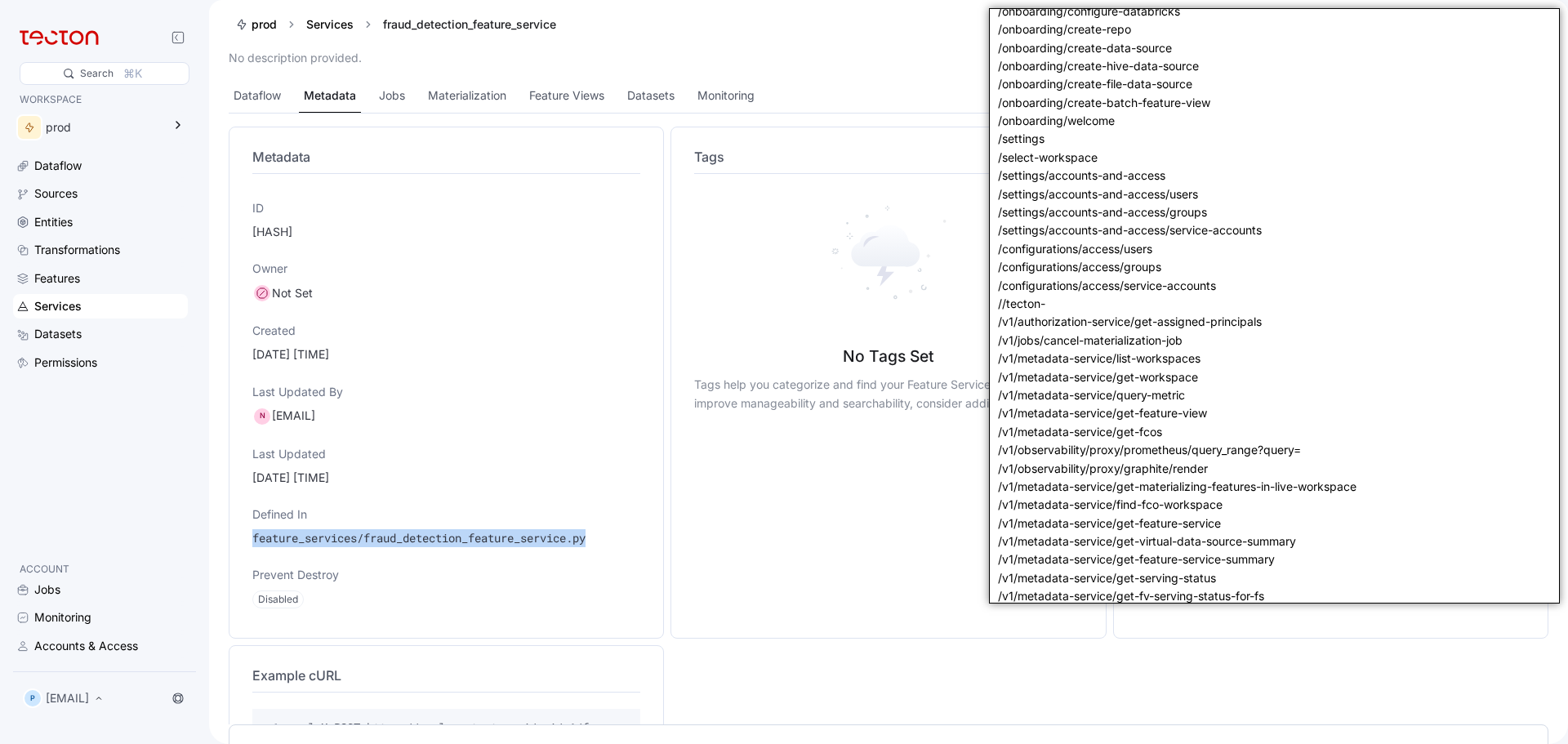 click on "feature_services/fraud_detection_feature_service.py" at bounding box center [446, 538] 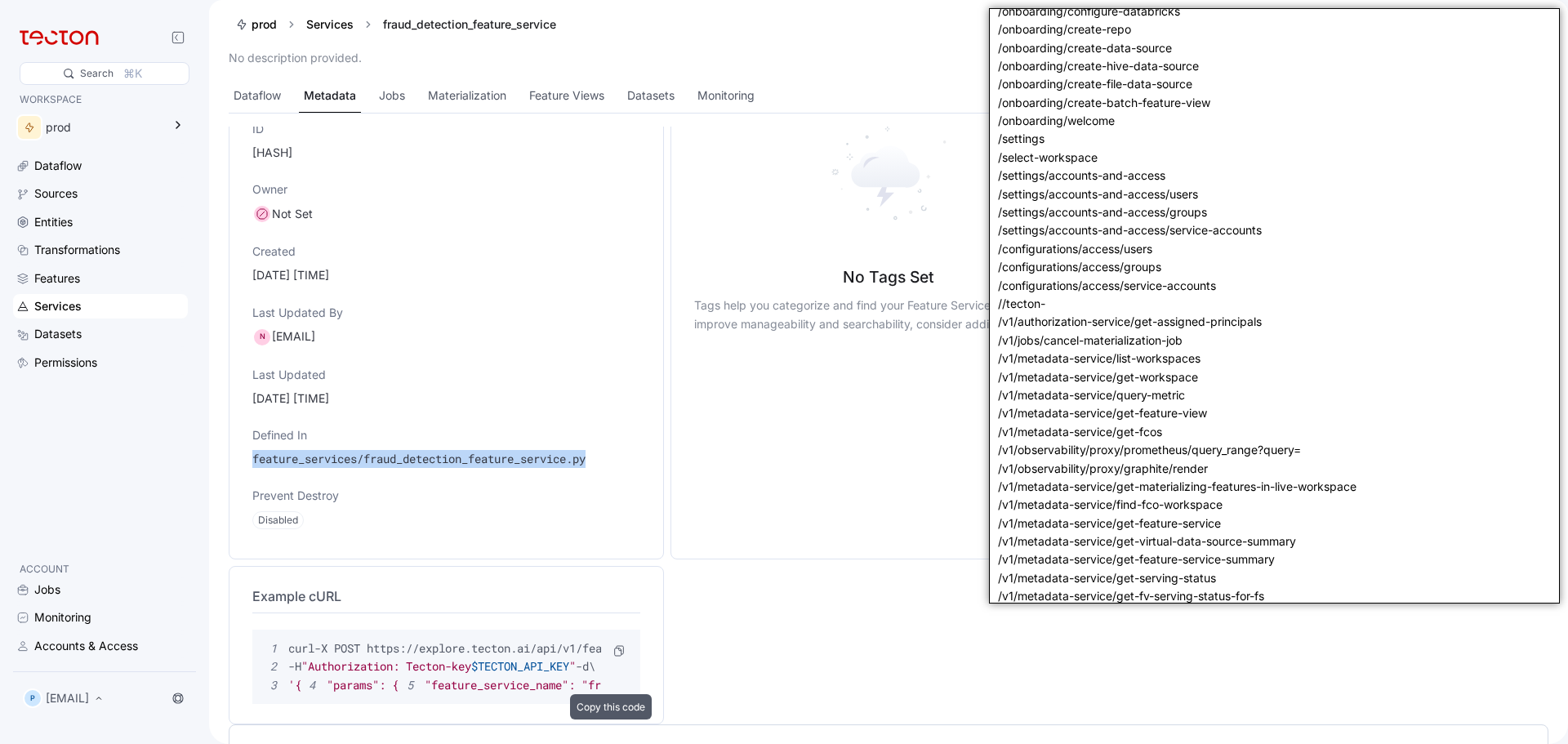 scroll, scrollTop: 238, scrollLeft: 0, axis: vertical 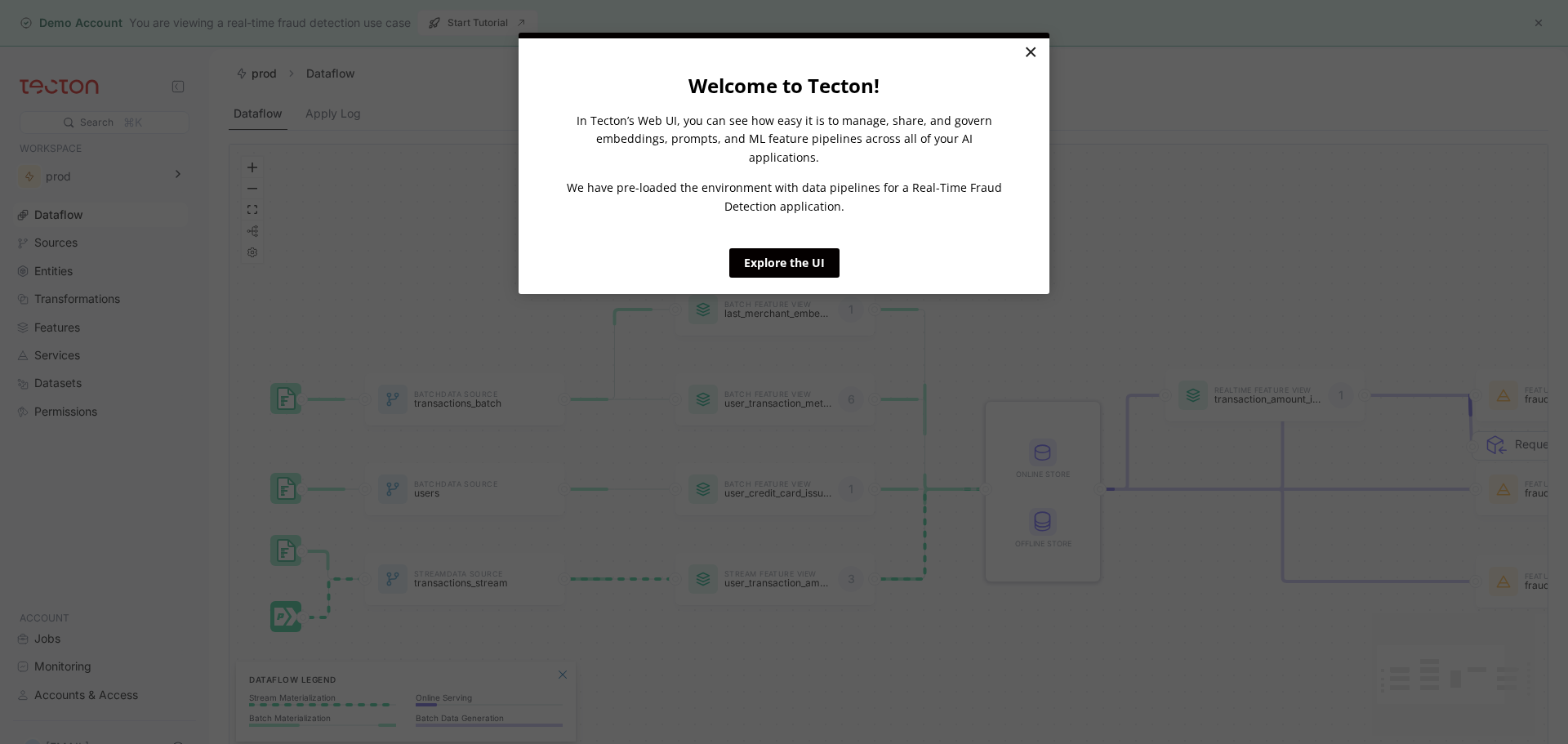 click on "×" at bounding box center [1030, 53] 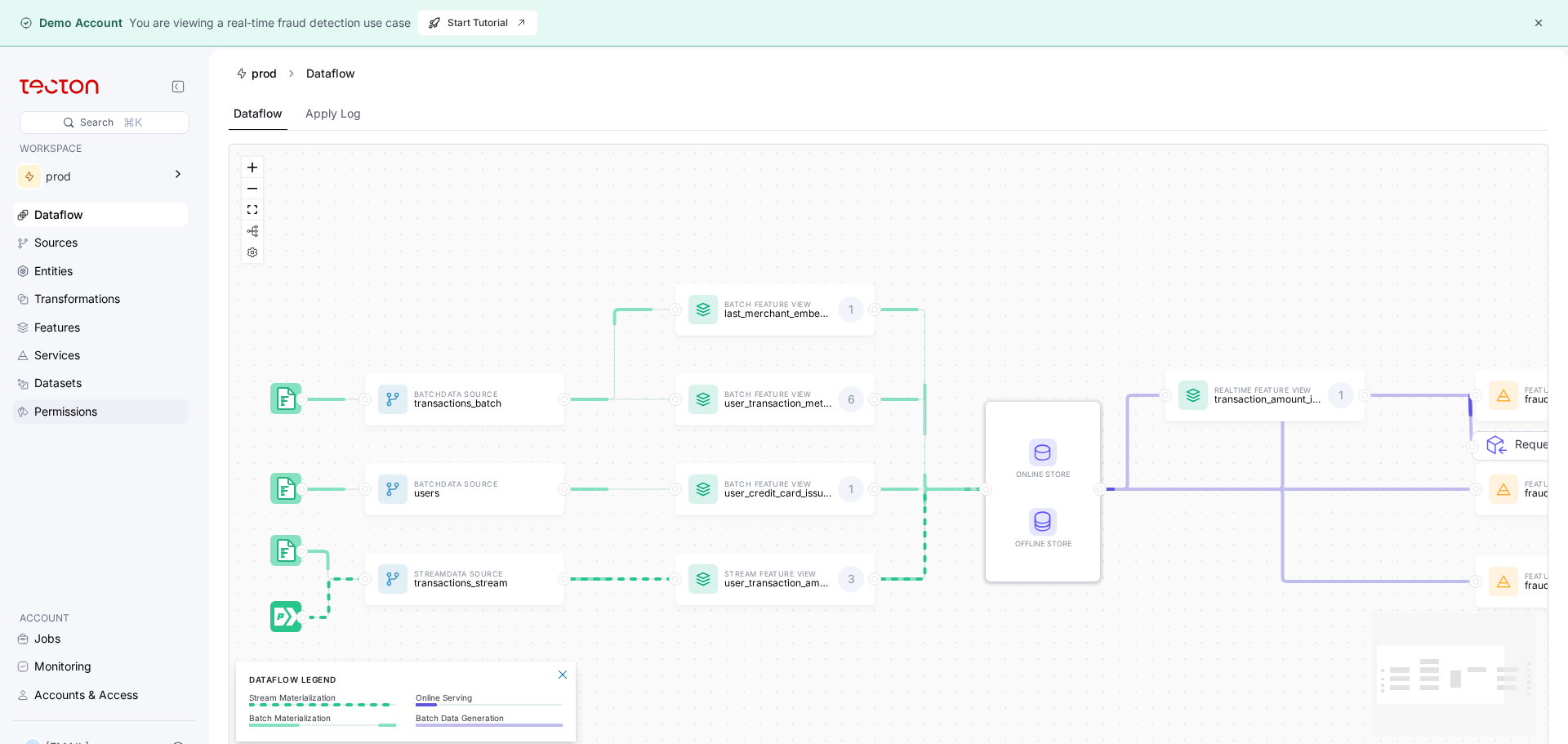 click on "Permissions" at bounding box center [65, 412] 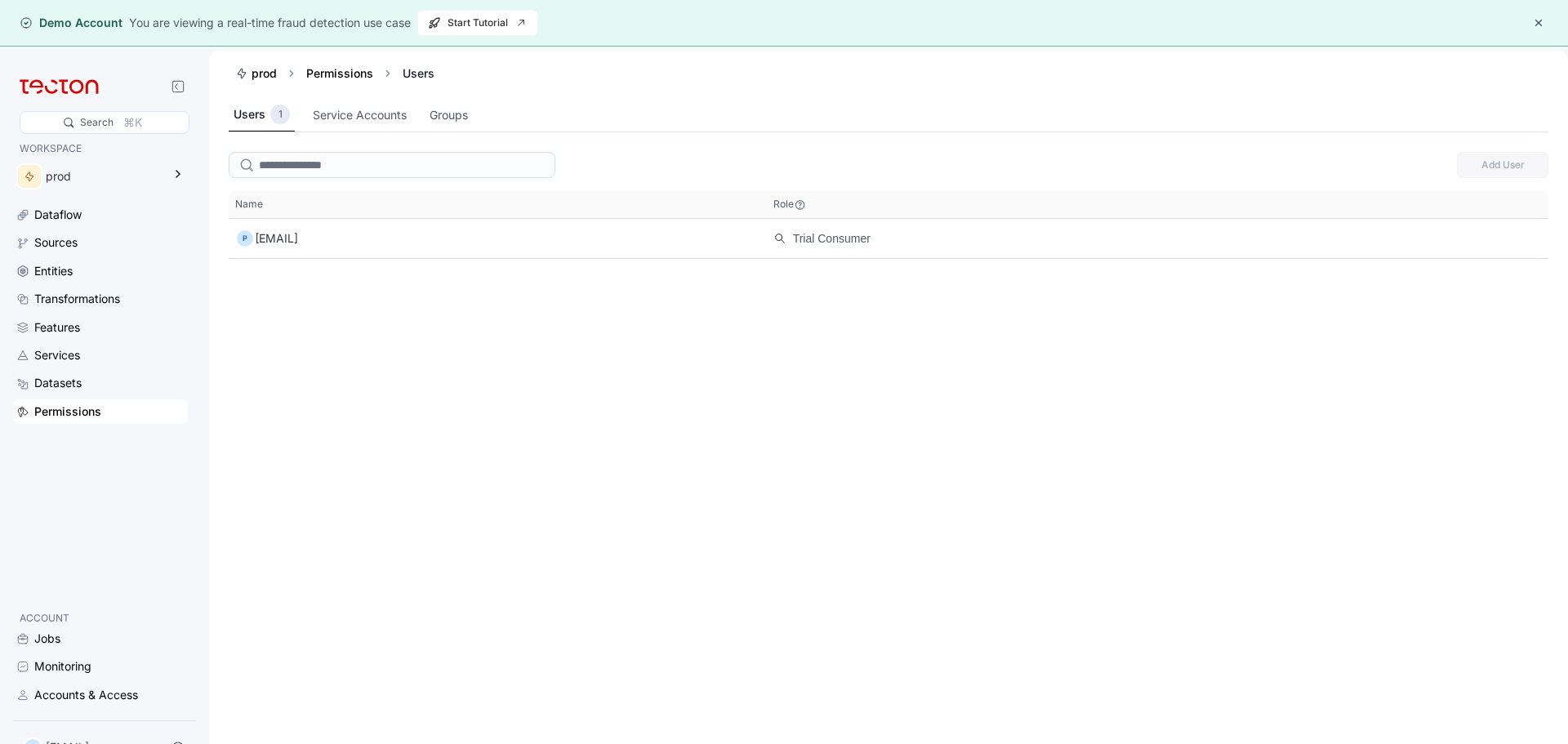 click at bounding box center (1539, 23) 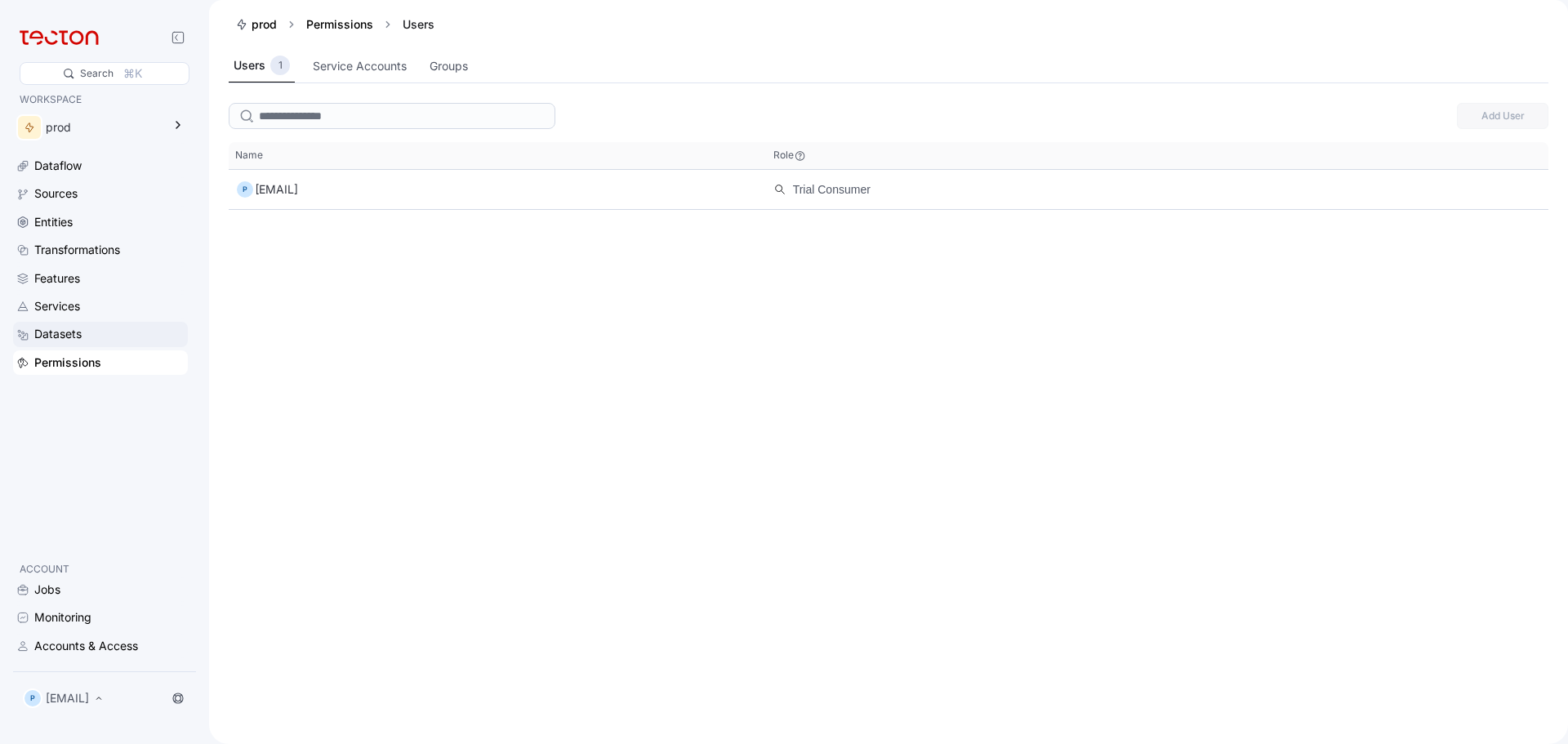 click on "Datasets" at bounding box center [109, 334] 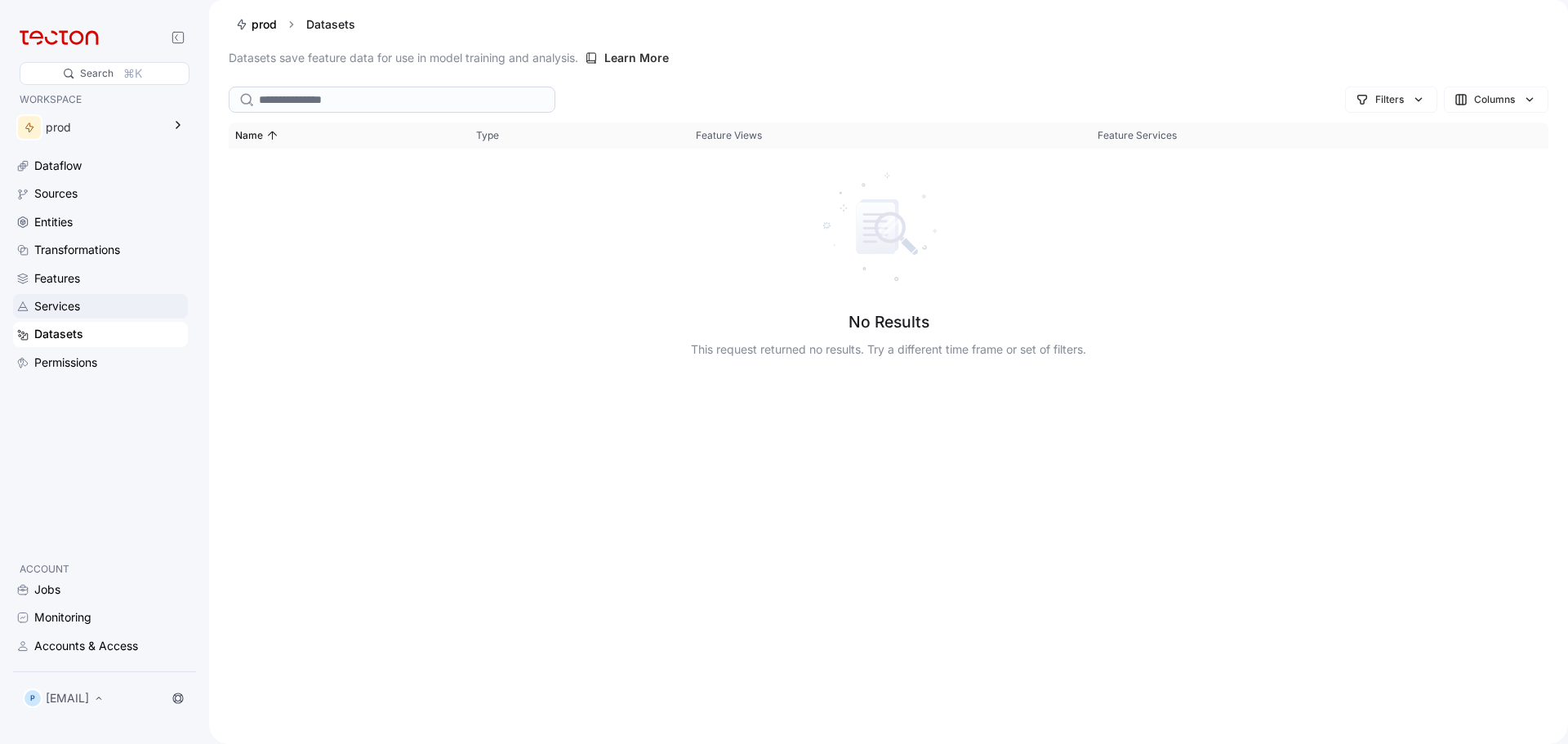 click on "Services" at bounding box center [109, 306] 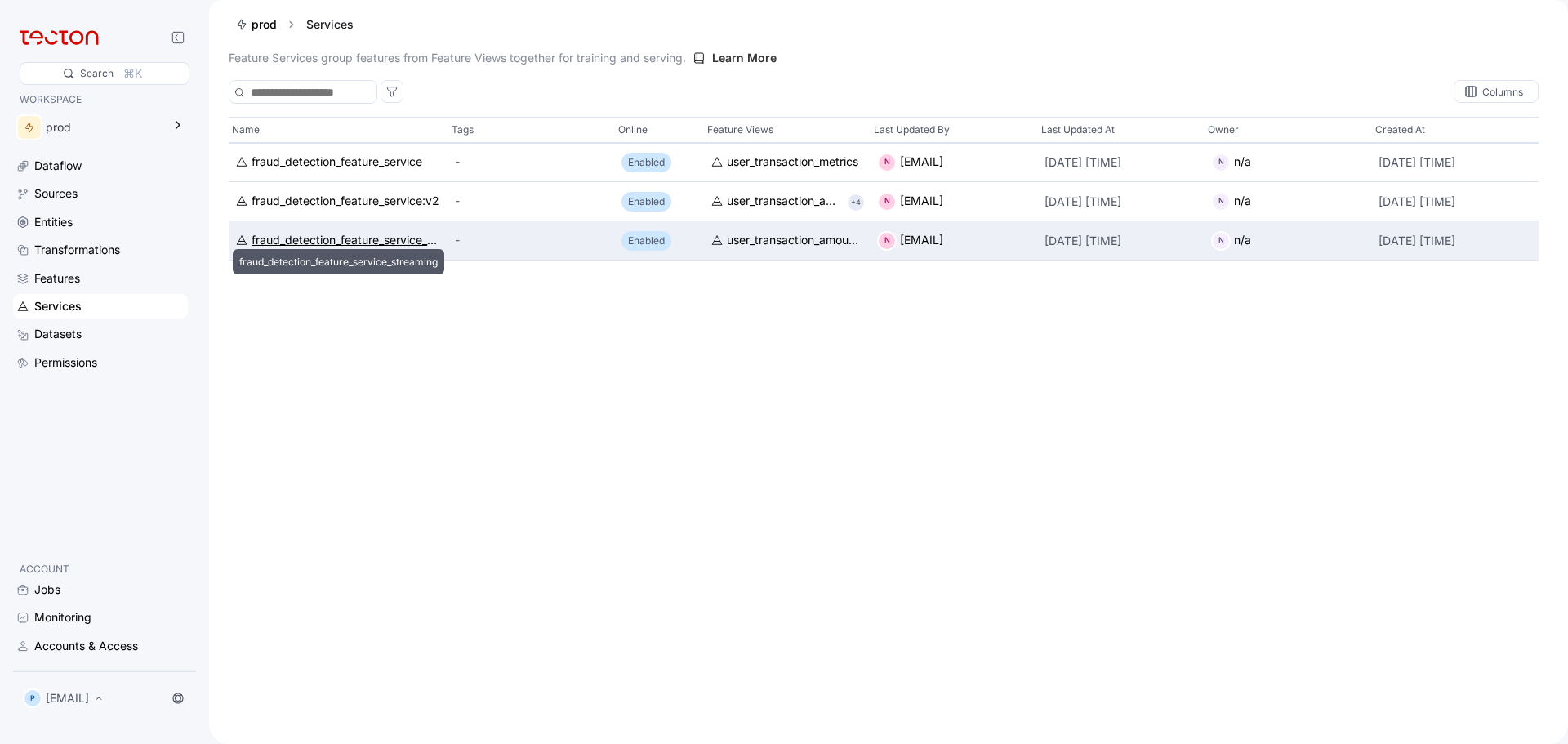 click on "fraud_detection_feature_service_streaming" at bounding box center (346, 240) 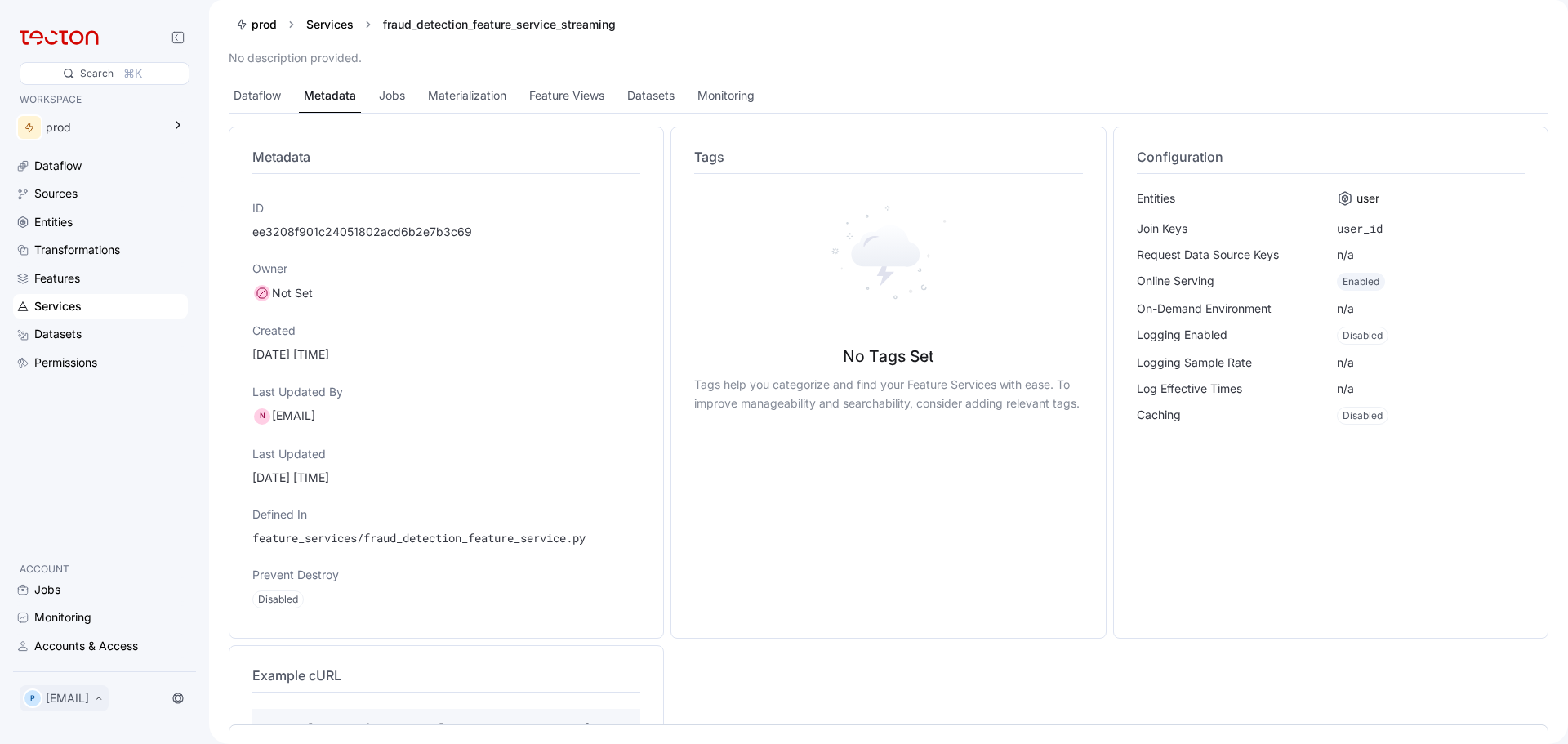 click on "[EMAIL]" at bounding box center [67, 698] 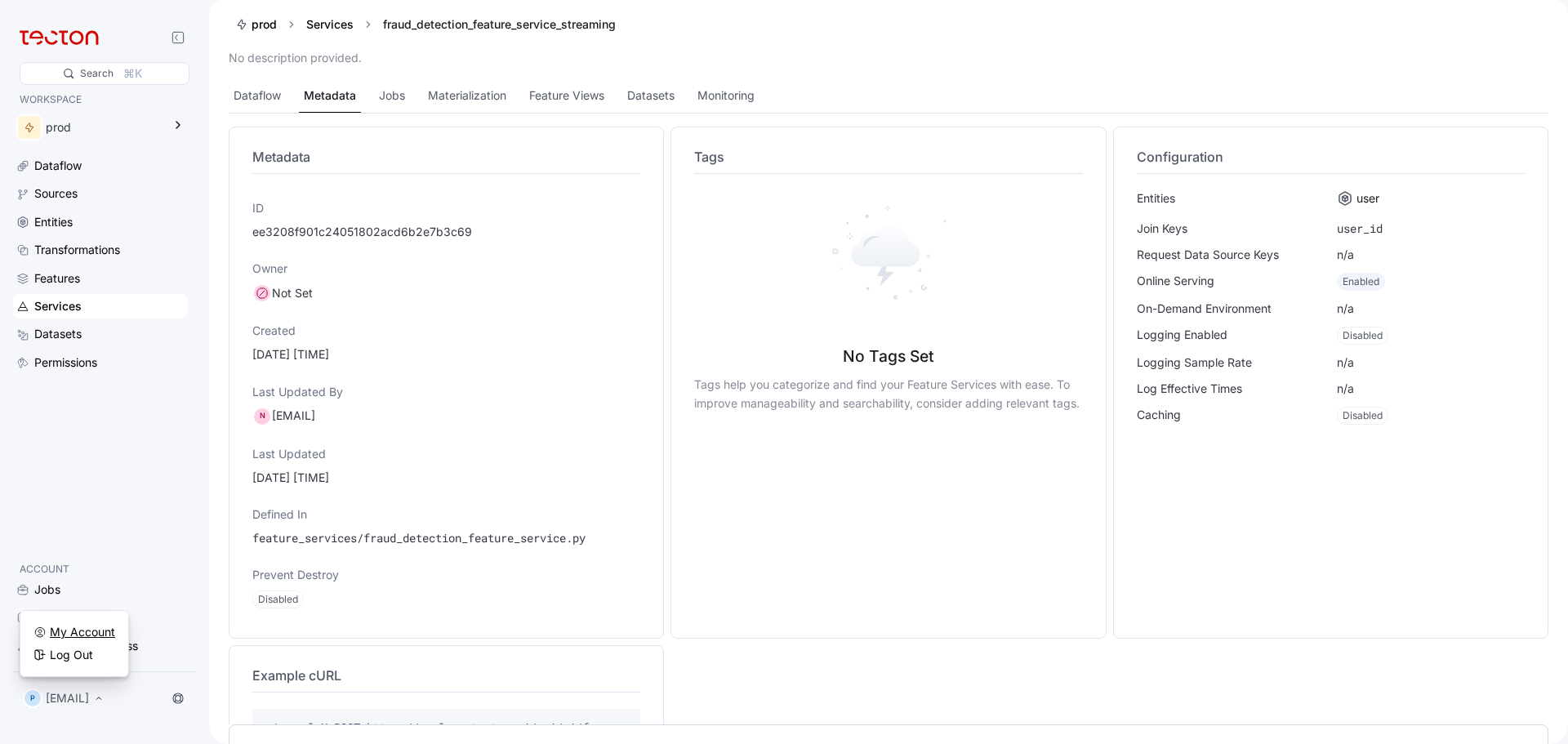 click on "My Account" at bounding box center [82, 632] 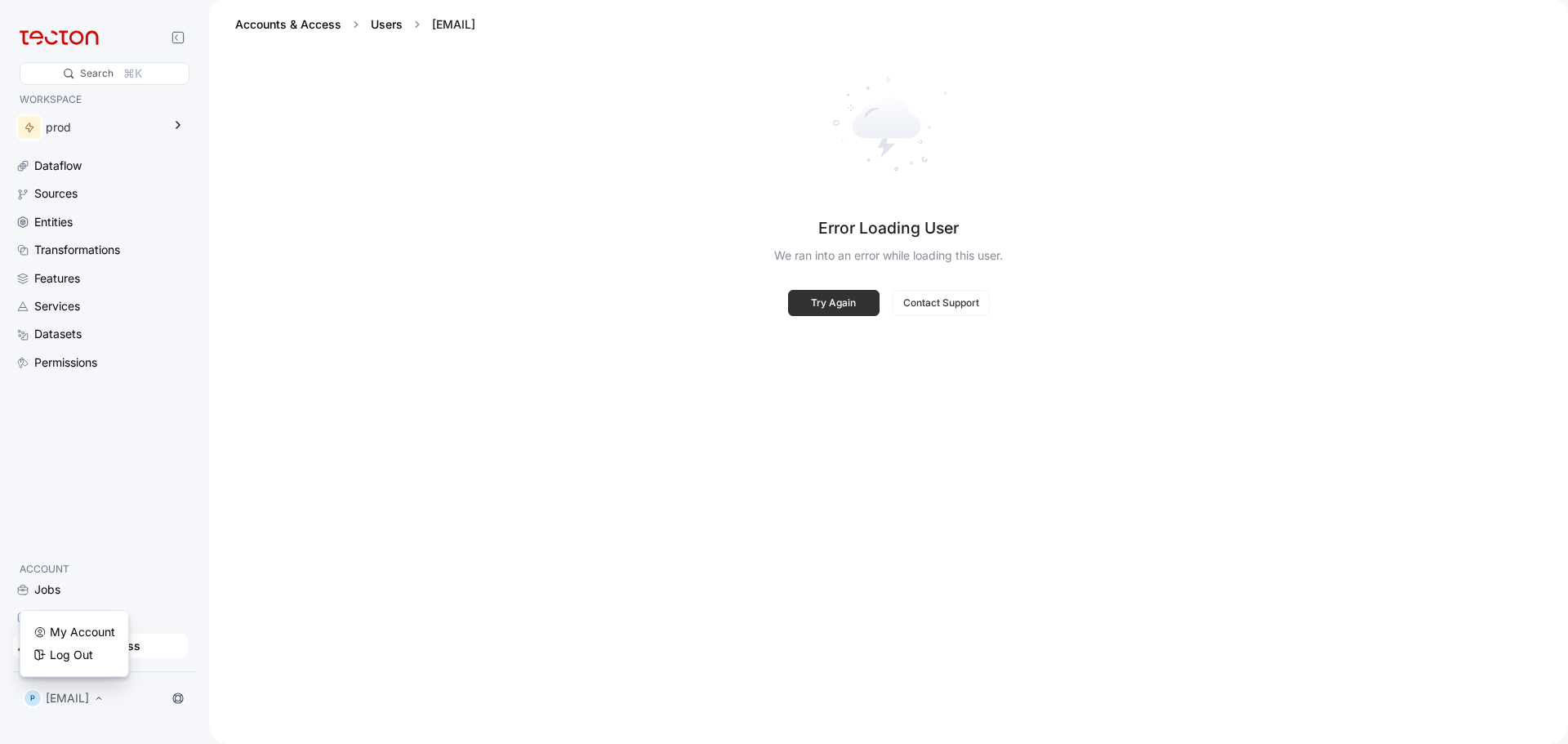 click on "Error Loading User We ran into an error while loading this user. Try Again Contact Support" at bounding box center [889, 403] 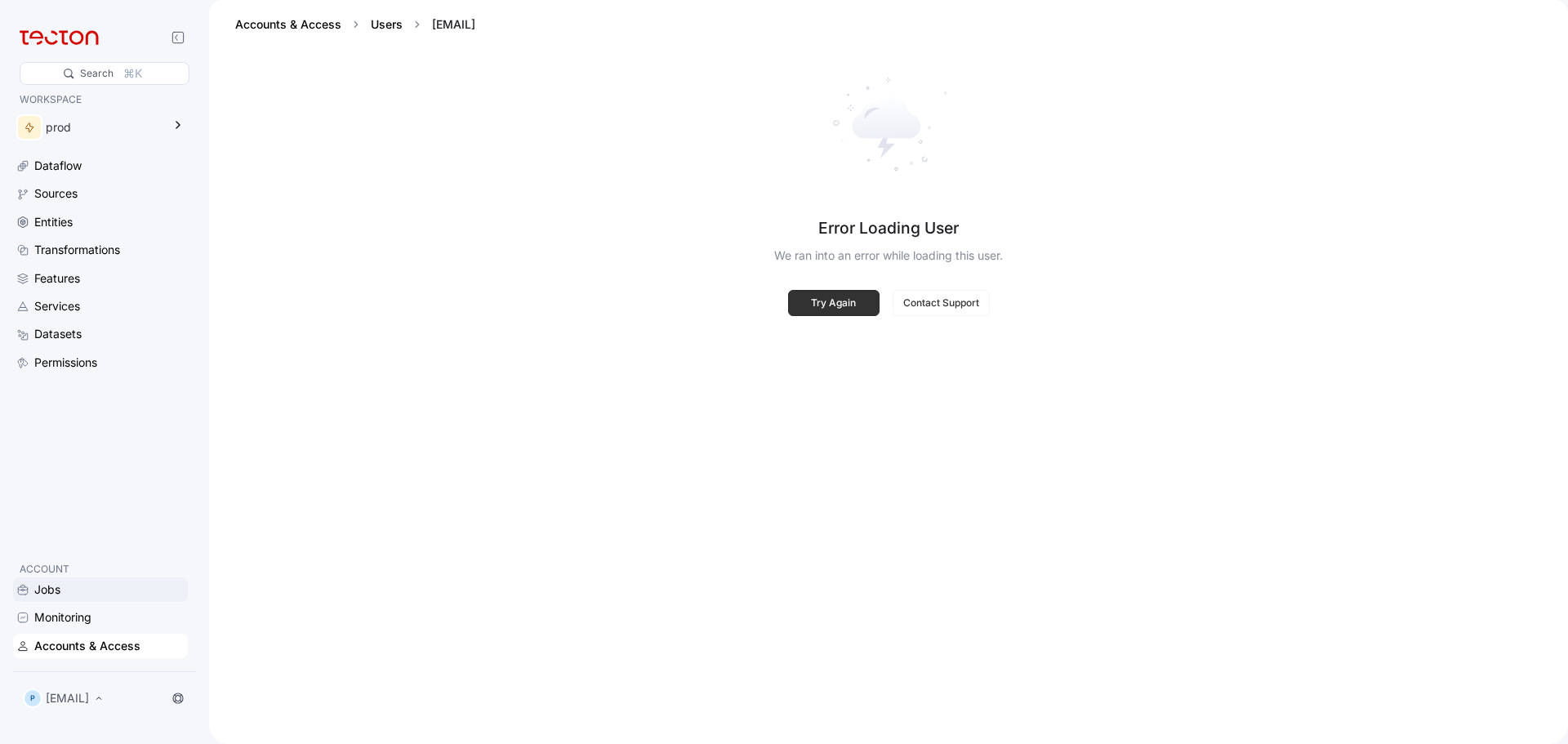 click on "Jobs" at bounding box center (109, 590) 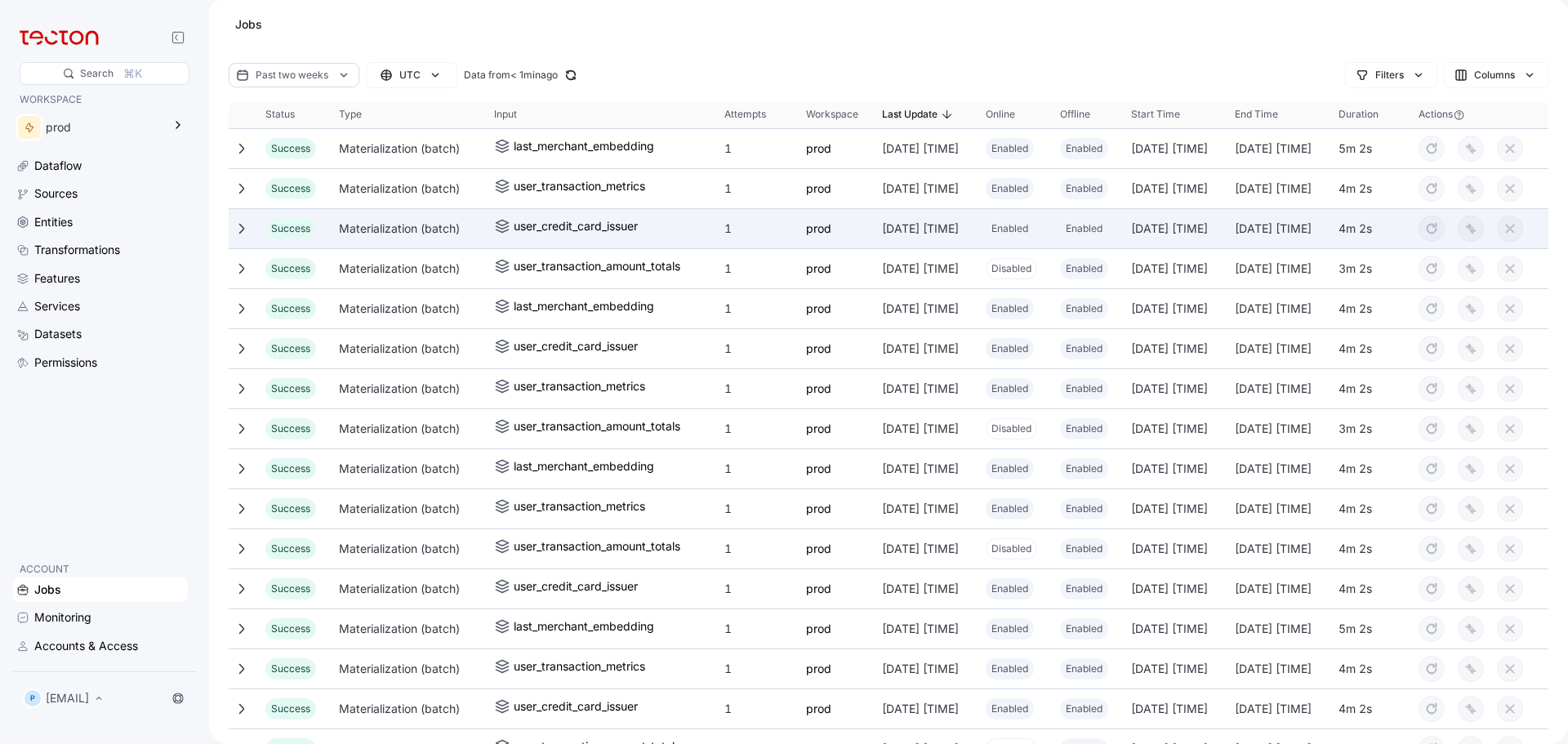 click 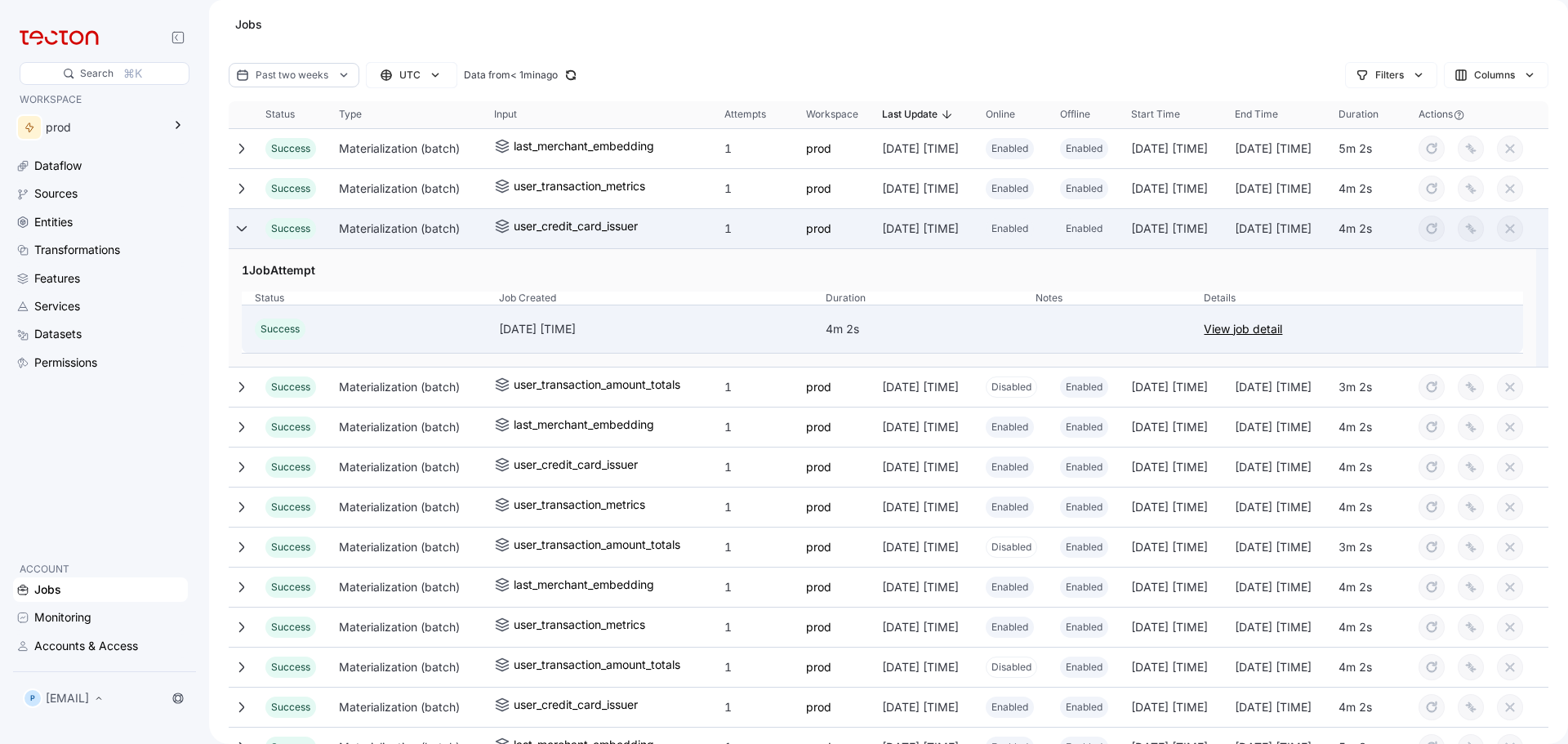 click on "View job detail" at bounding box center (1243, 329) 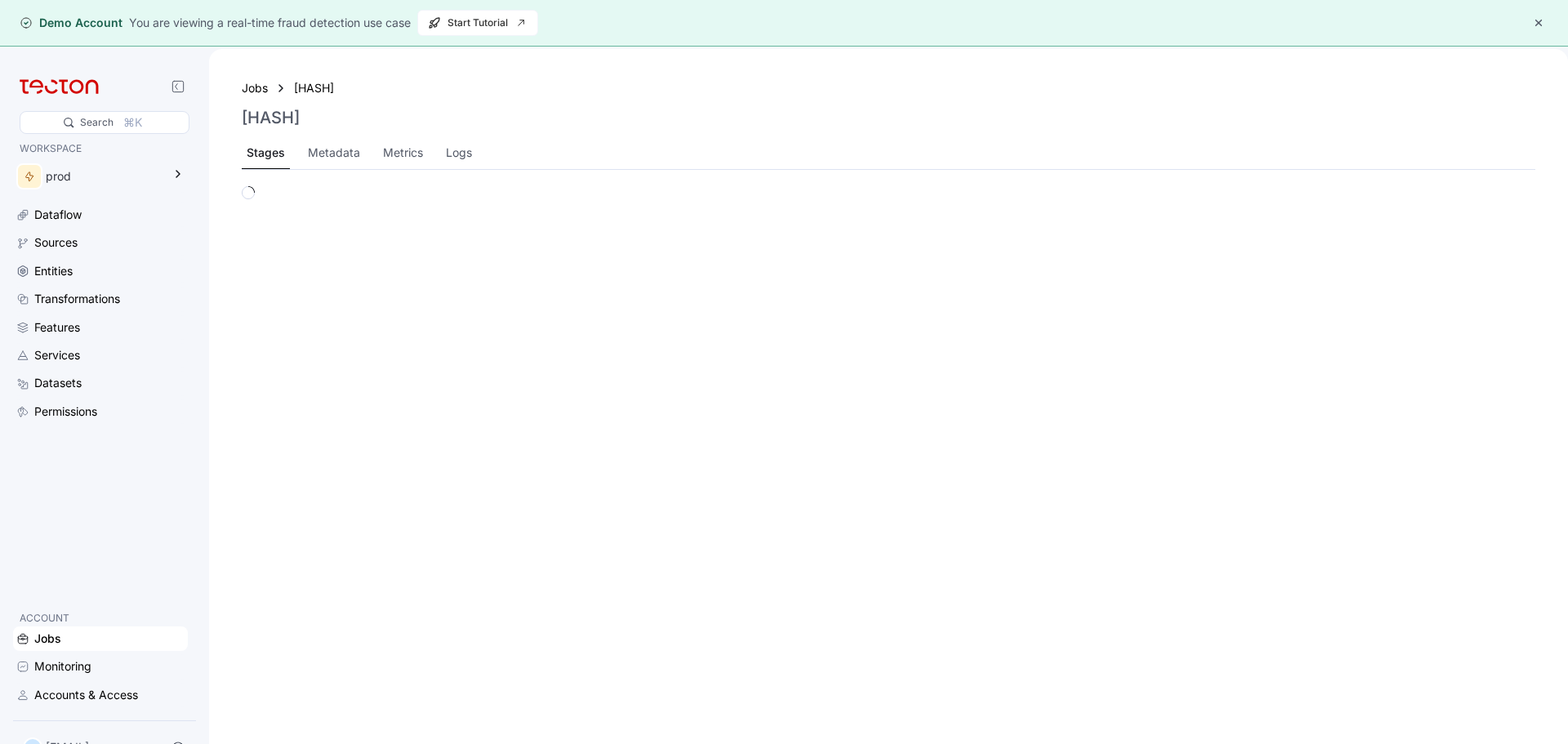 scroll, scrollTop: 0, scrollLeft: 0, axis: both 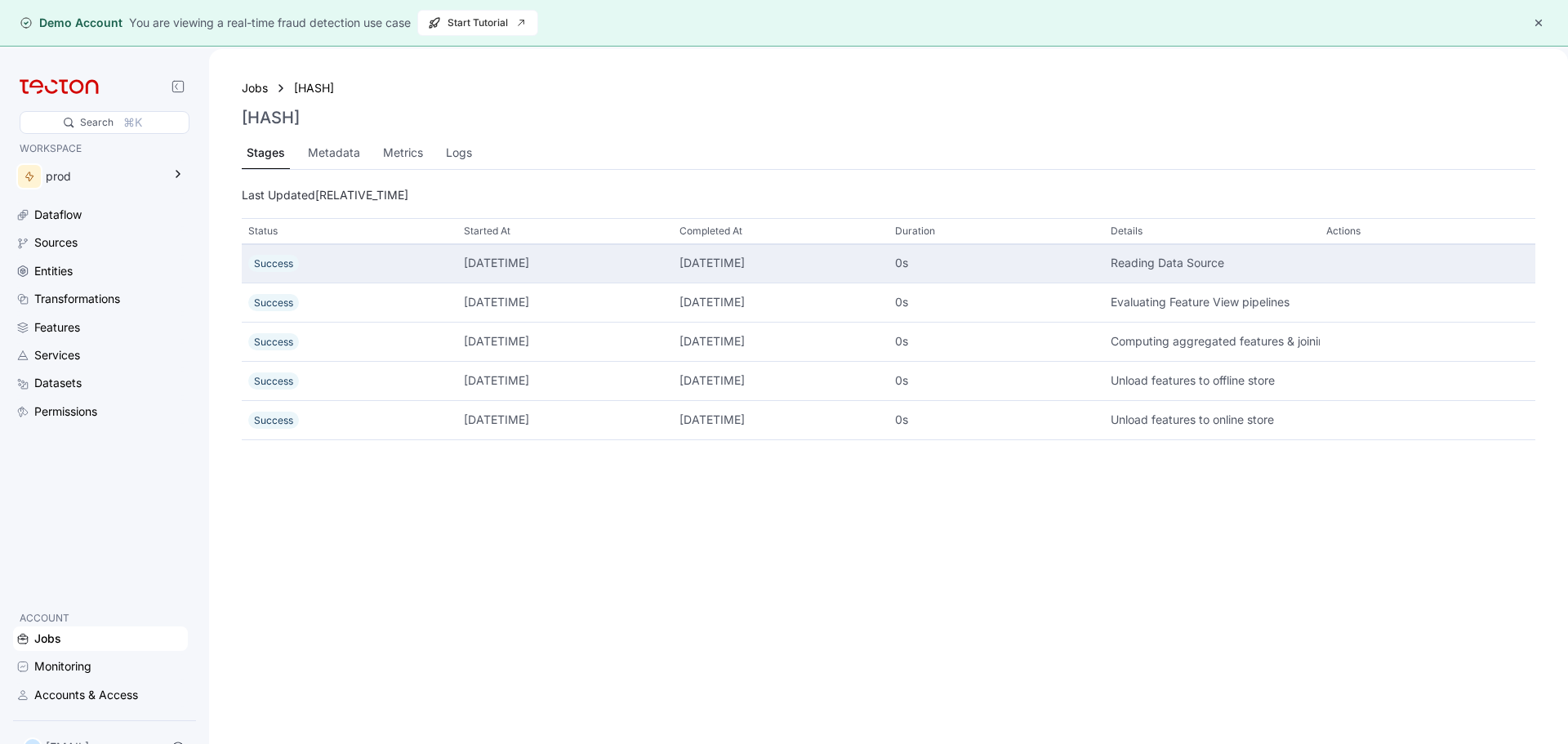click on "Reading Data Source" at bounding box center (1212, 263) 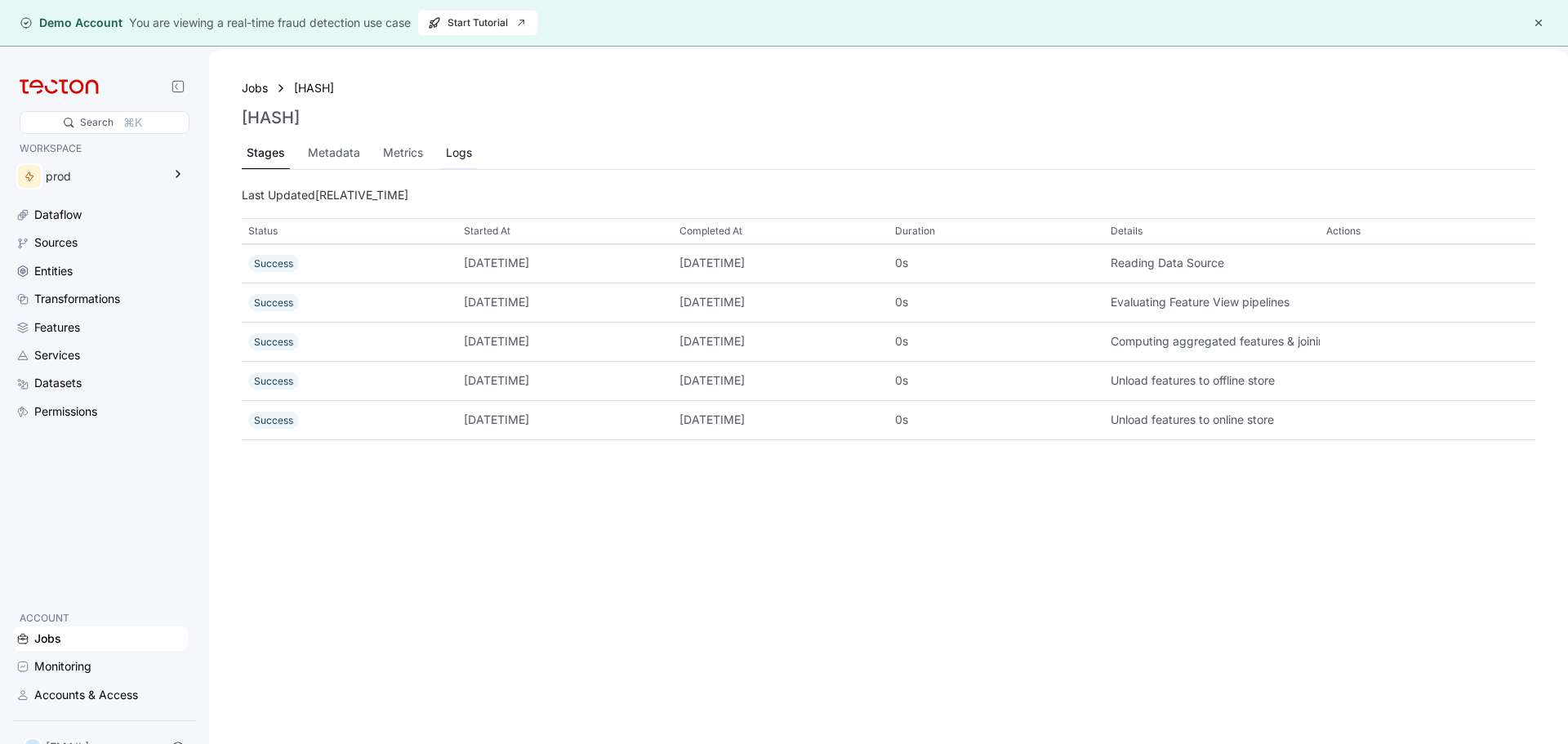 click on "Logs" at bounding box center (459, 153) 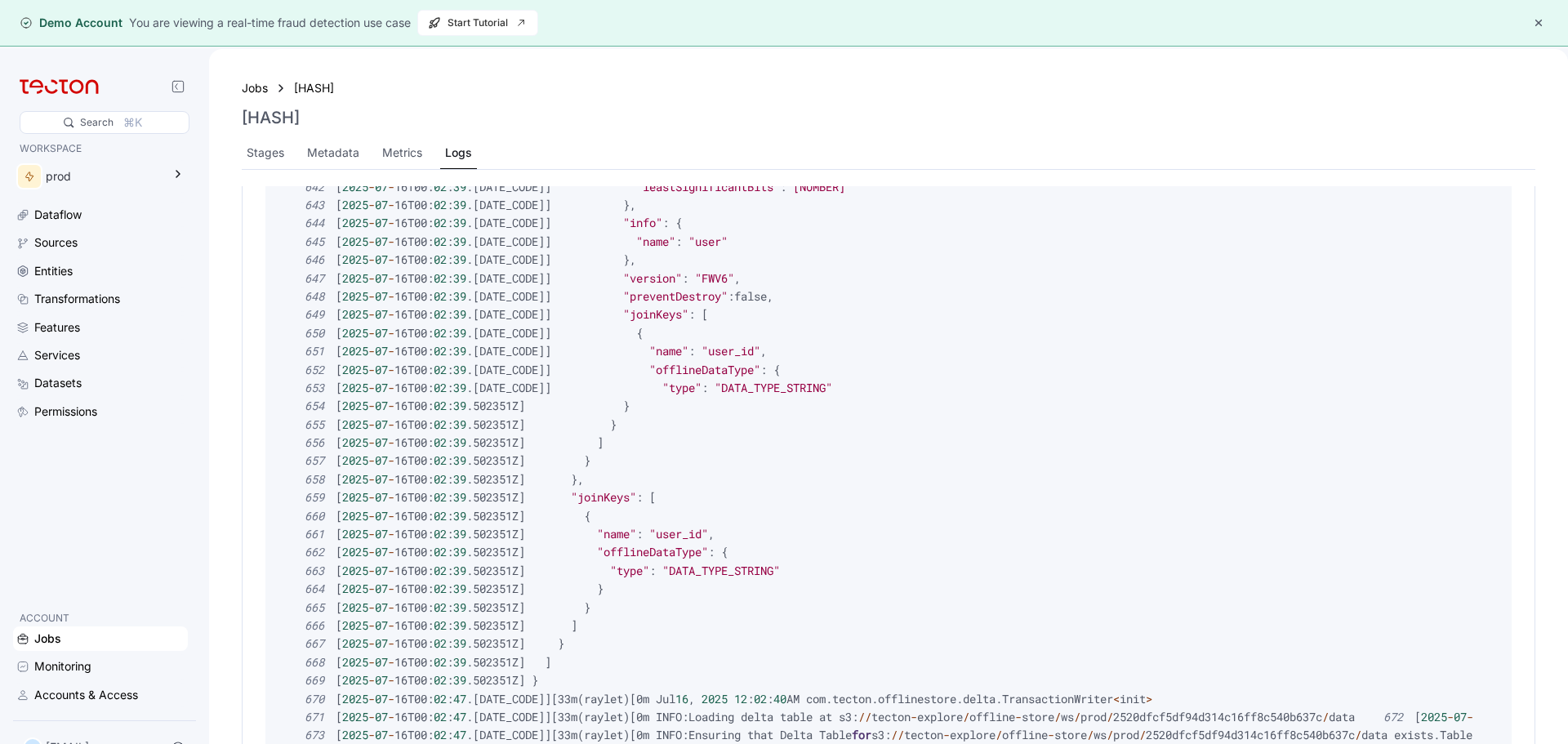 scroll, scrollTop: 11107, scrollLeft: 0, axis: vertical 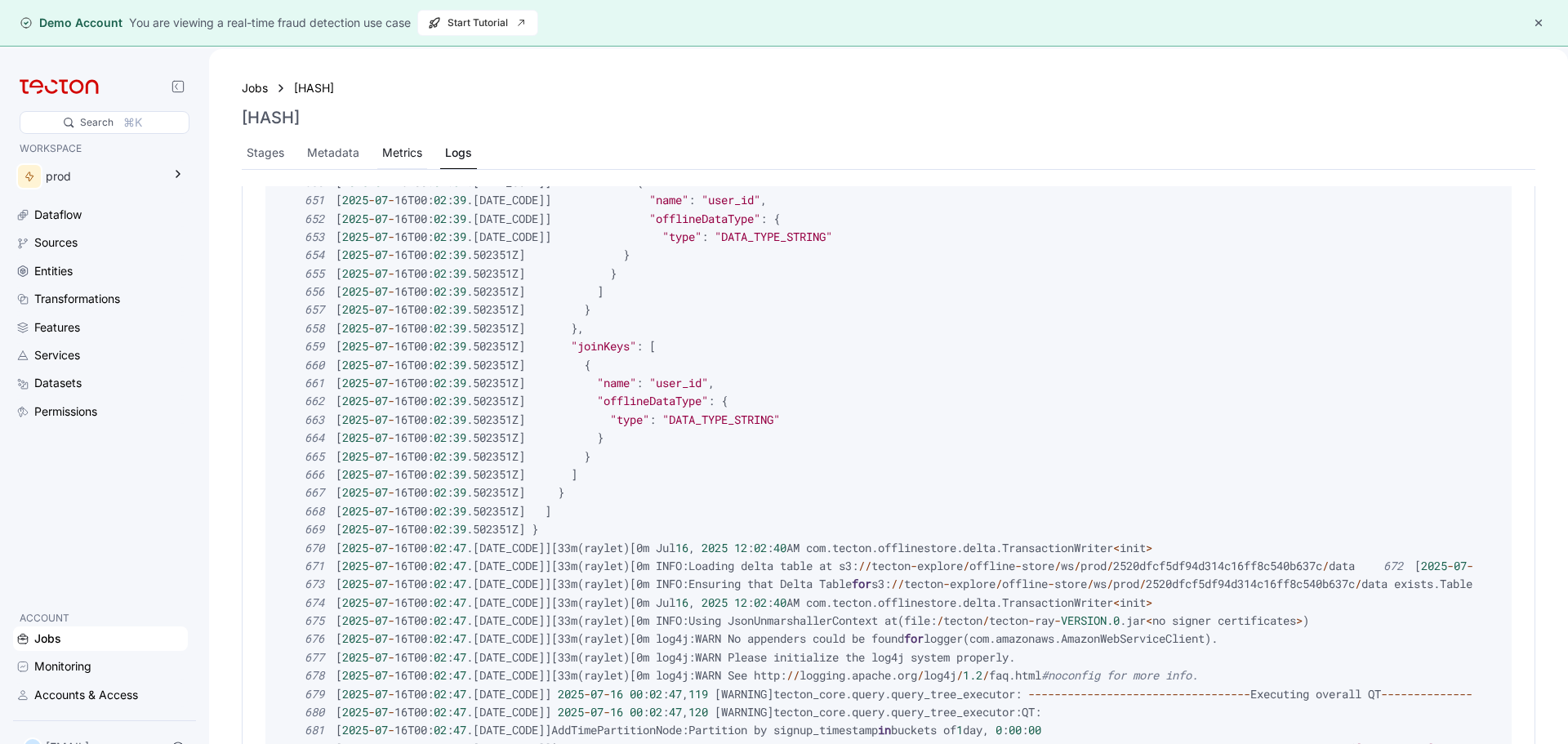 click on "Metrics" at bounding box center (402, 153) 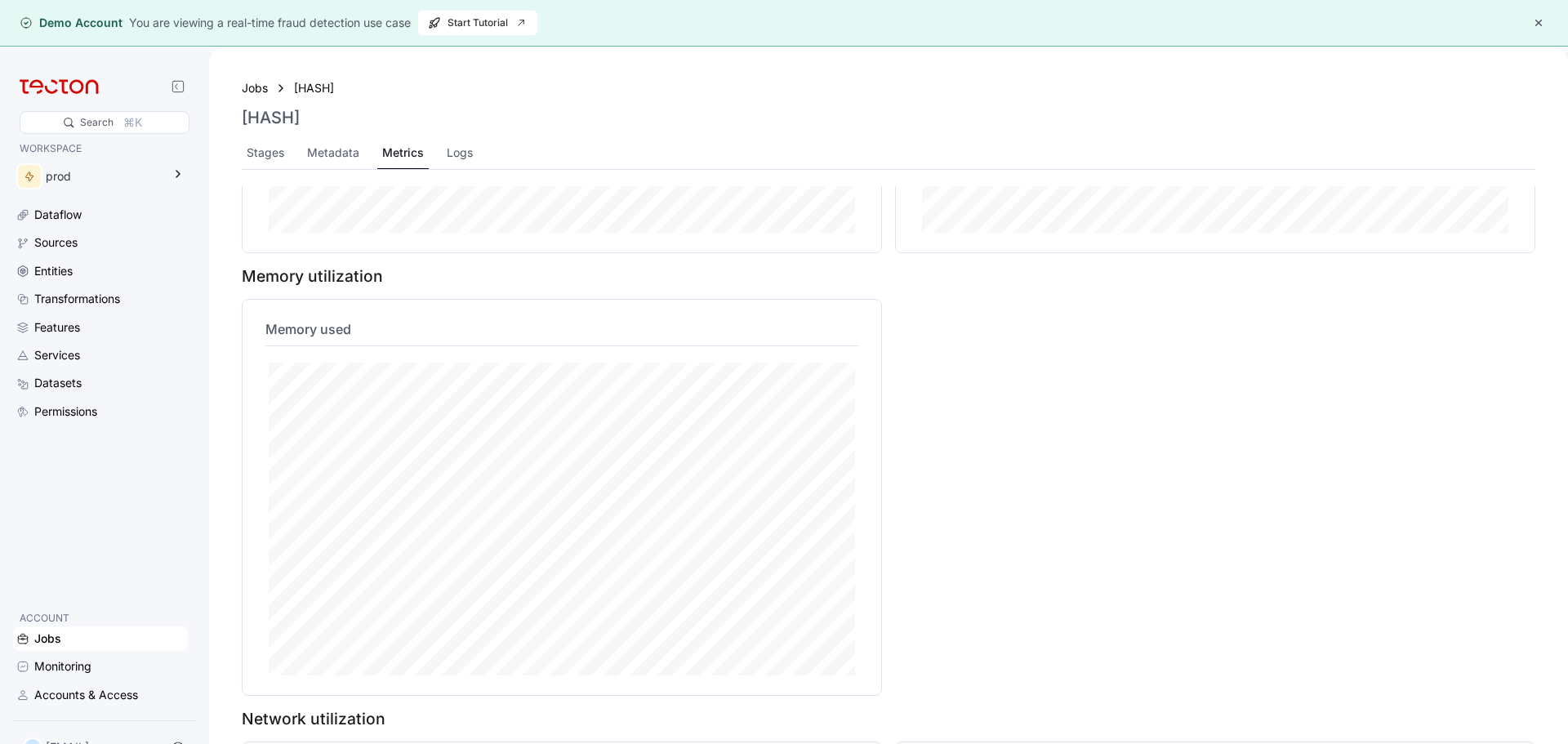 scroll, scrollTop: 0, scrollLeft: 0, axis: both 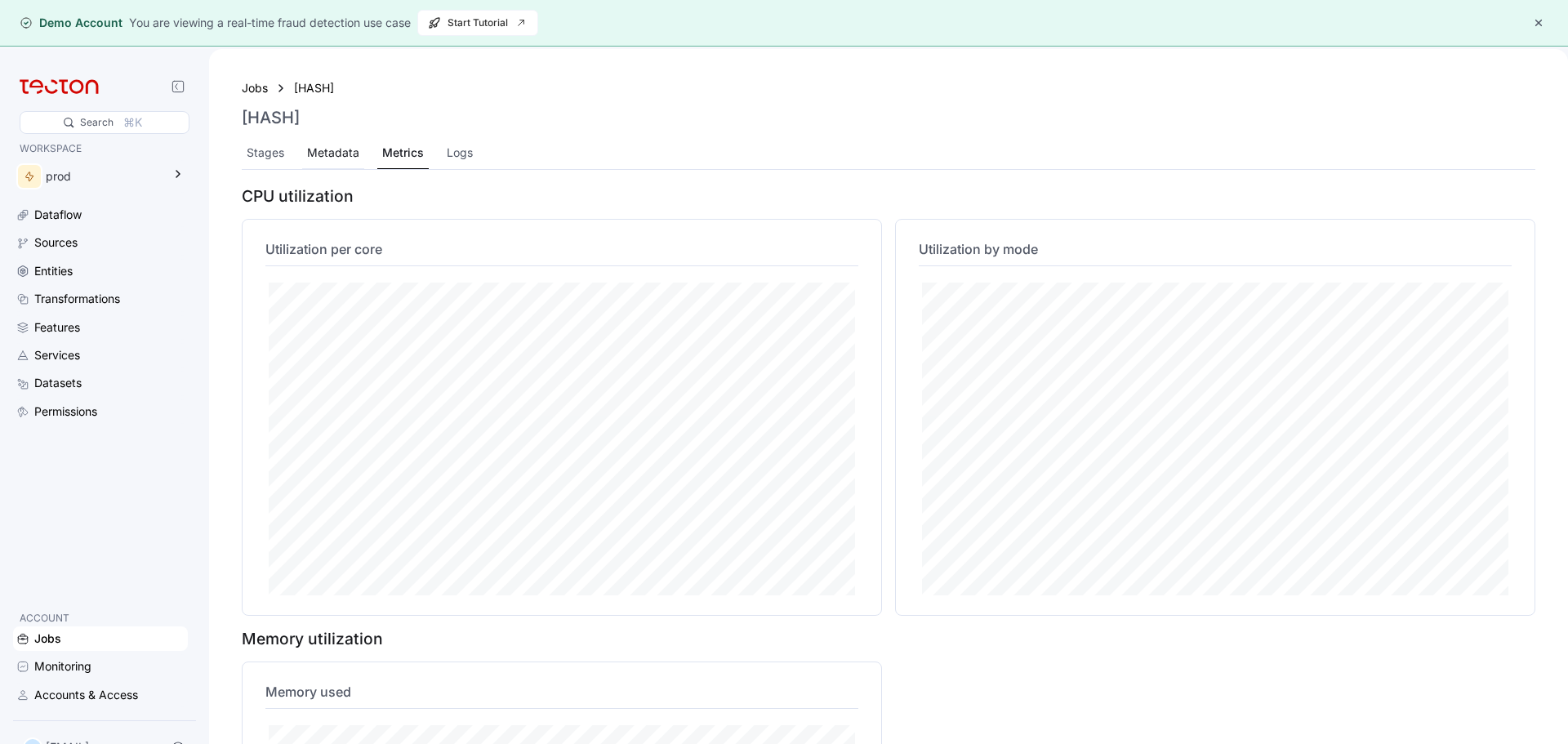click on "Metadata" at bounding box center (333, 153) 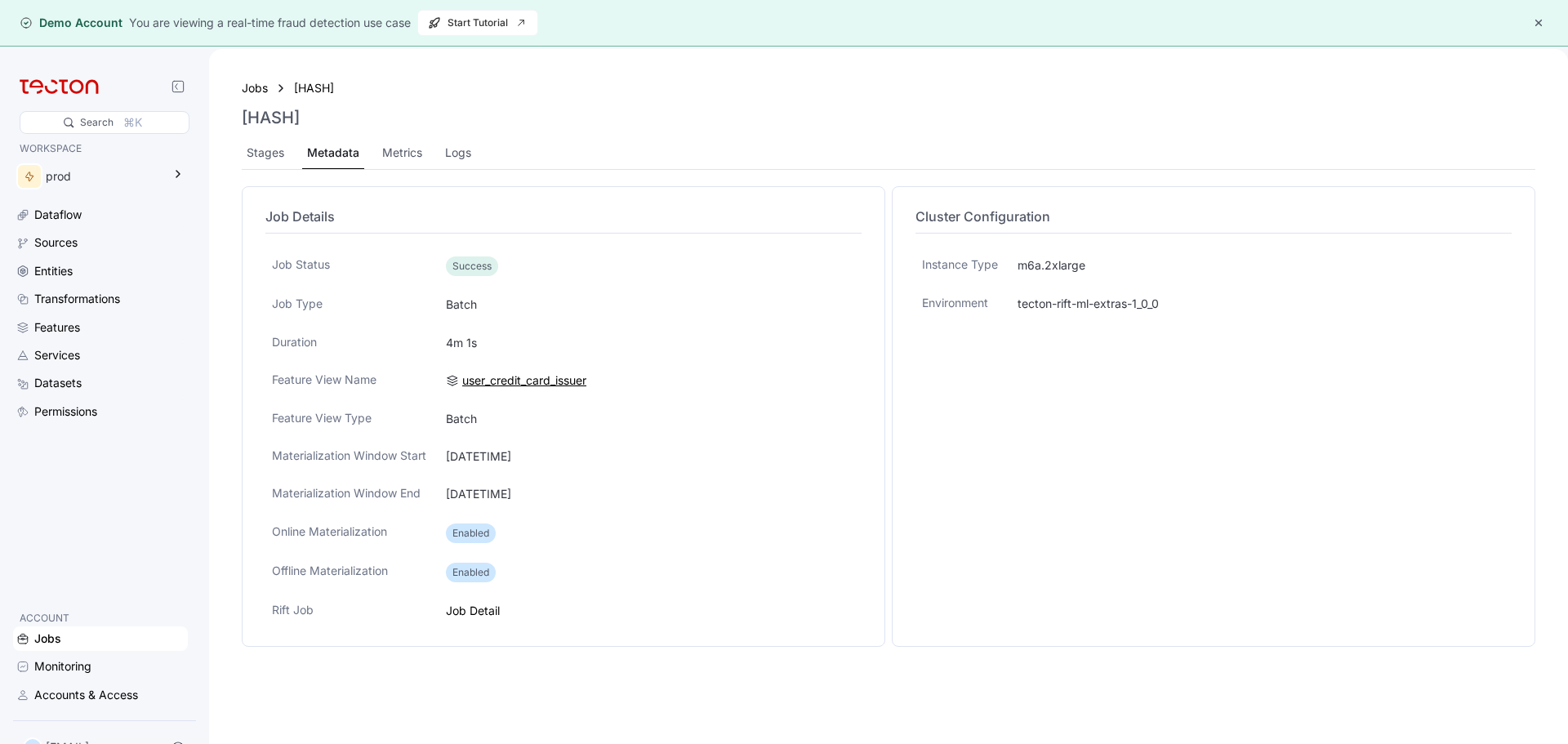 click on "user_credit_card_issuer" at bounding box center (524, 381) 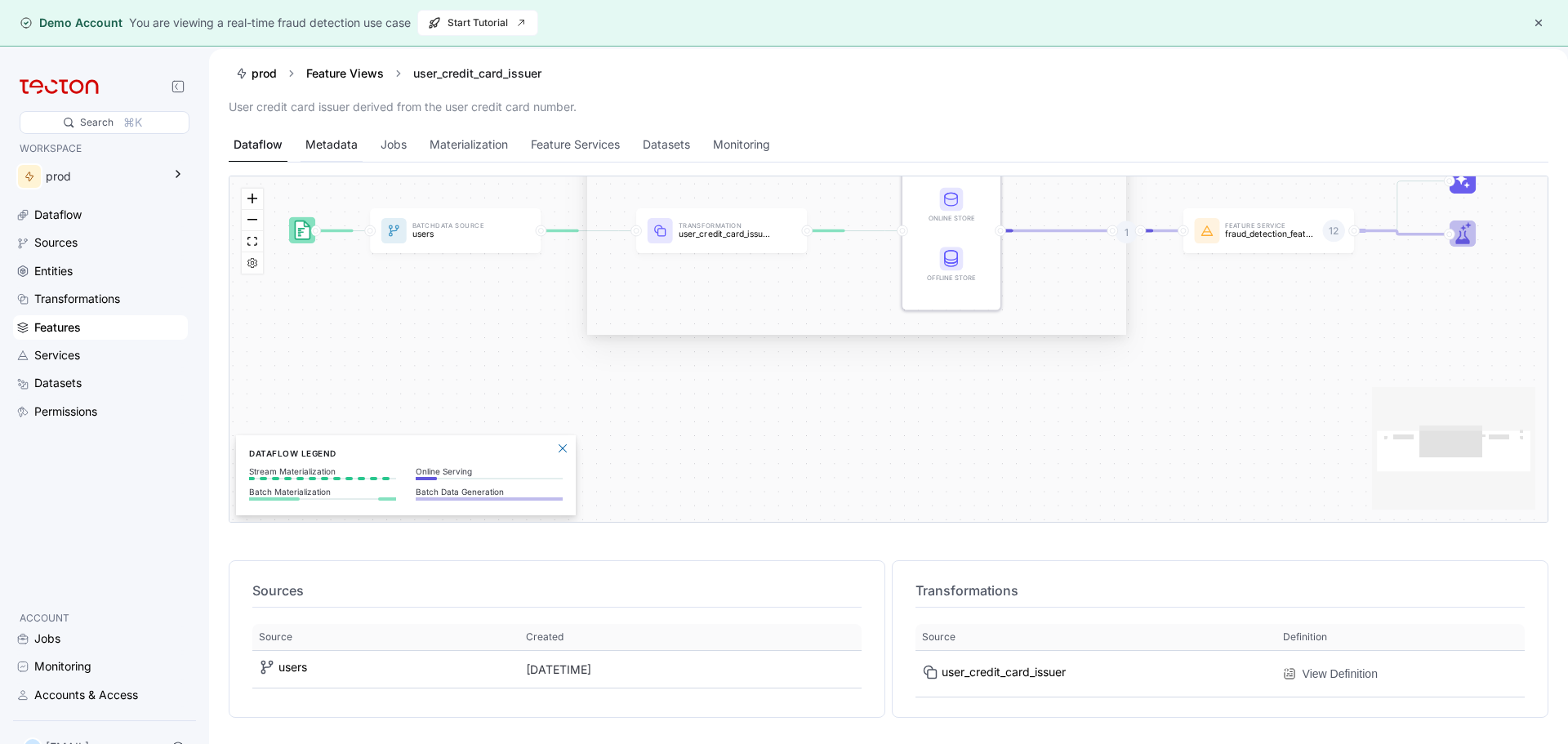 click on "Metadata" at bounding box center (332, 145) 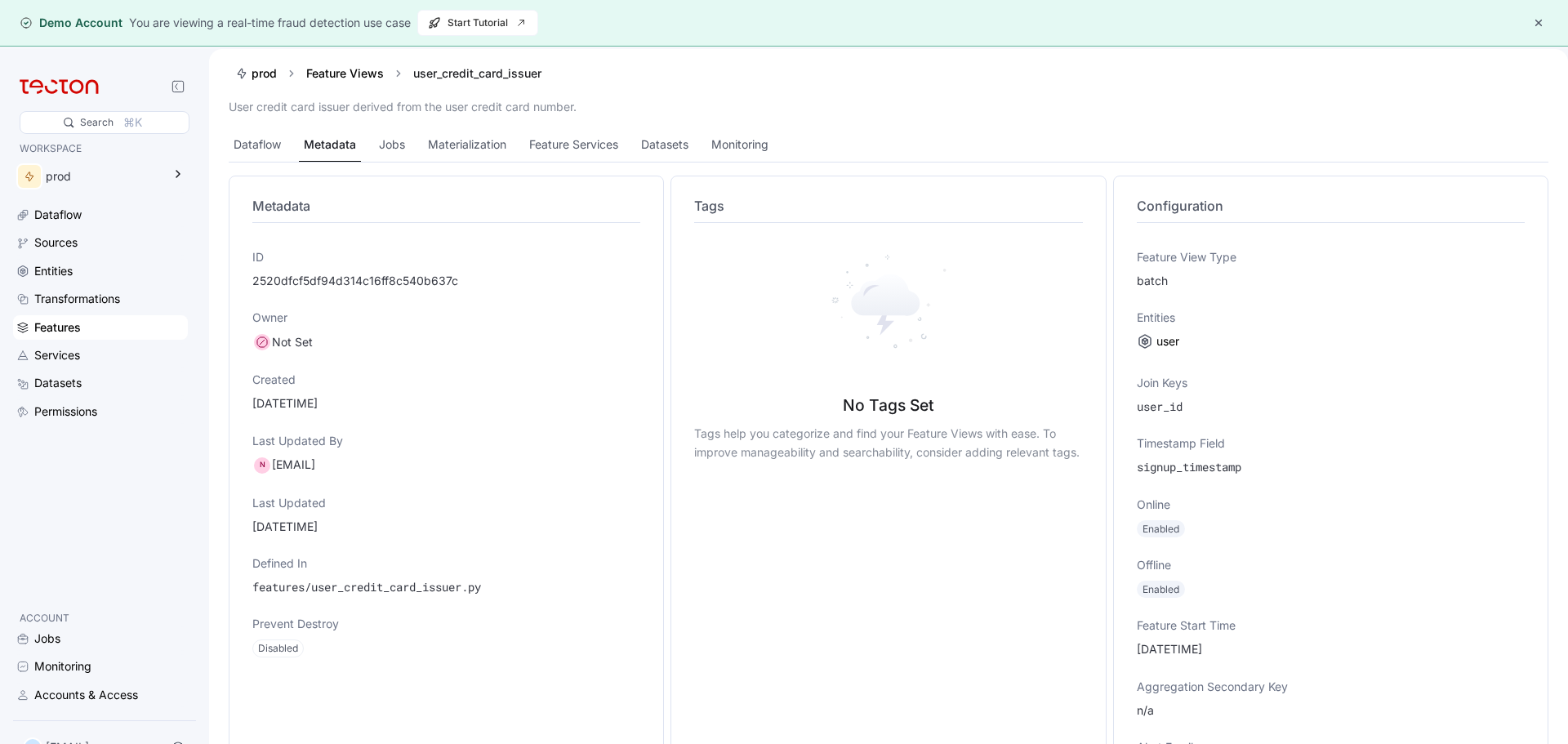 click on "Not Set" at bounding box center (292, 342) 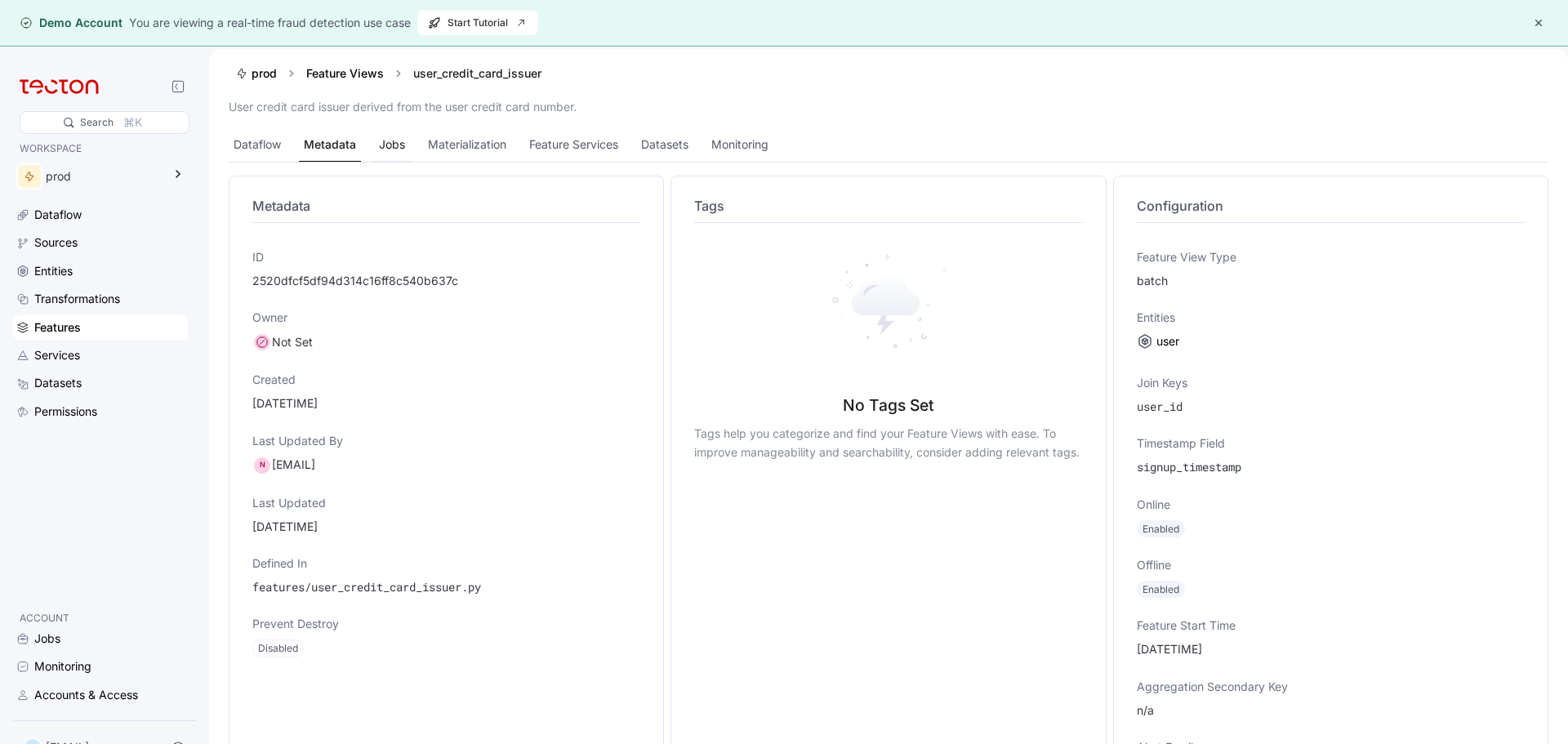 click on "Jobs" at bounding box center (392, 145) 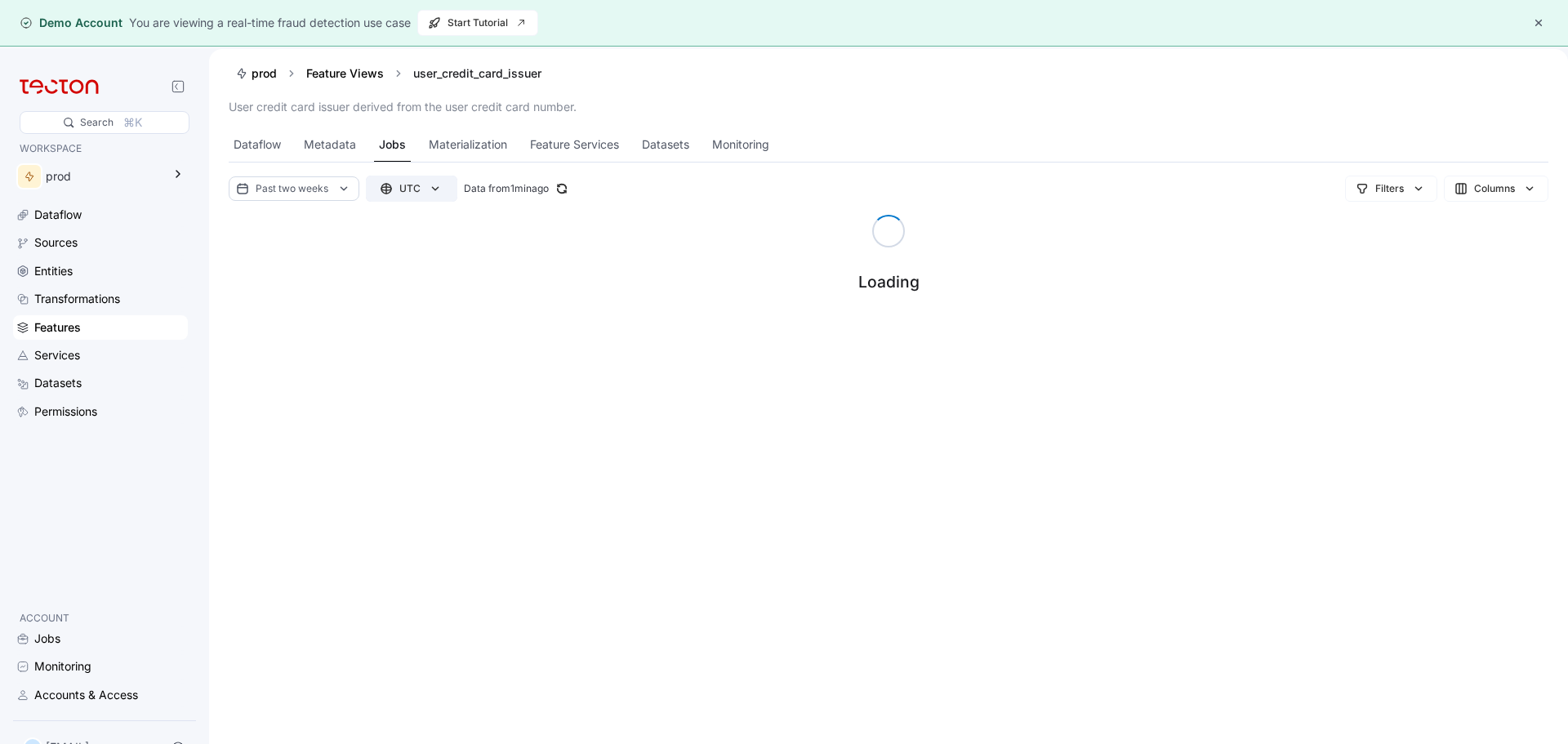 click on "UTC" at bounding box center (412, 189) 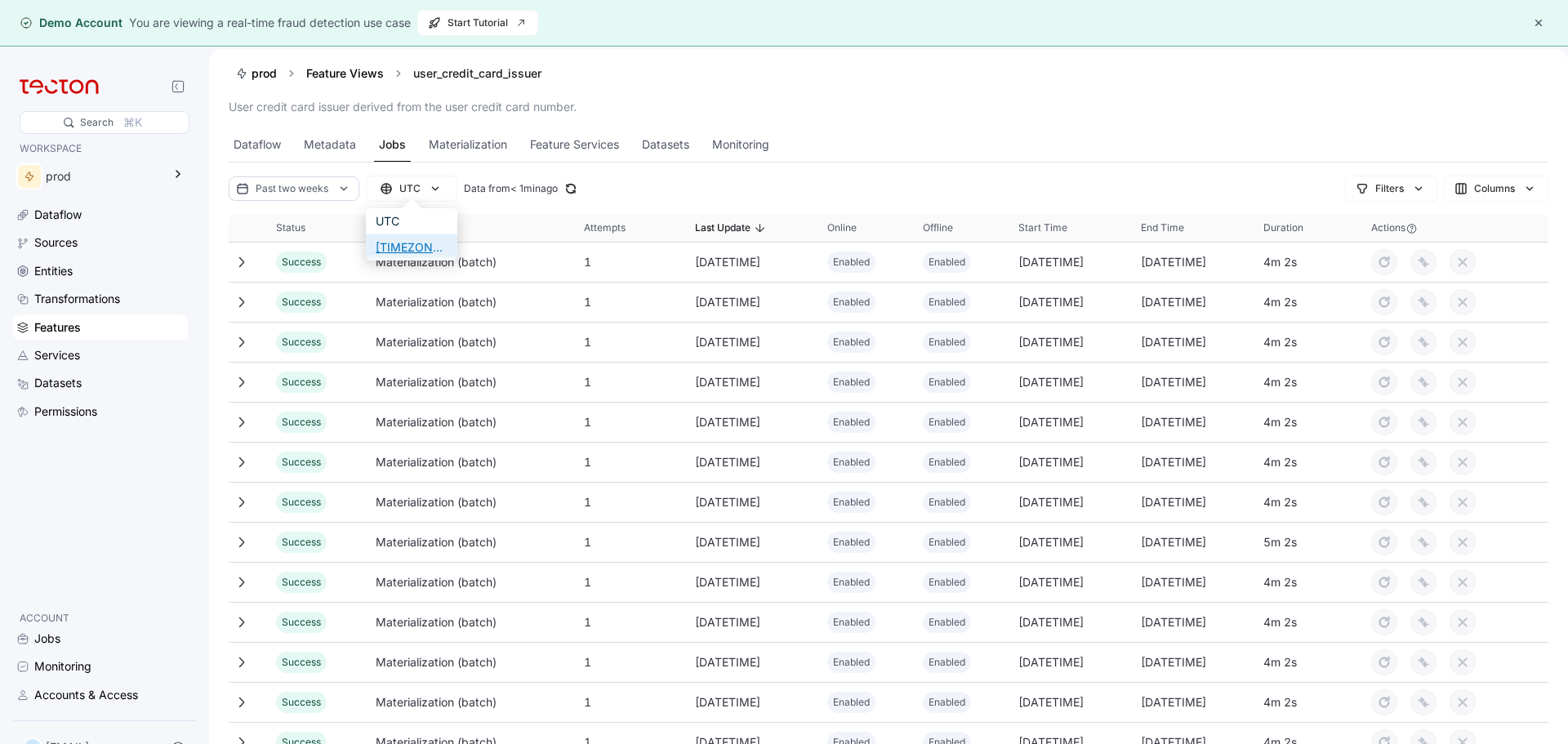 click on "+0545" at bounding box center [433, 247] 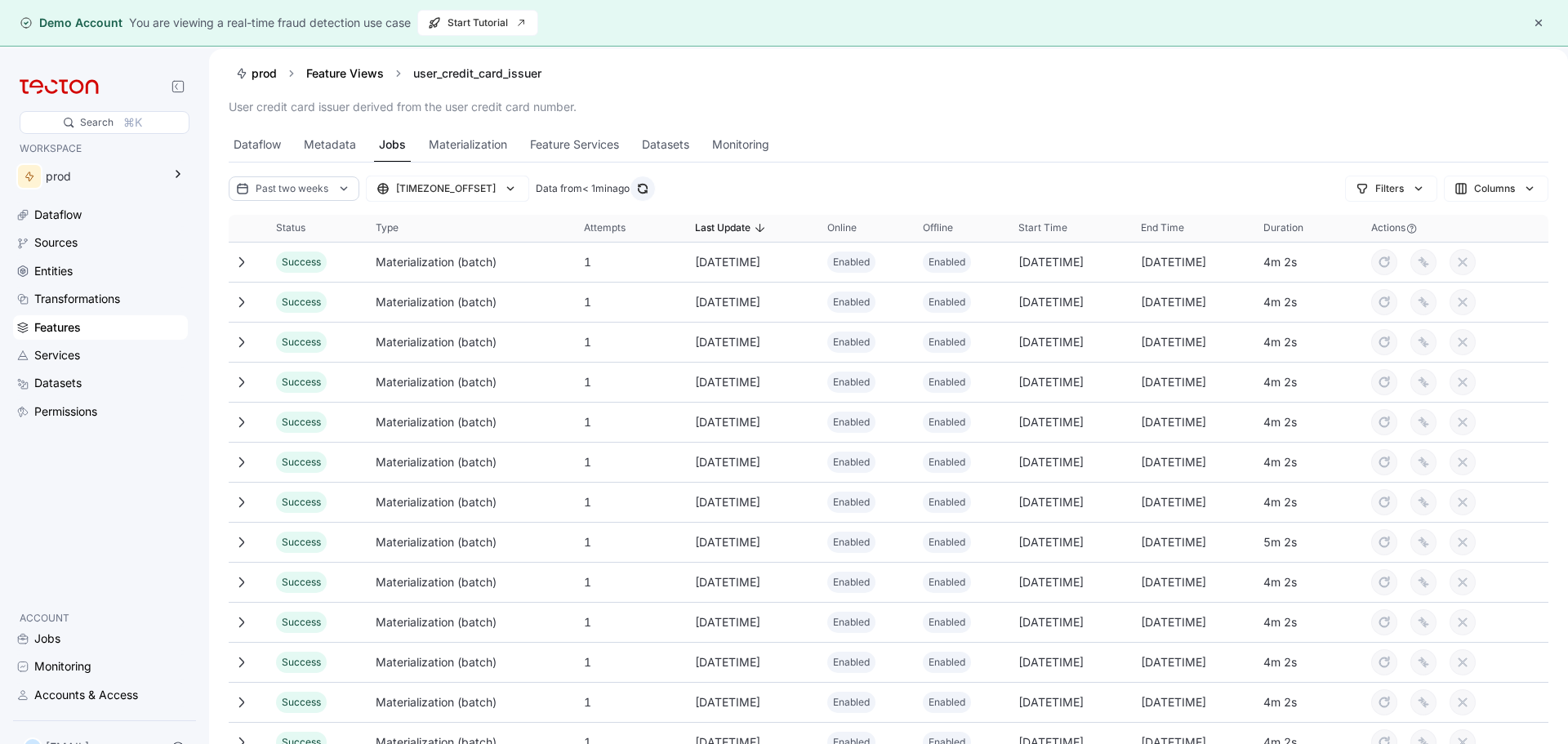click at bounding box center (643, 189) 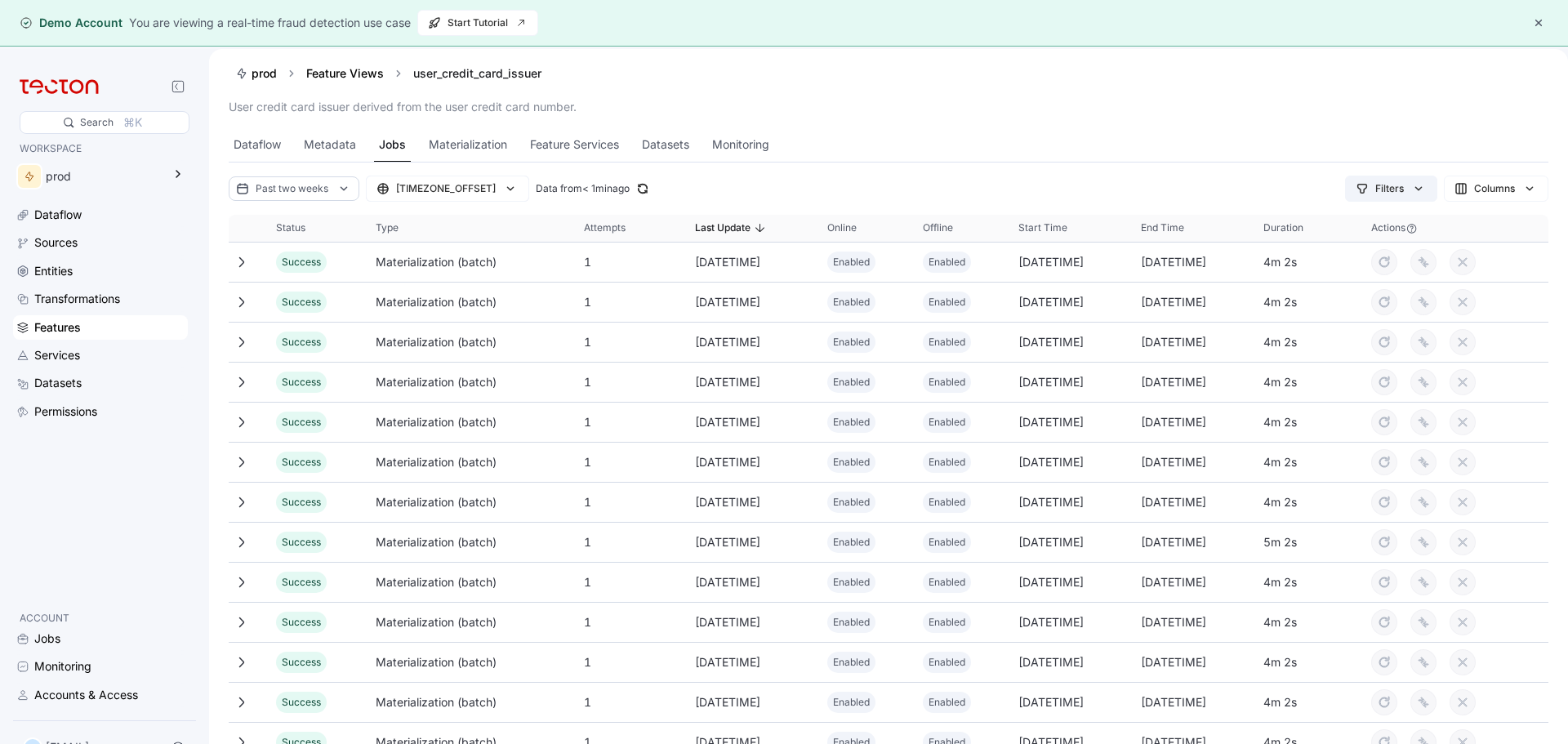 click on "Filters" at bounding box center (1389, 189) 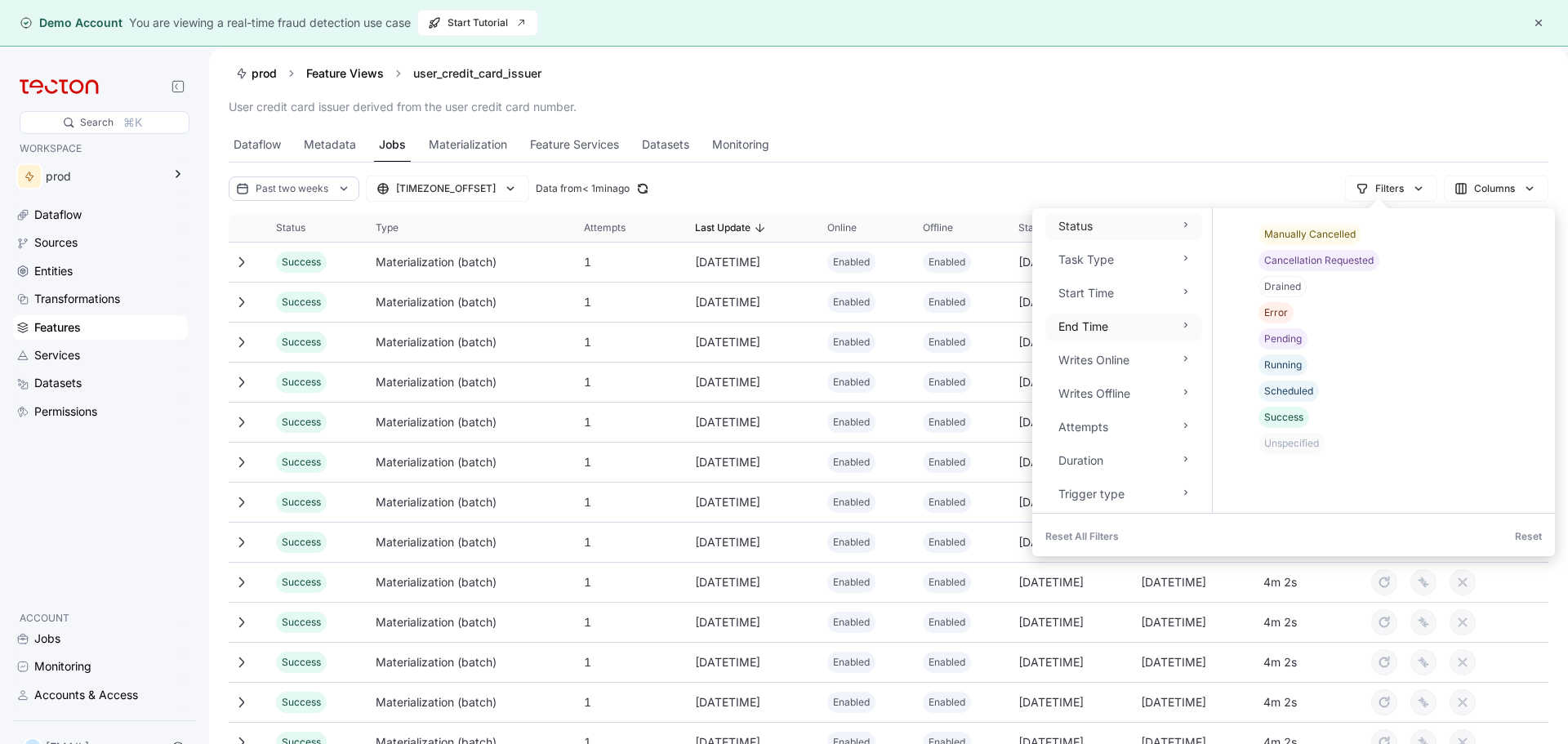 click on "End Time" at bounding box center [1124, 327] 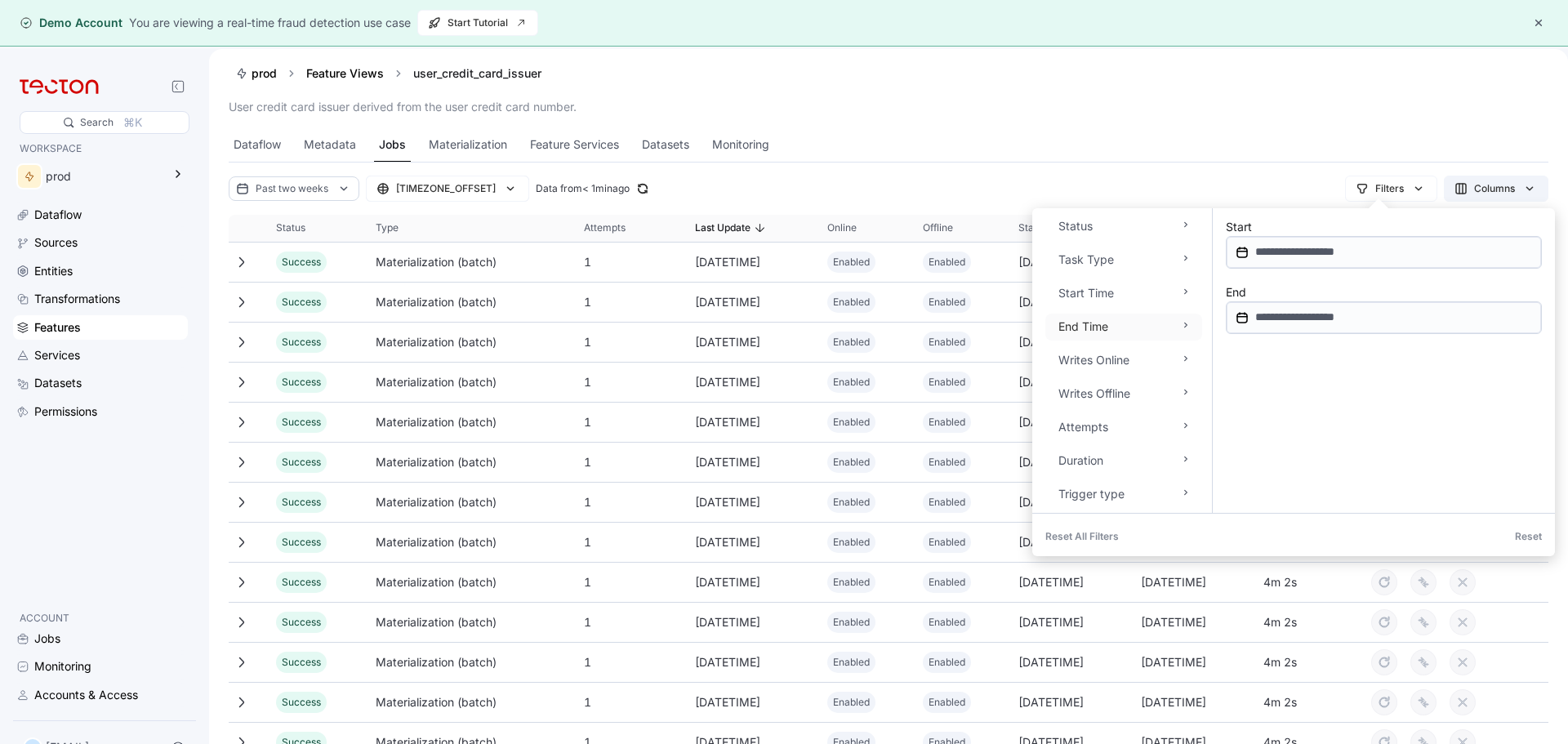 click on "Columns" at bounding box center [1494, 189] 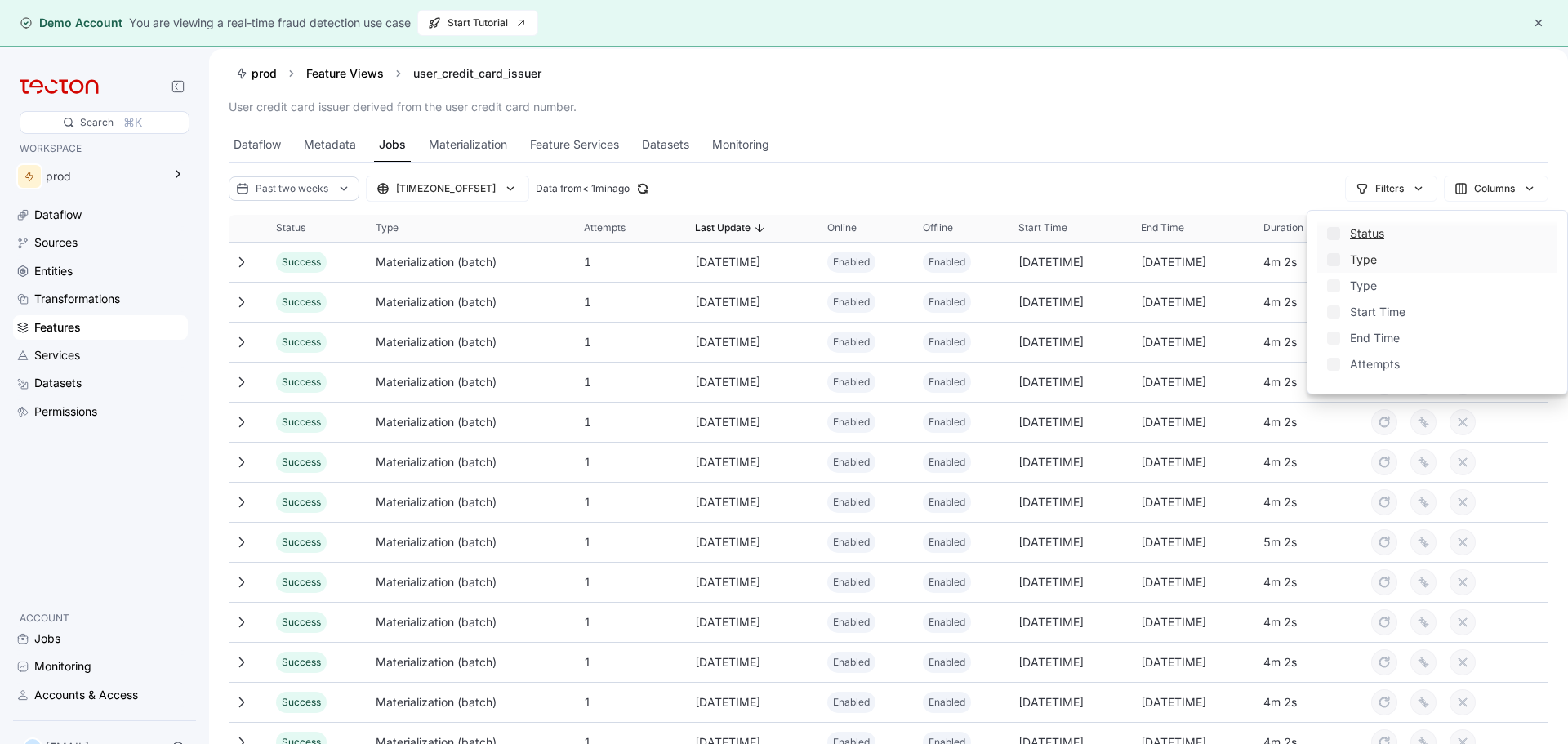 click on "Type" at bounding box center [1451, 260] 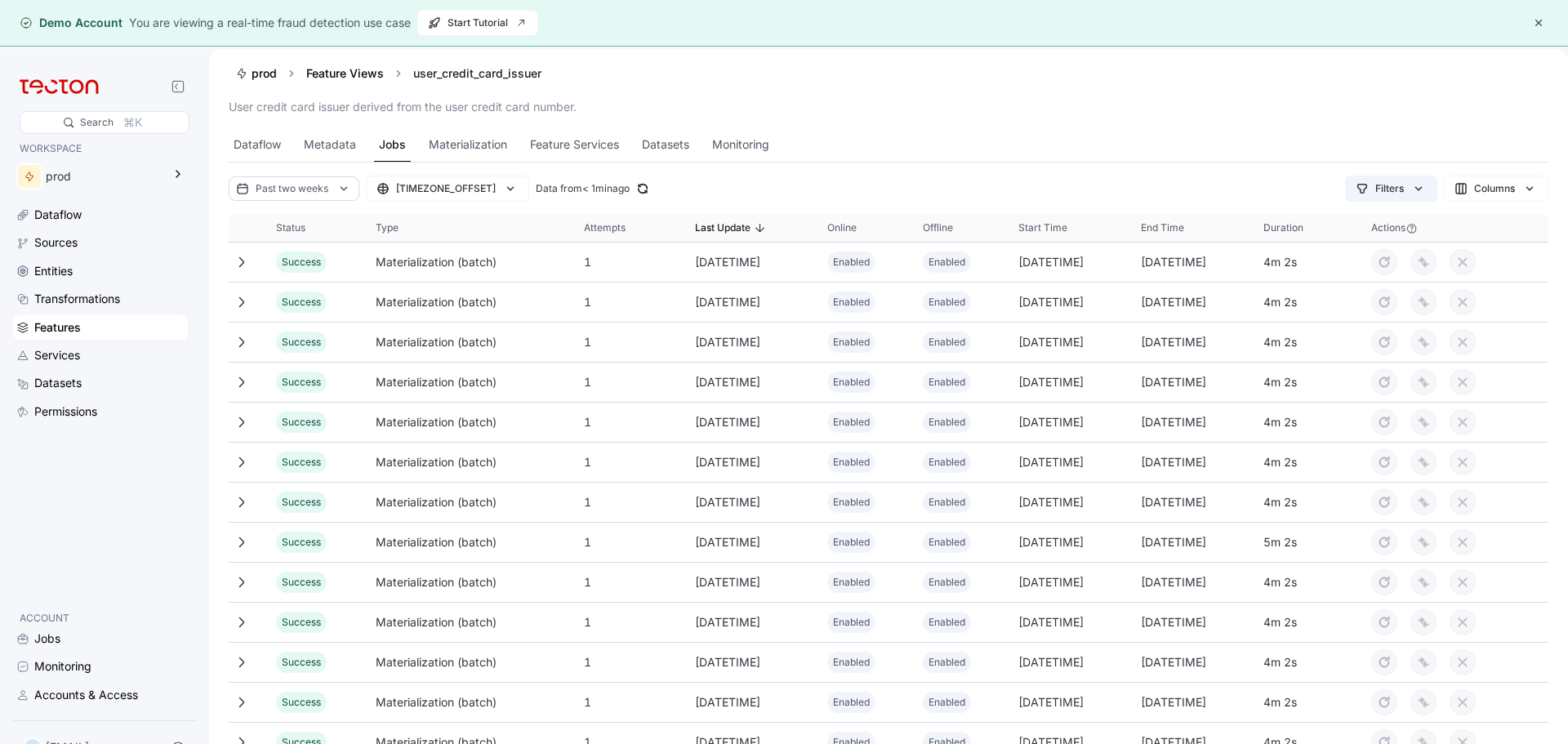 click 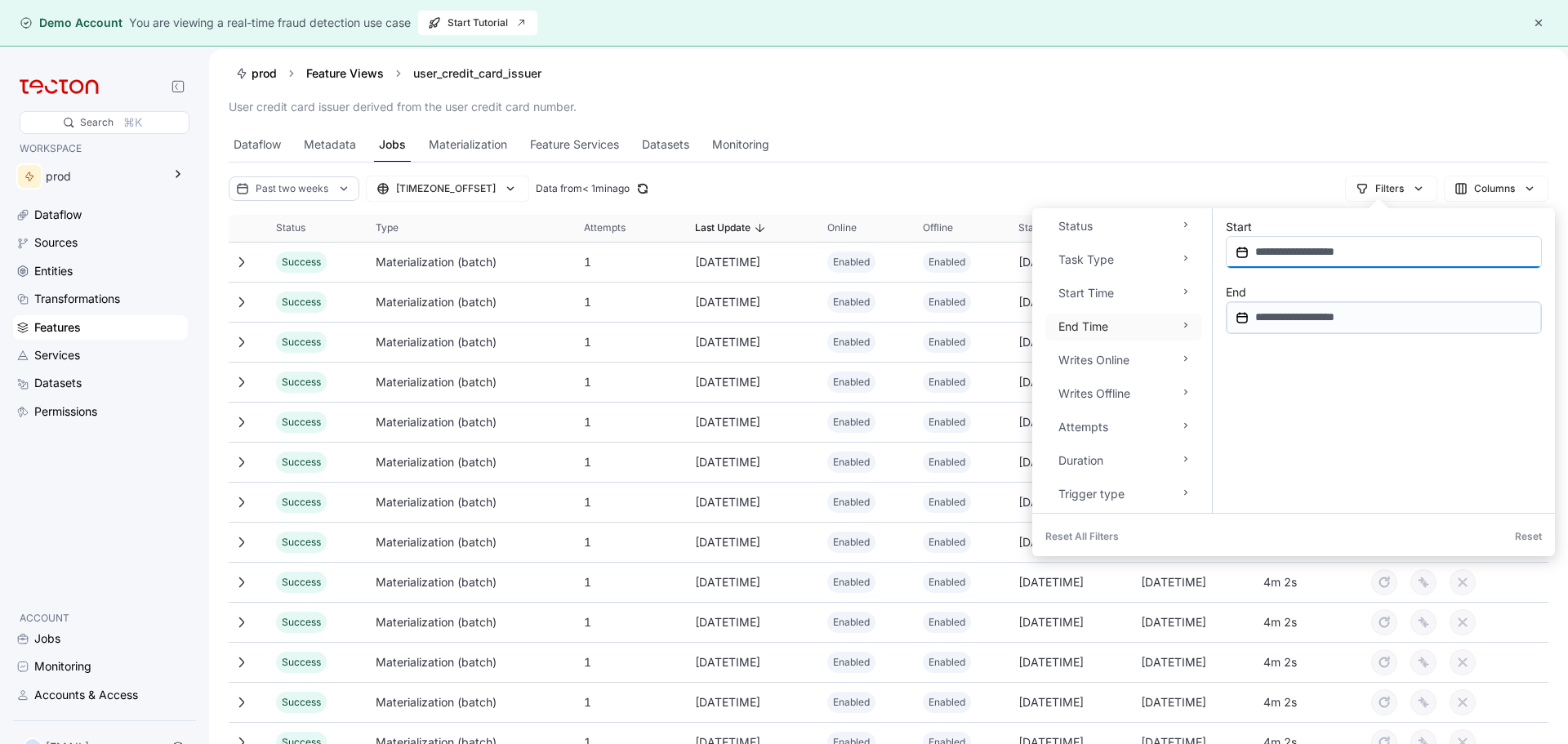 click on "**********" at bounding box center (1383, 252) 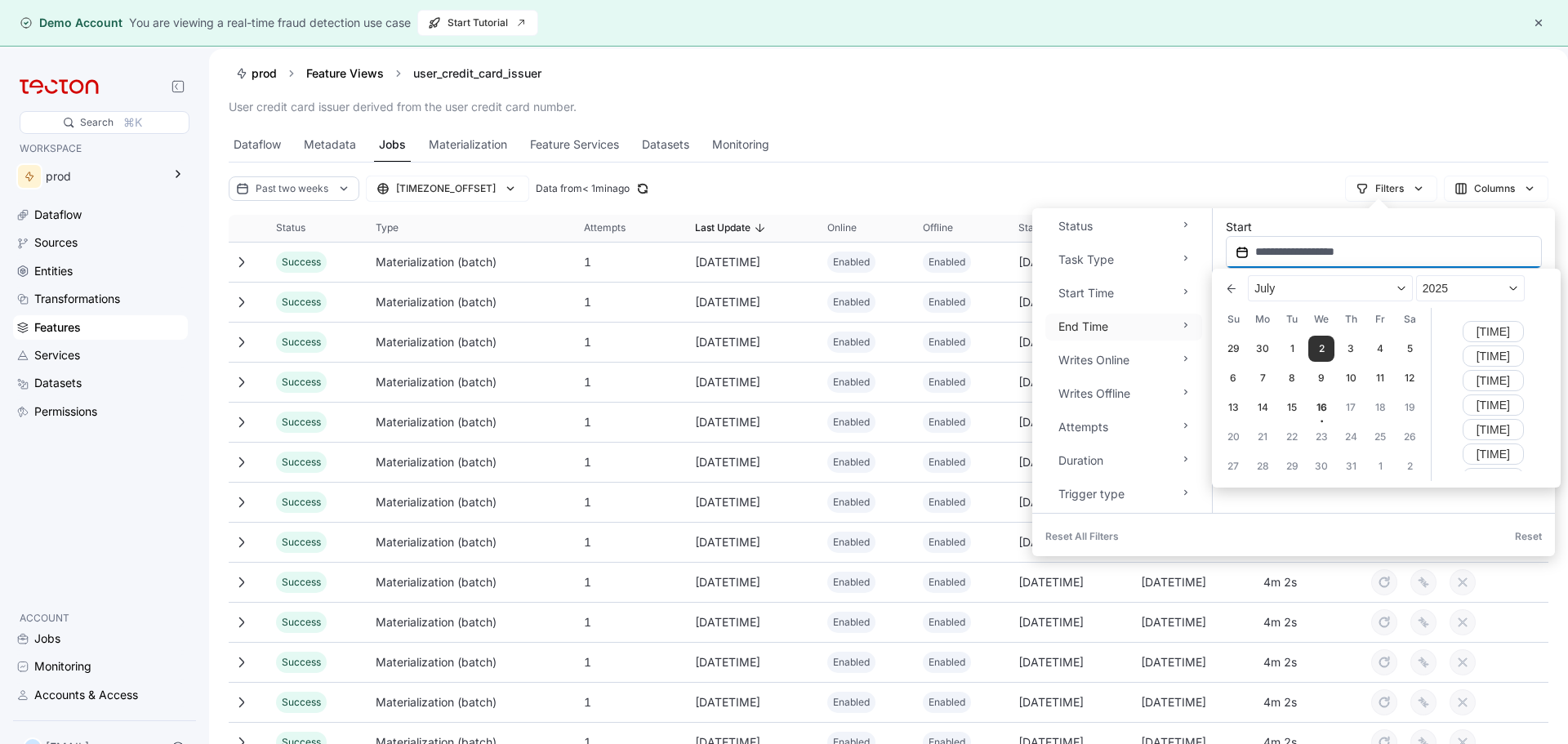 scroll, scrollTop: 918, scrollLeft: 0, axis: vertical 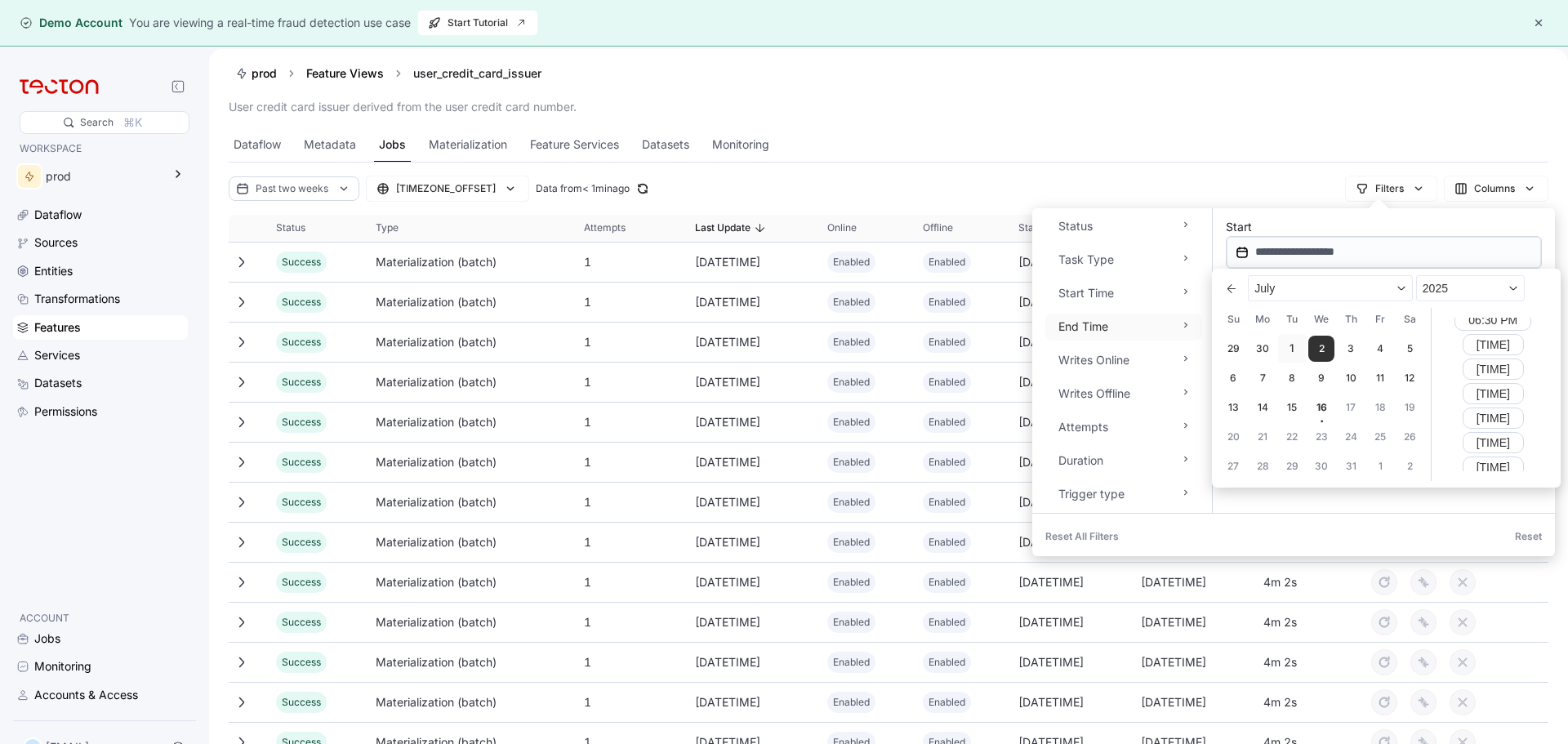 click on "1" at bounding box center [1292, 348] 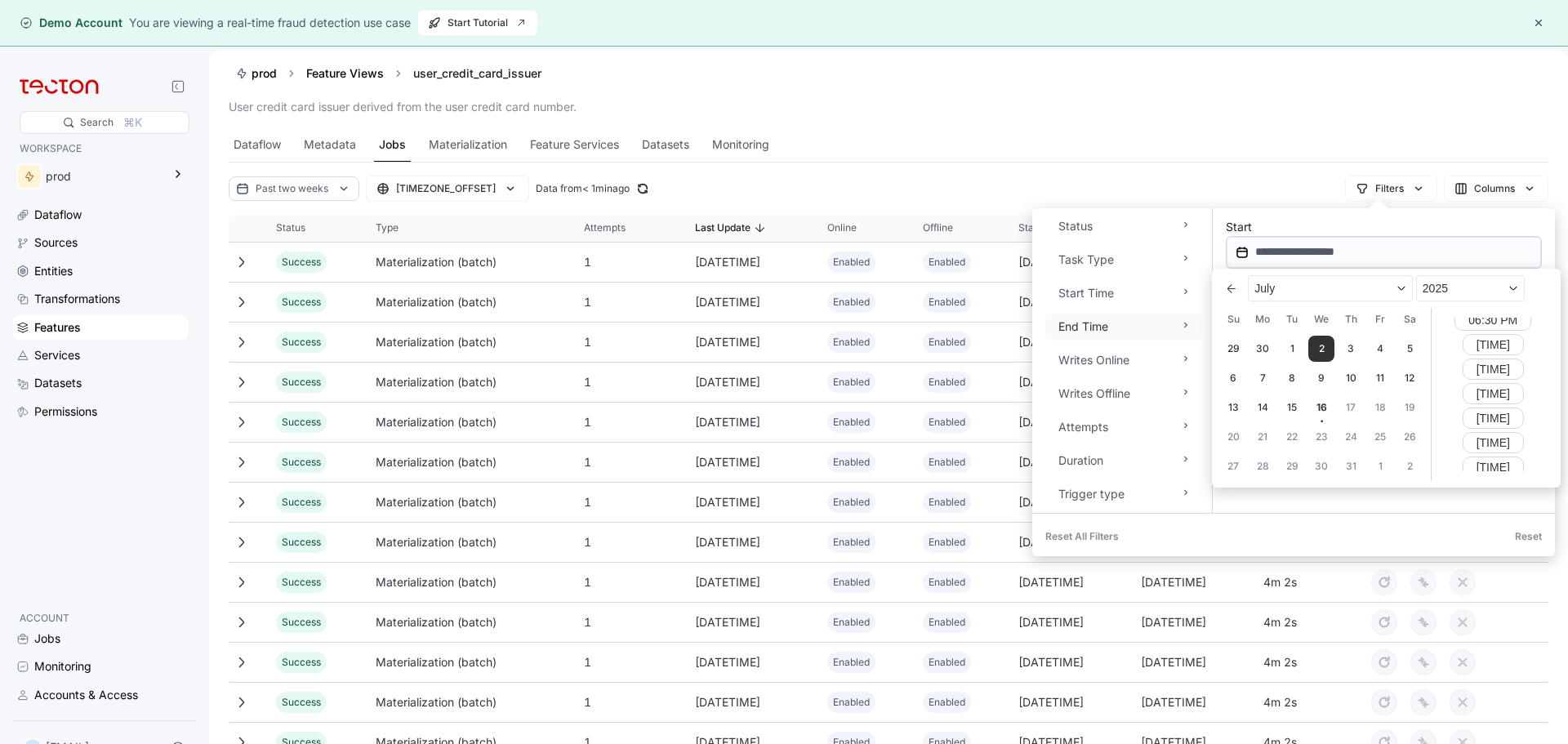 type on "**********" 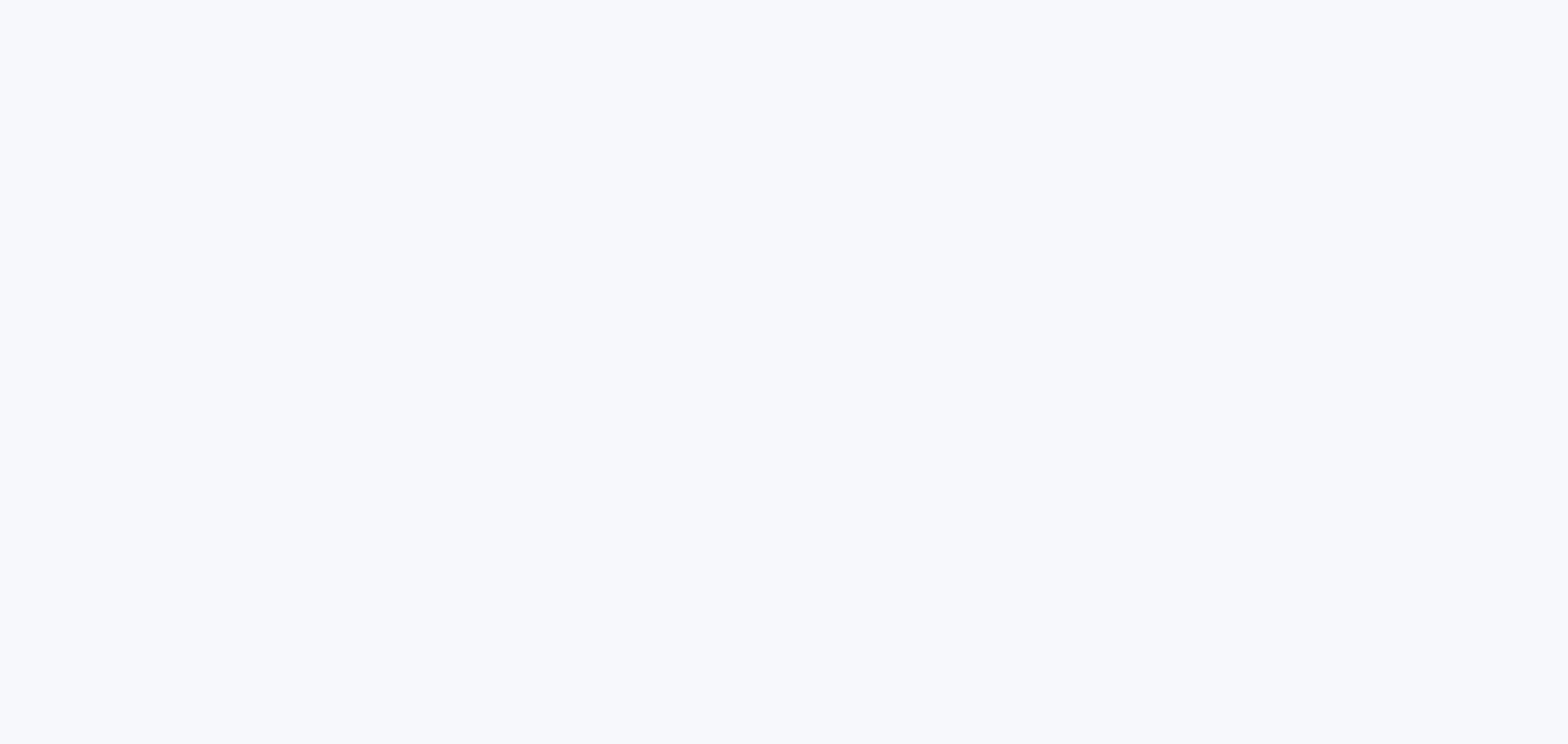 scroll, scrollTop: 0, scrollLeft: 0, axis: both 